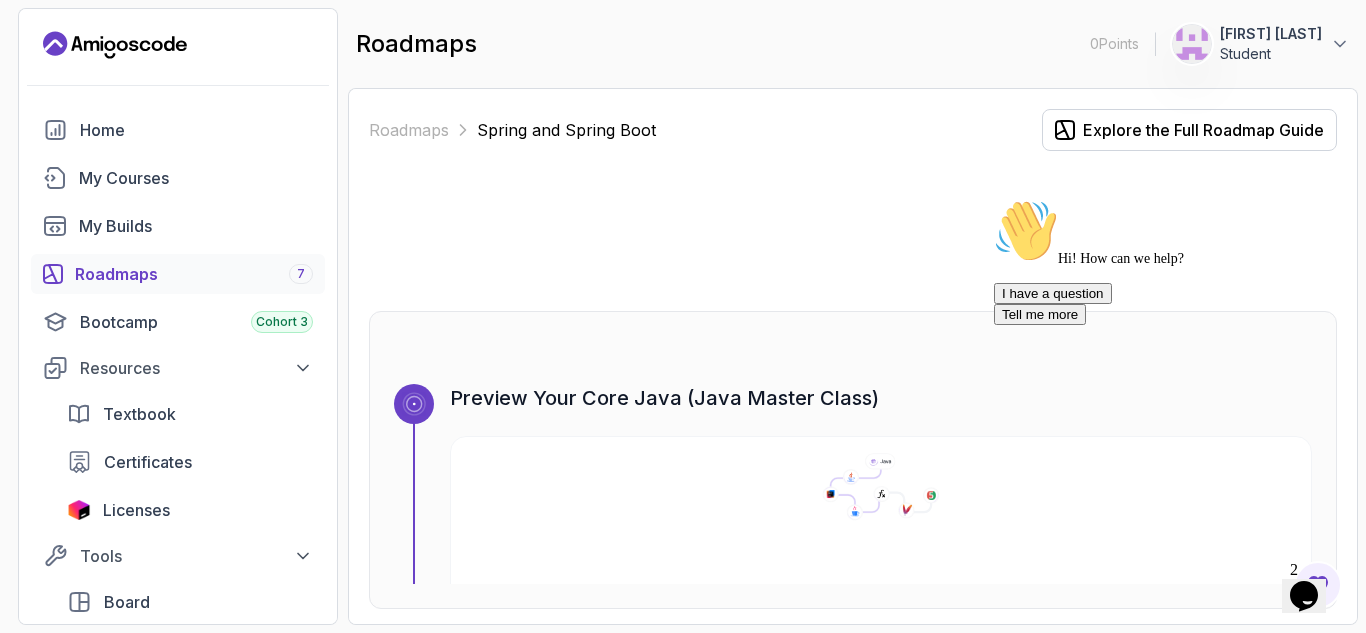 scroll, scrollTop: 0, scrollLeft: 0, axis: both 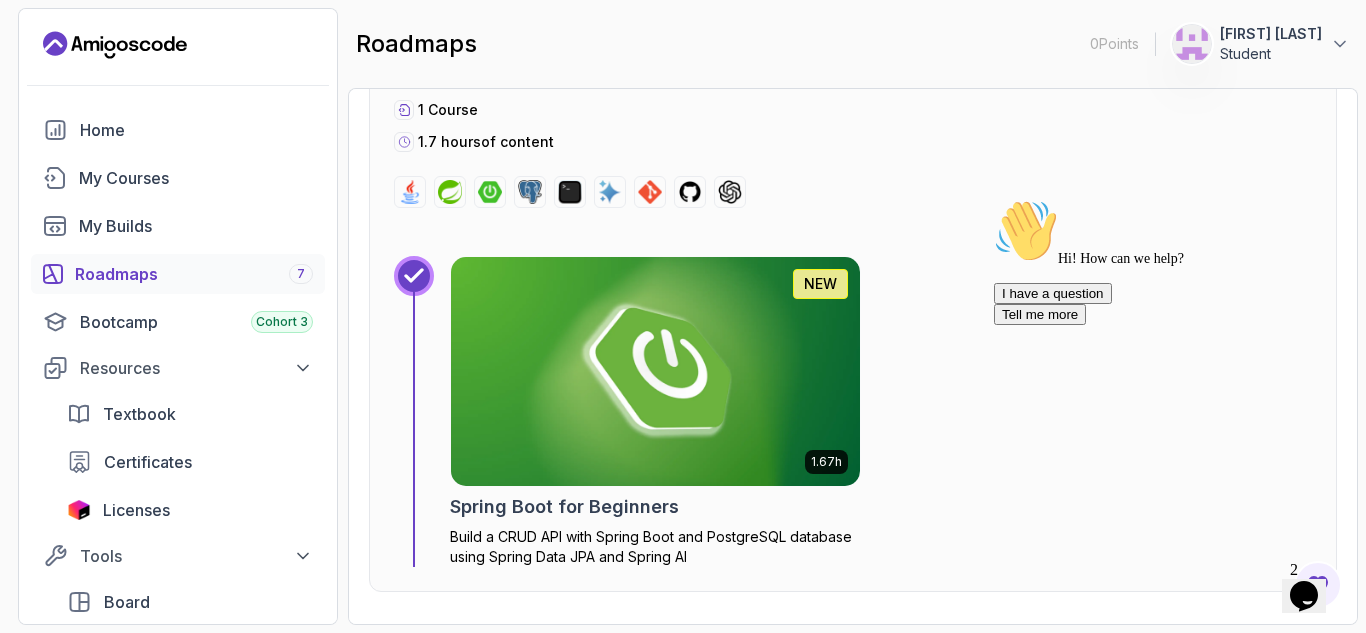 click at bounding box center (655, 371) 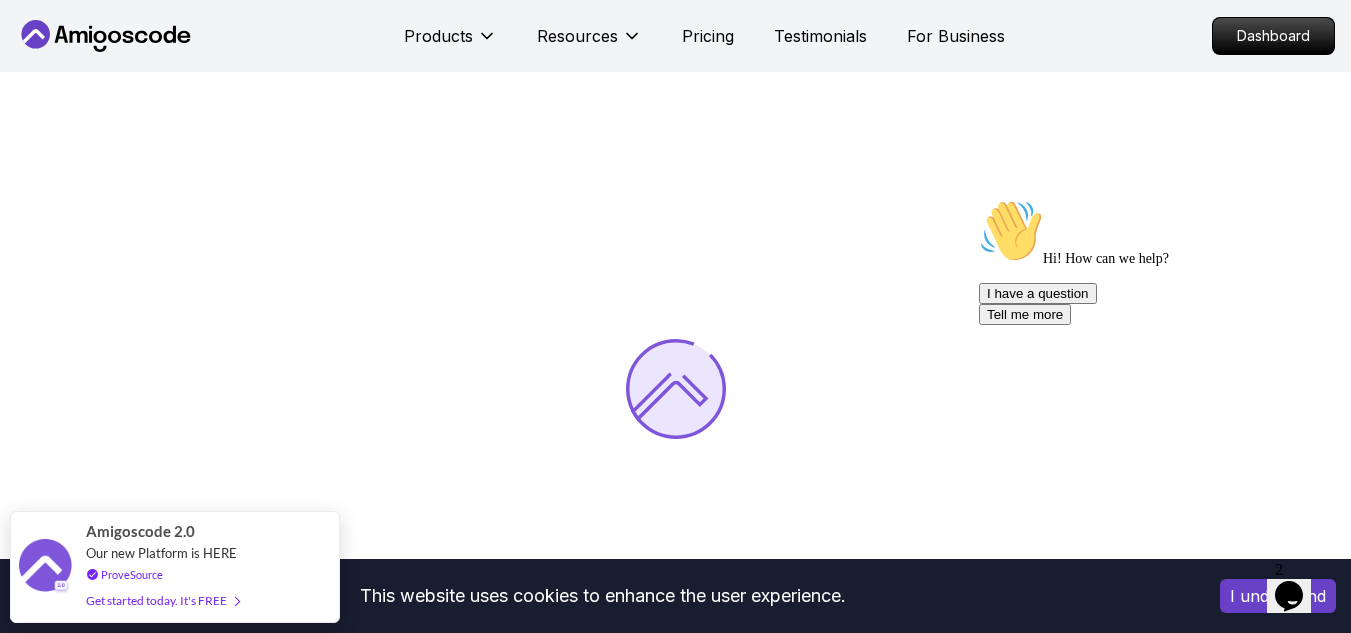 click at bounding box center [1159, 199] 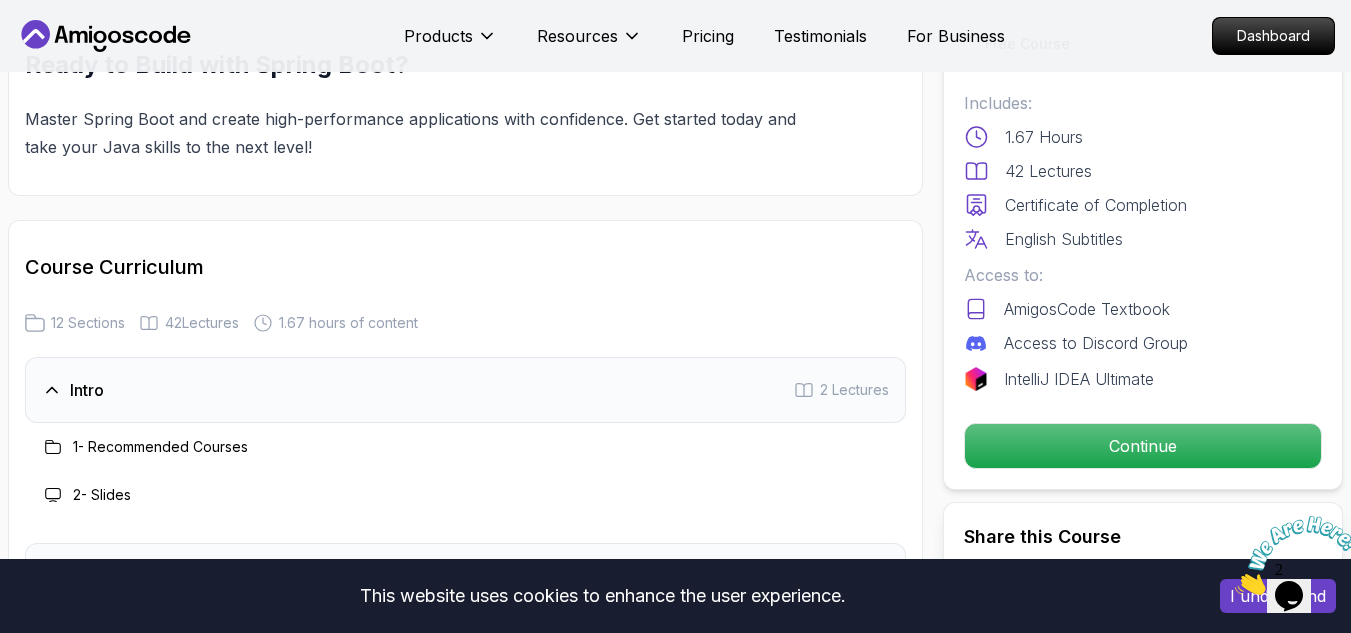 scroll, scrollTop: 2400, scrollLeft: 0, axis: vertical 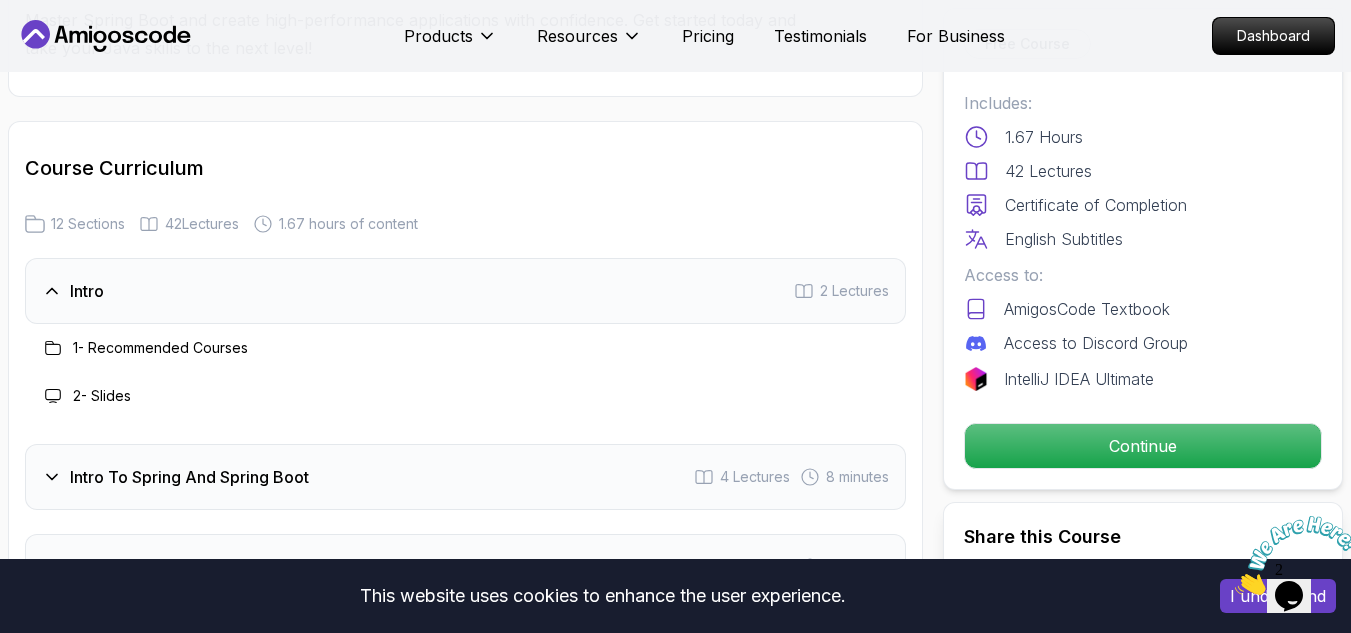 click on "1  -   Recommended Courses" at bounding box center (160, 348) 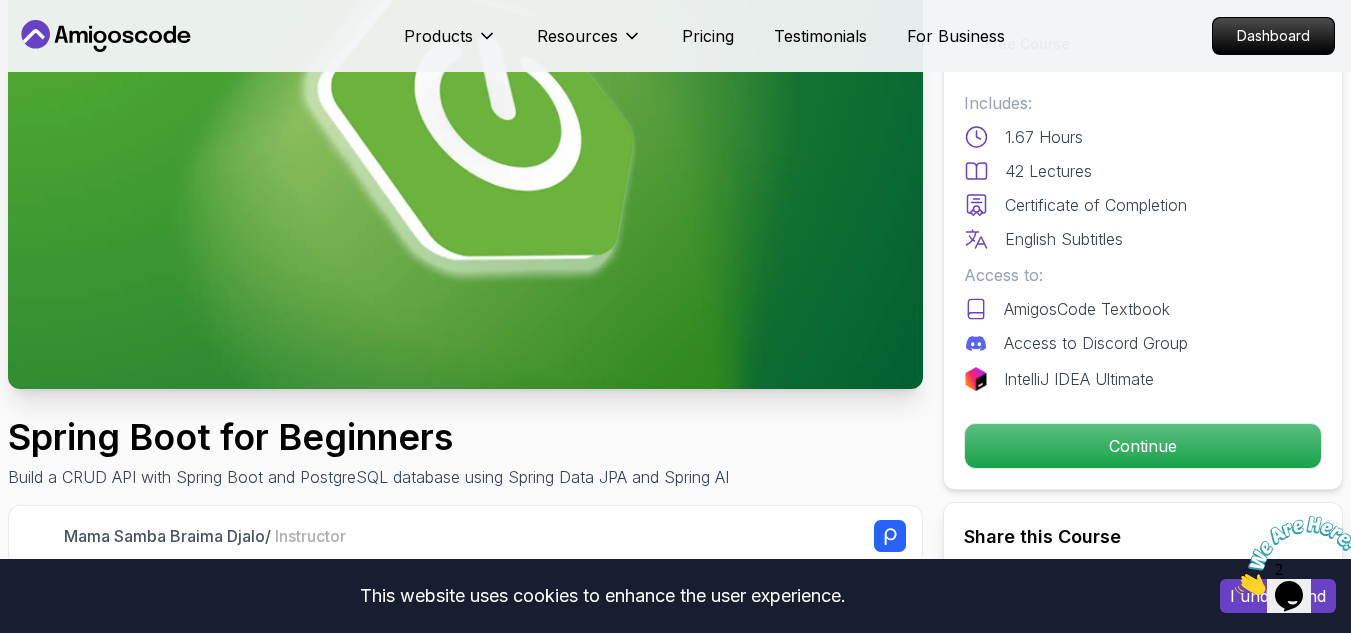 scroll, scrollTop: 0, scrollLeft: 0, axis: both 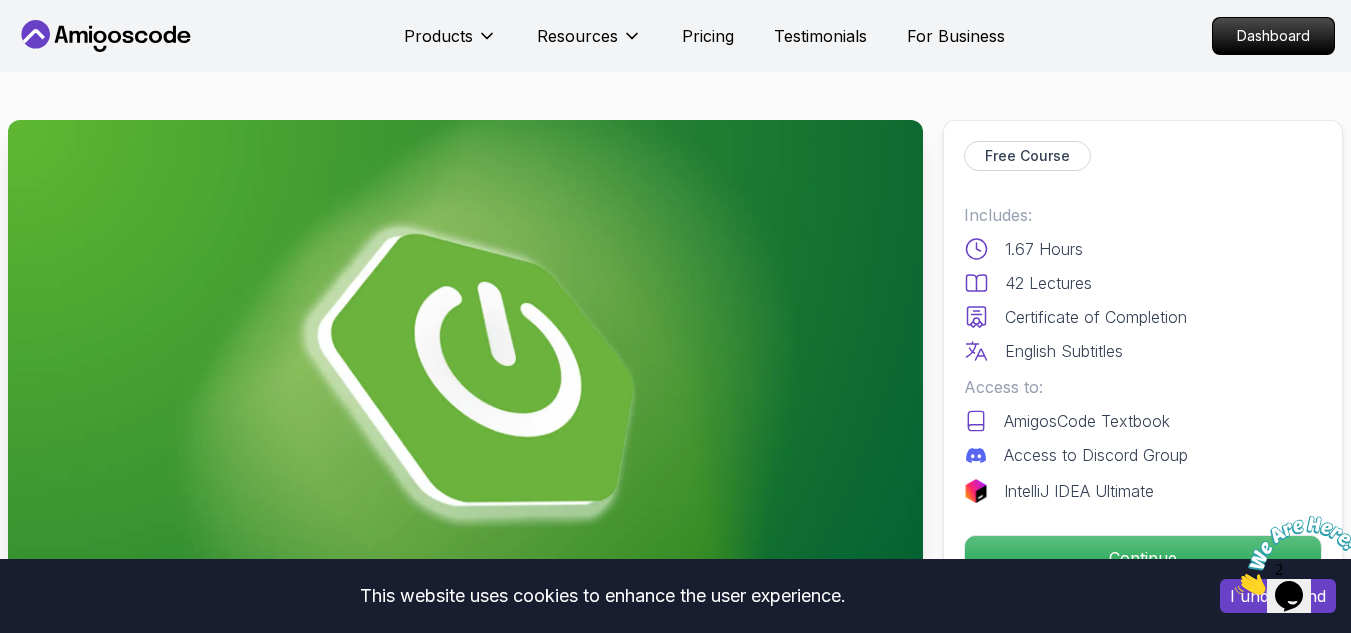 click at bounding box center [465, 377] 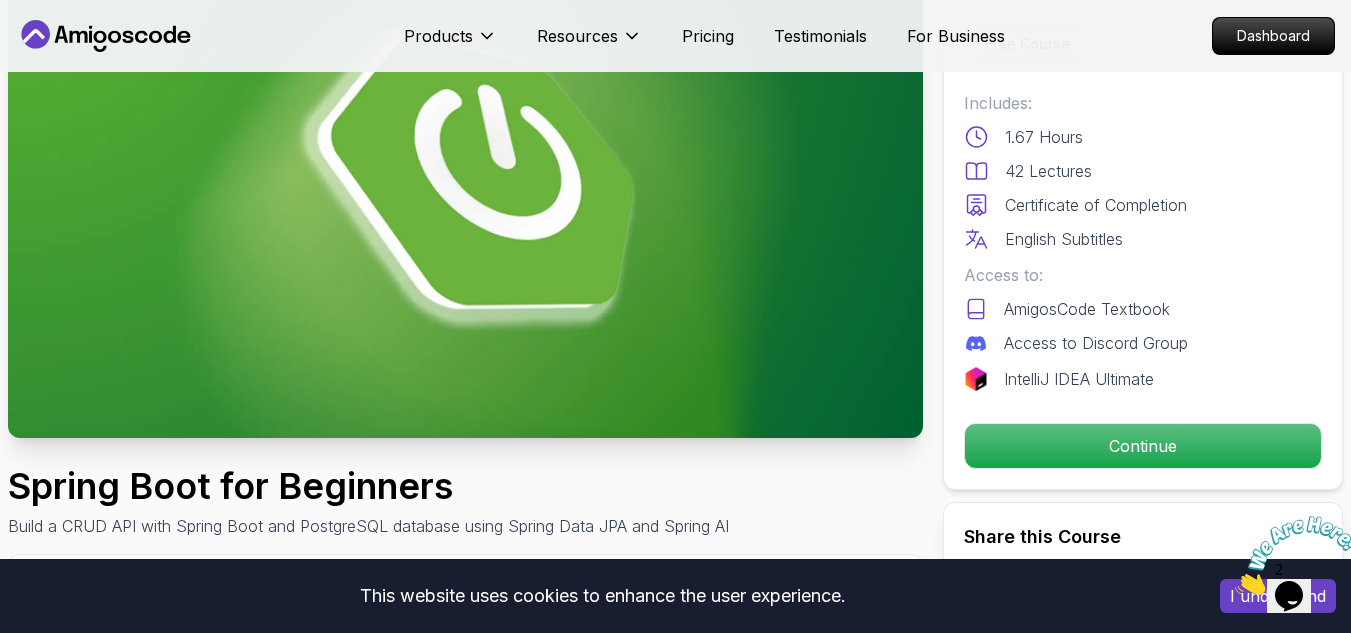 scroll, scrollTop: 200, scrollLeft: 0, axis: vertical 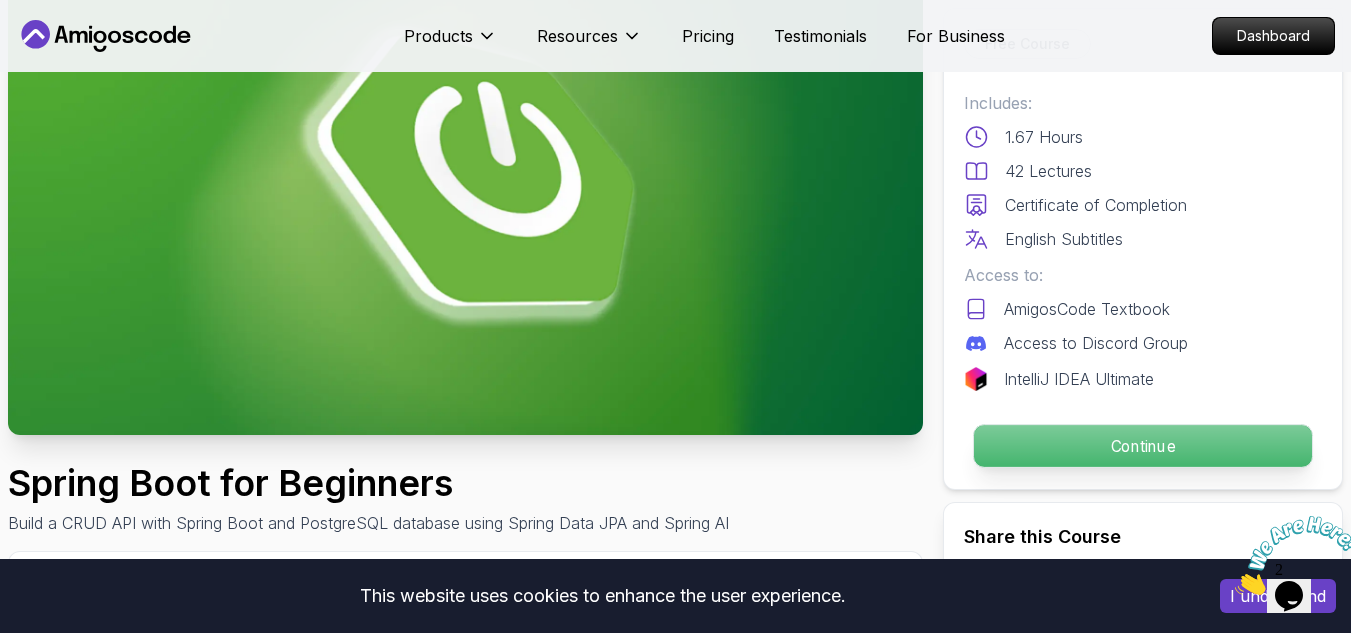 click on "Continue" at bounding box center [1143, 446] 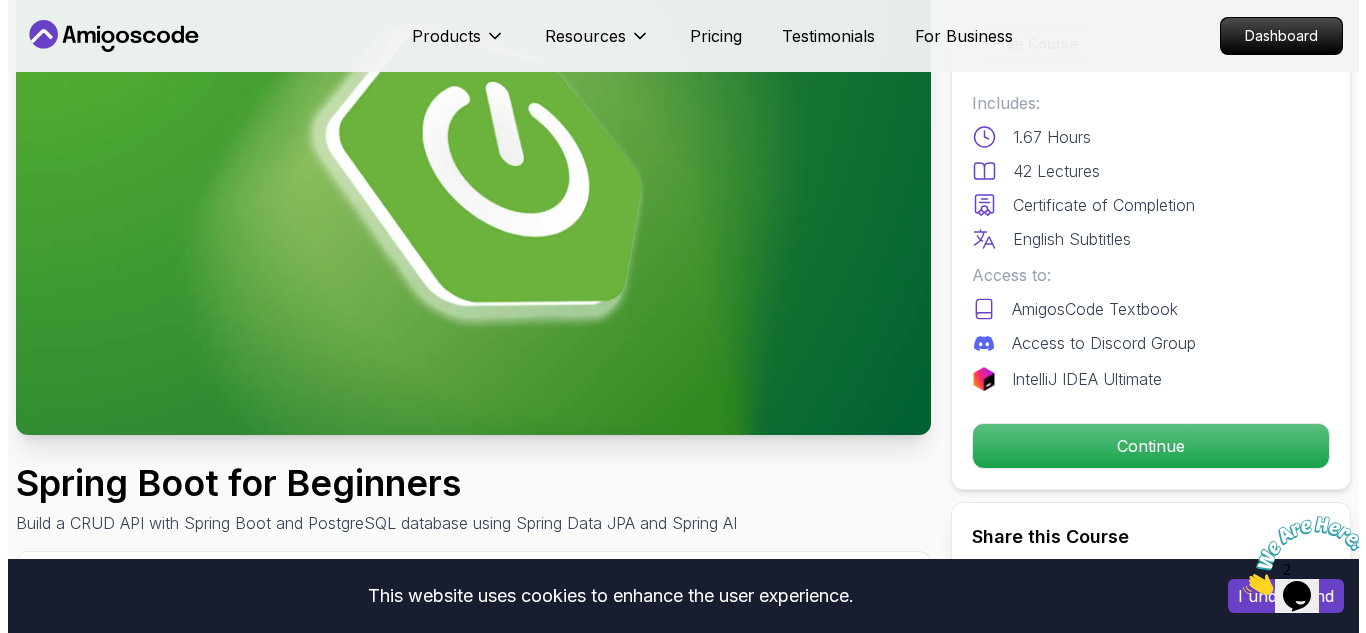 scroll, scrollTop: 0, scrollLeft: 0, axis: both 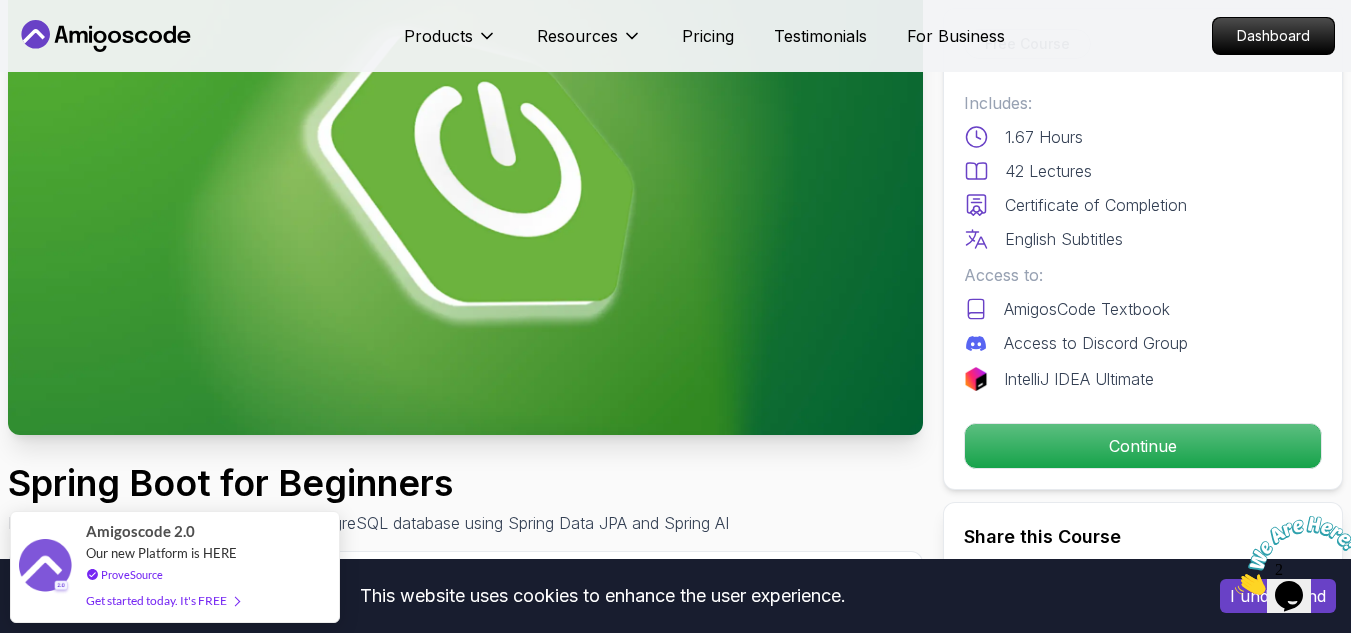 click at bounding box center (465, 177) 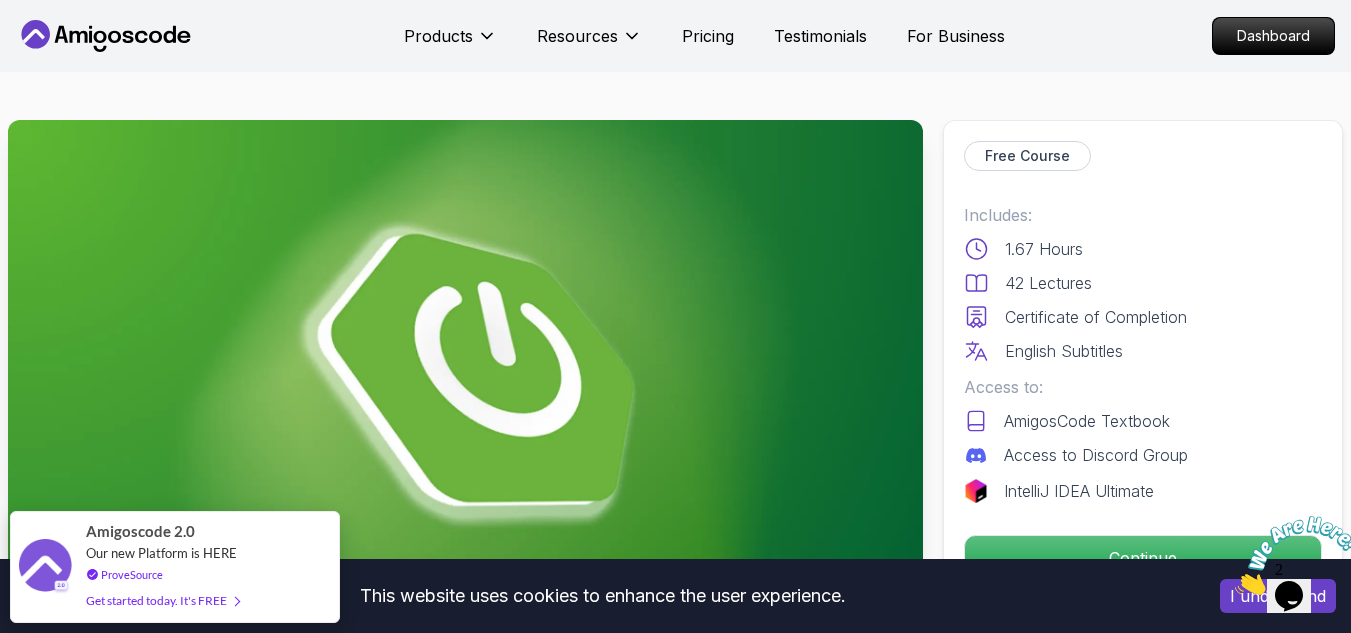 click at bounding box center (465, 377) 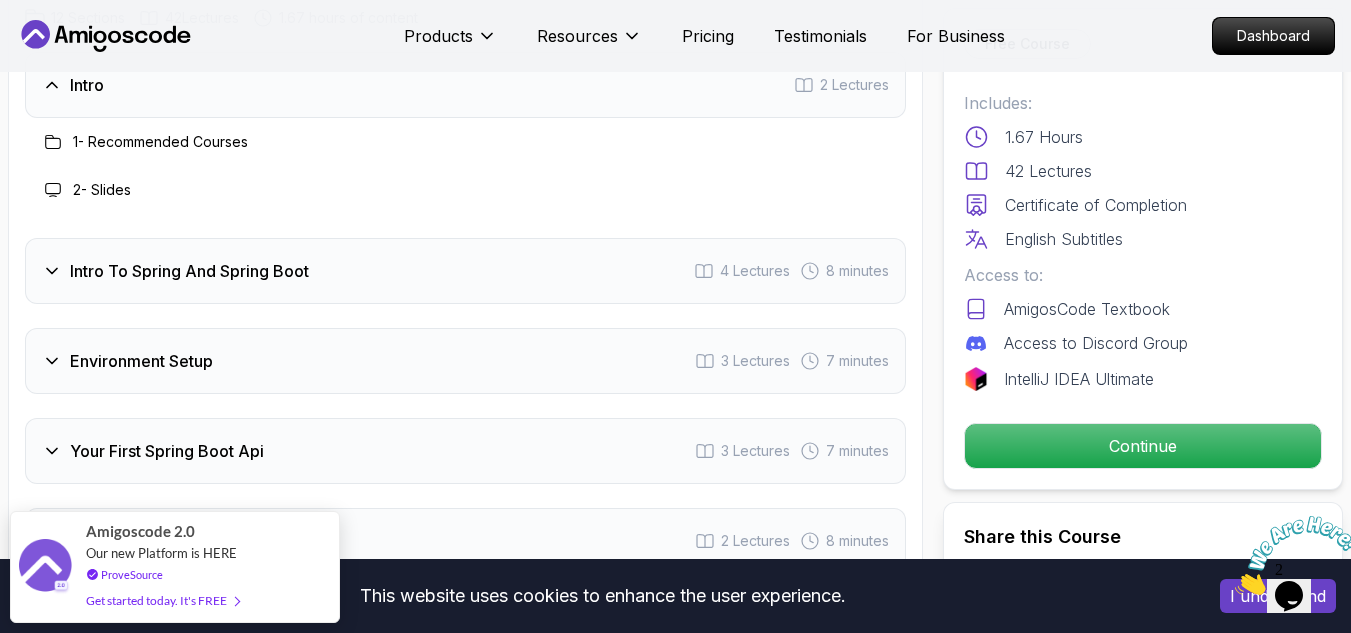 scroll, scrollTop: 2500, scrollLeft: 0, axis: vertical 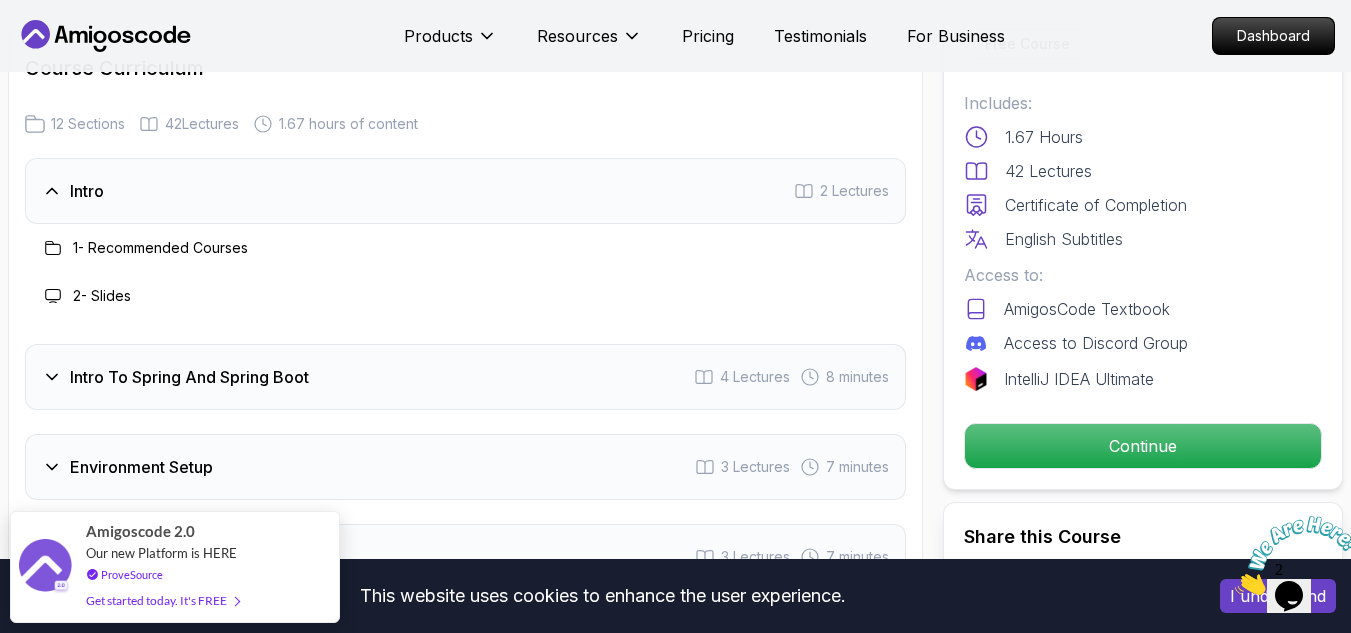 click on "2   Lectures" at bounding box center (854, 191) 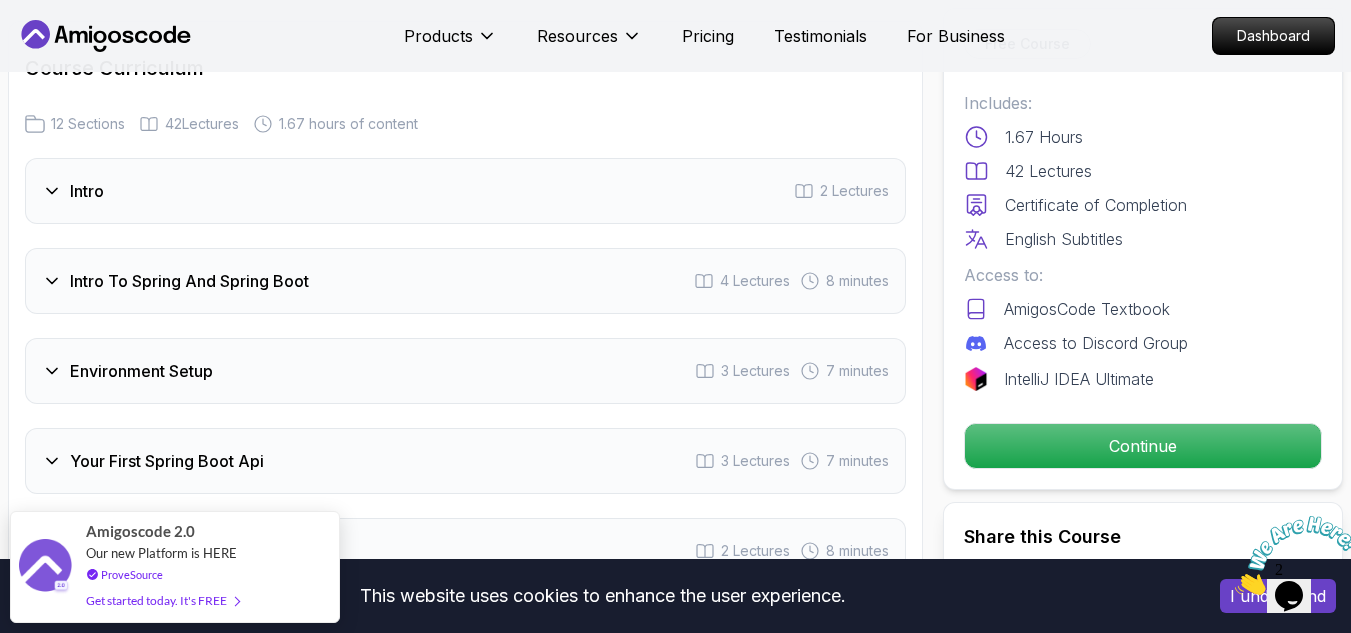 click on "2   Lectures" at bounding box center (854, 191) 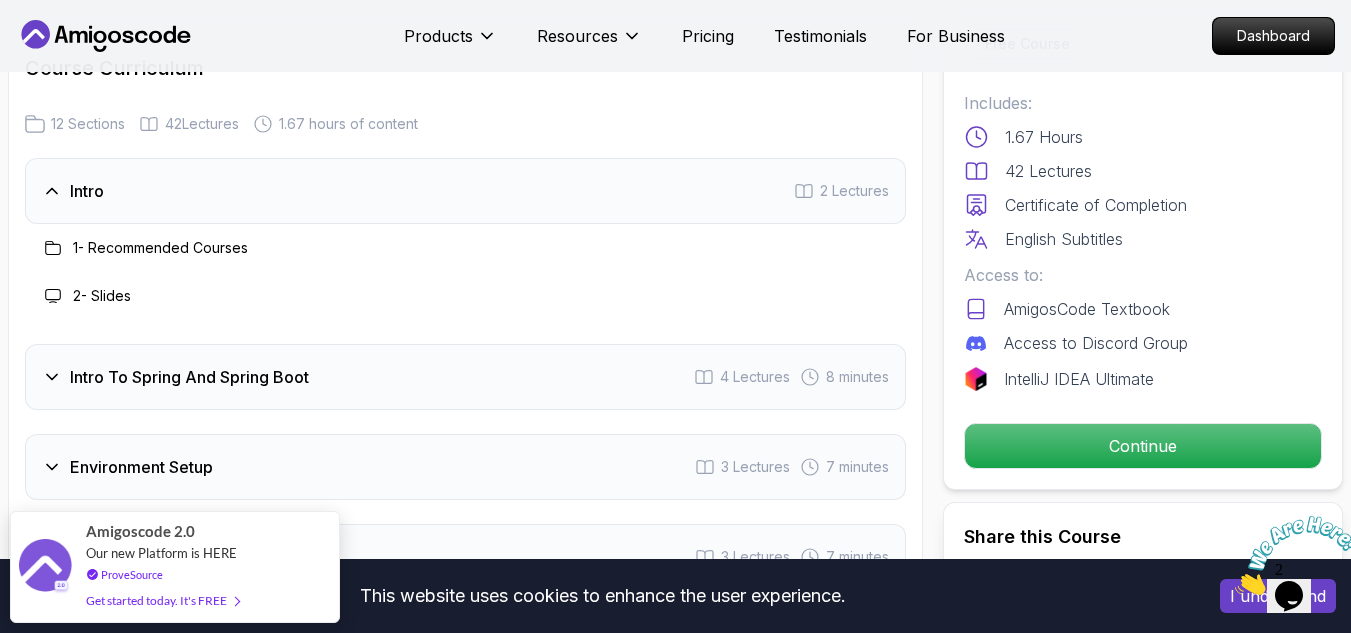 click on "1  -   Recommended Courses" at bounding box center (160, 248) 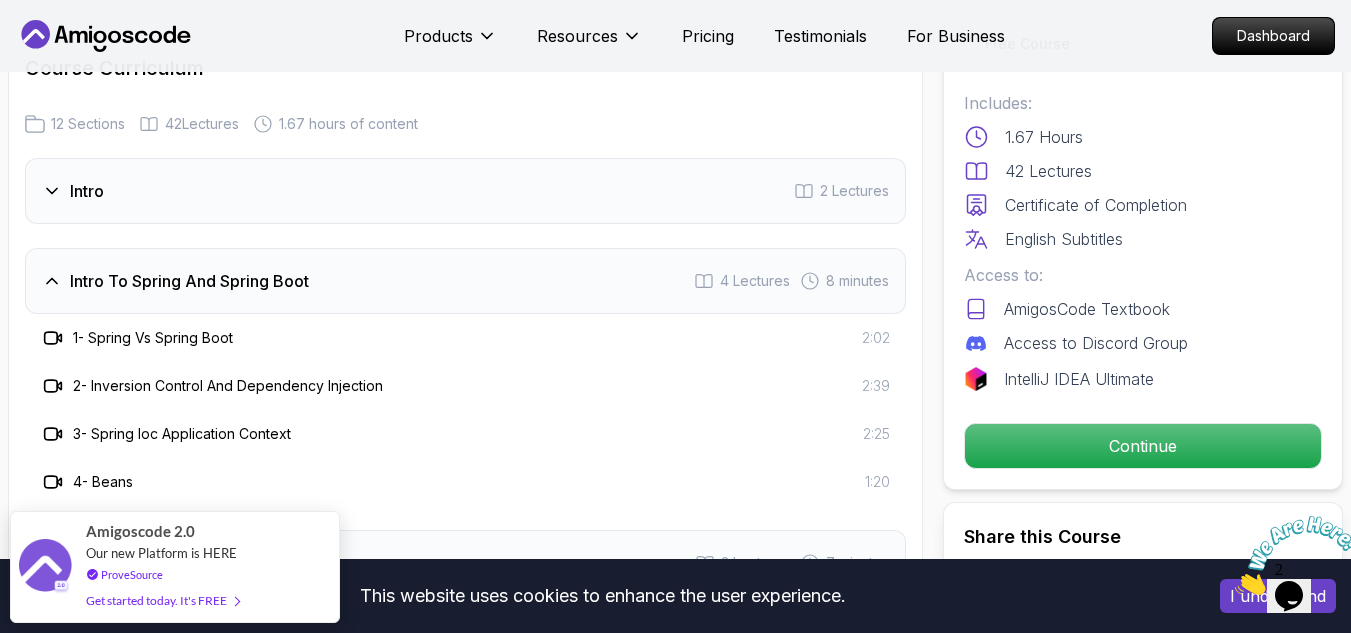 click on "1  -   Spring Vs Spring Boot" at bounding box center (153, 338) 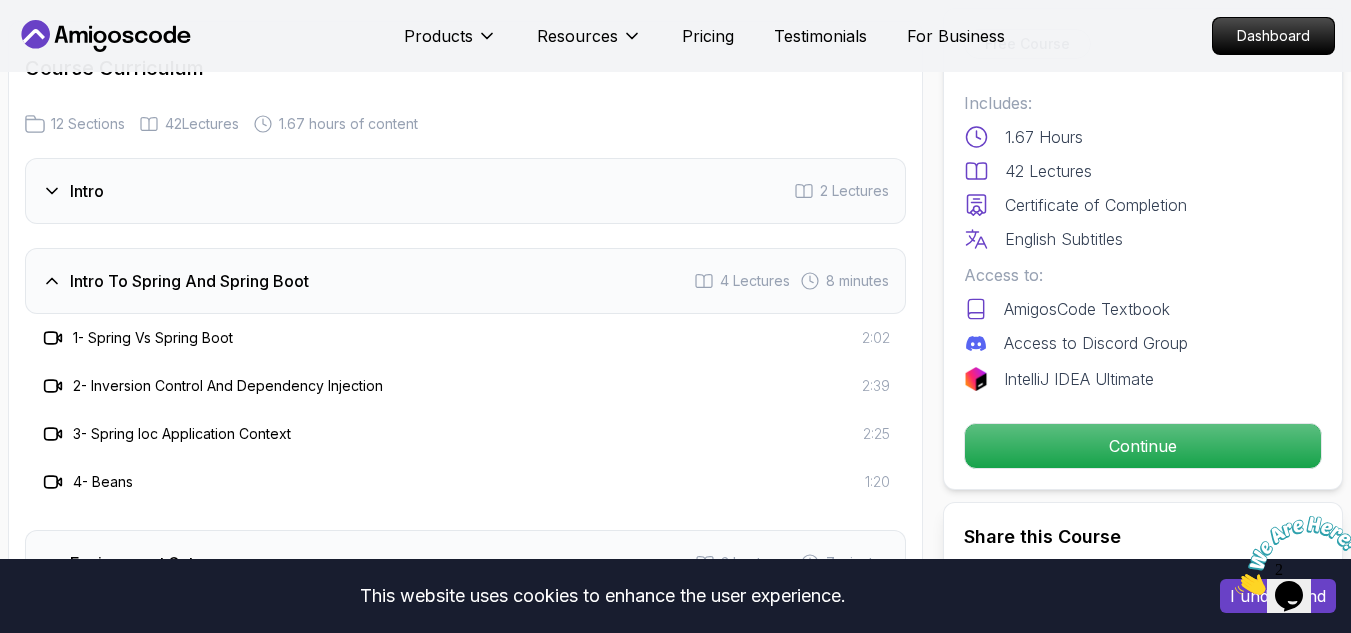 click on "2  -   Inversion Control And Dependency Injection" at bounding box center [228, 386] 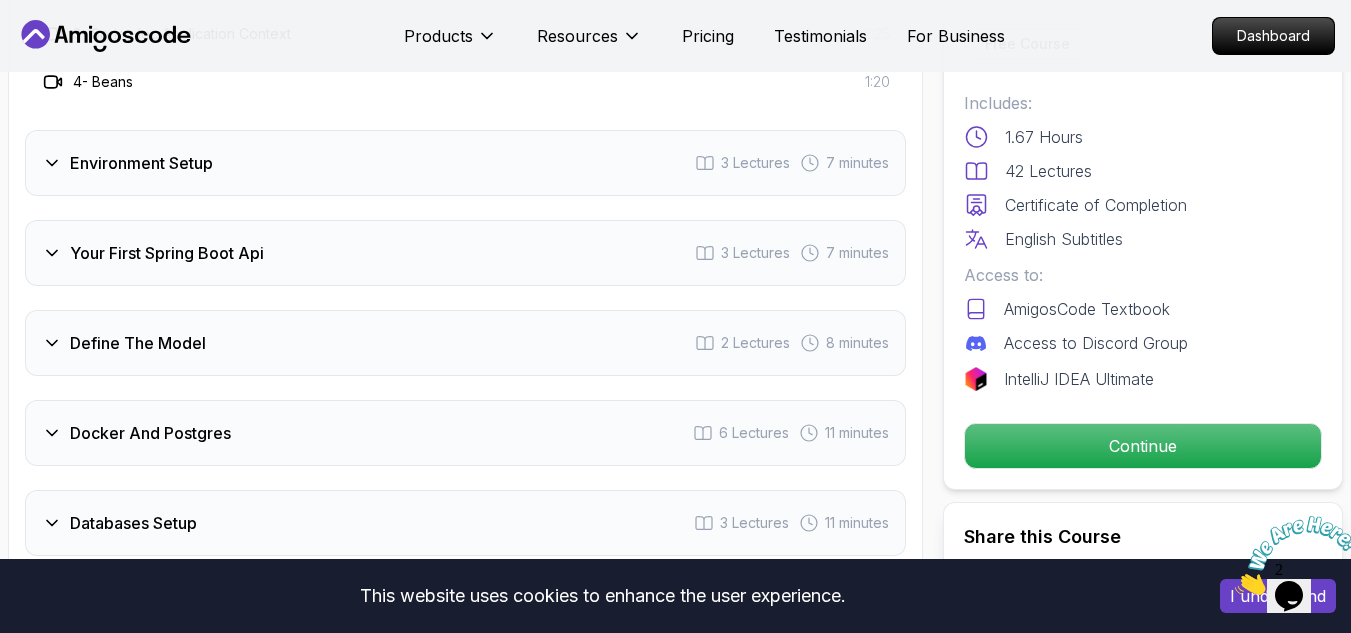 click on "11 minutes" at bounding box center [857, 433] 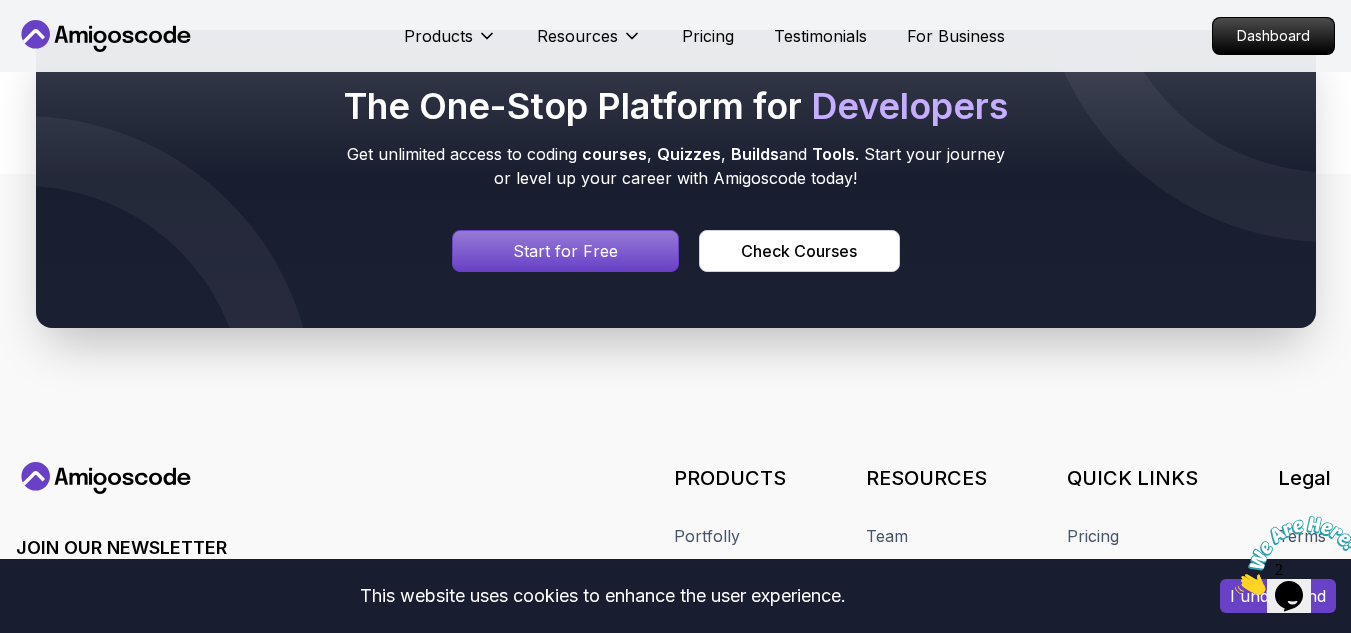 scroll, scrollTop: 8400, scrollLeft: 0, axis: vertical 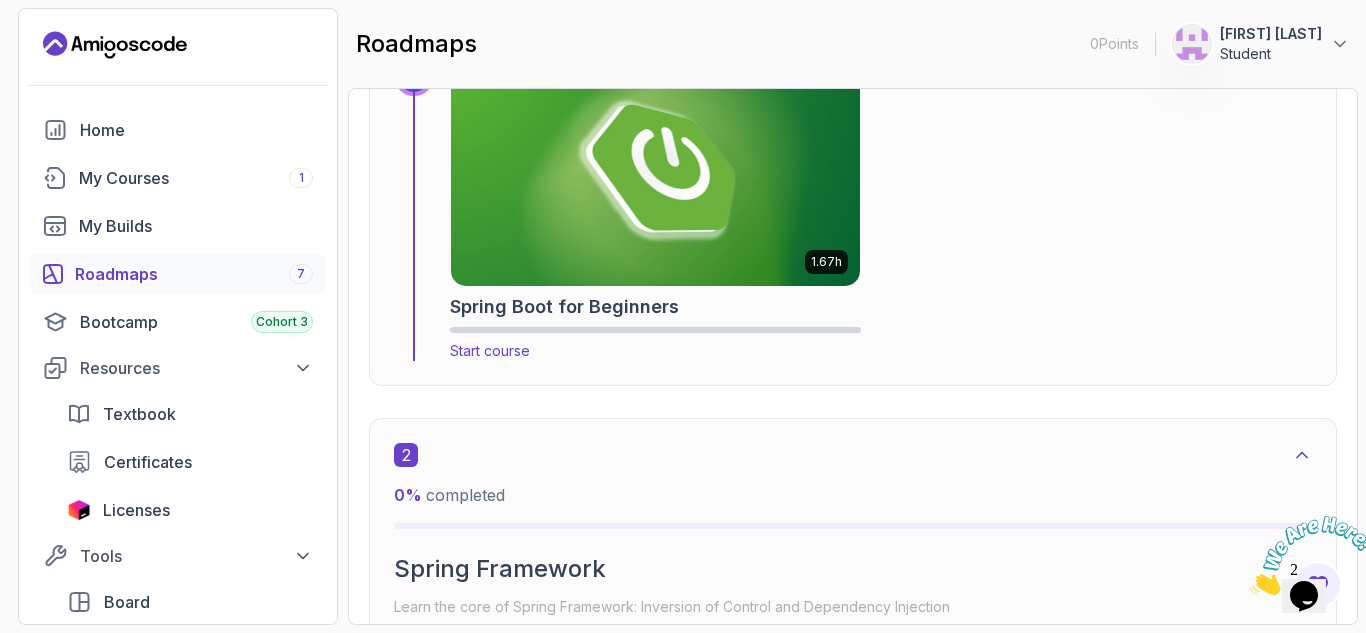 click on "Start course" at bounding box center (490, 350) 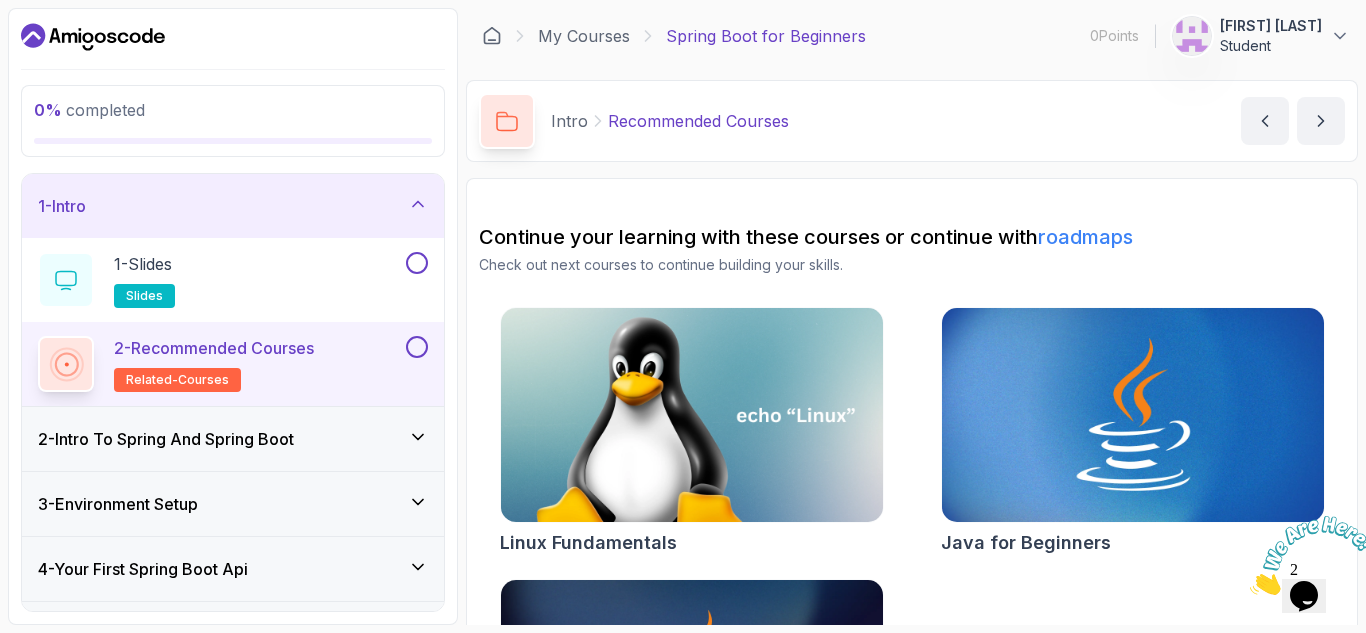 click on "related-courses" at bounding box center [177, 380] 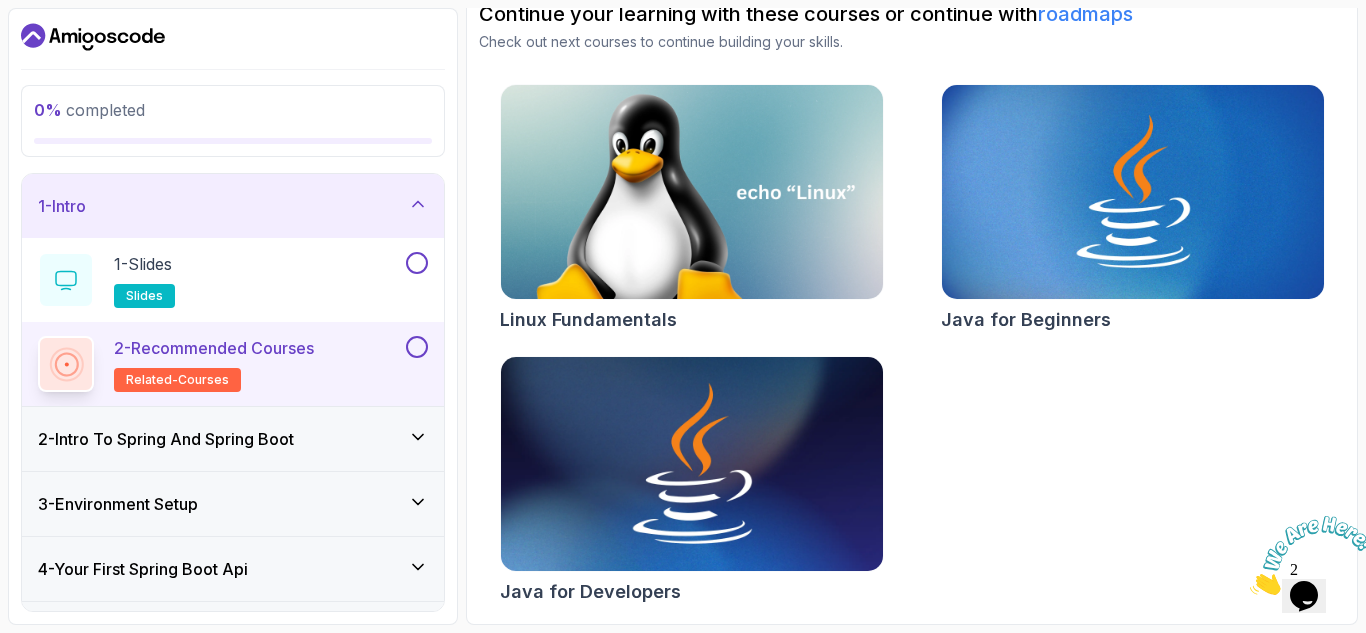 scroll, scrollTop: 0, scrollLeft: 0, axis: both 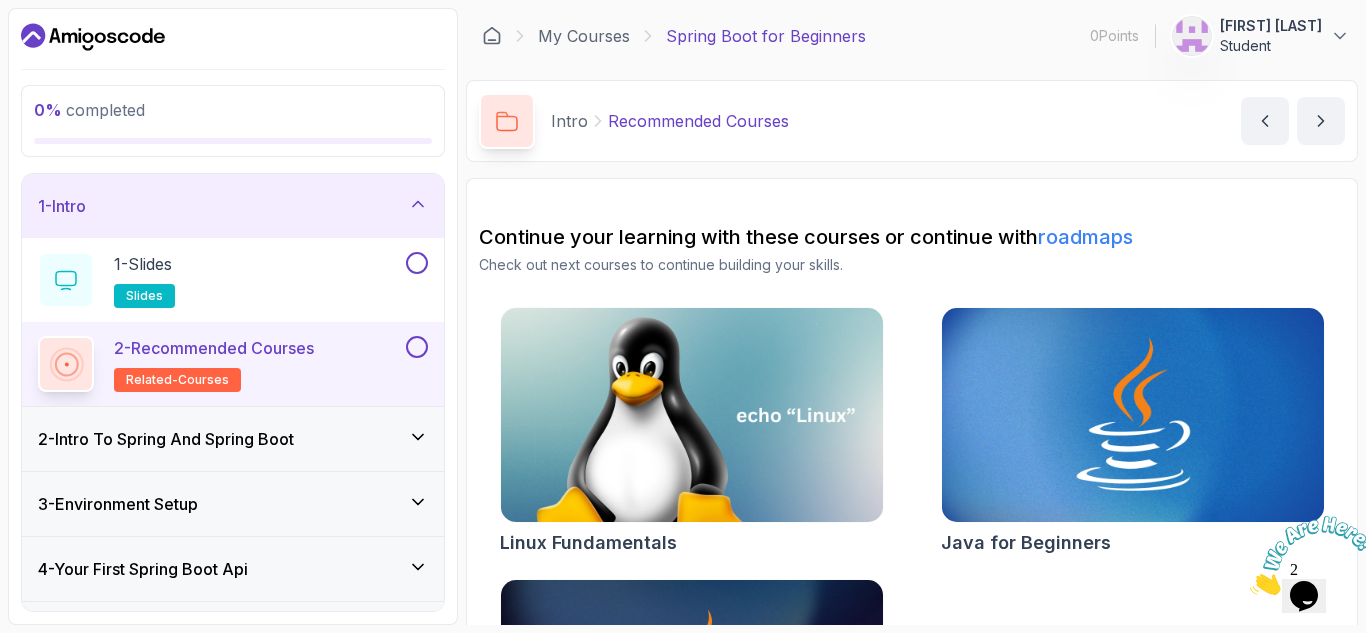 click on "roadmaps" at bounding box center (1085, 237) 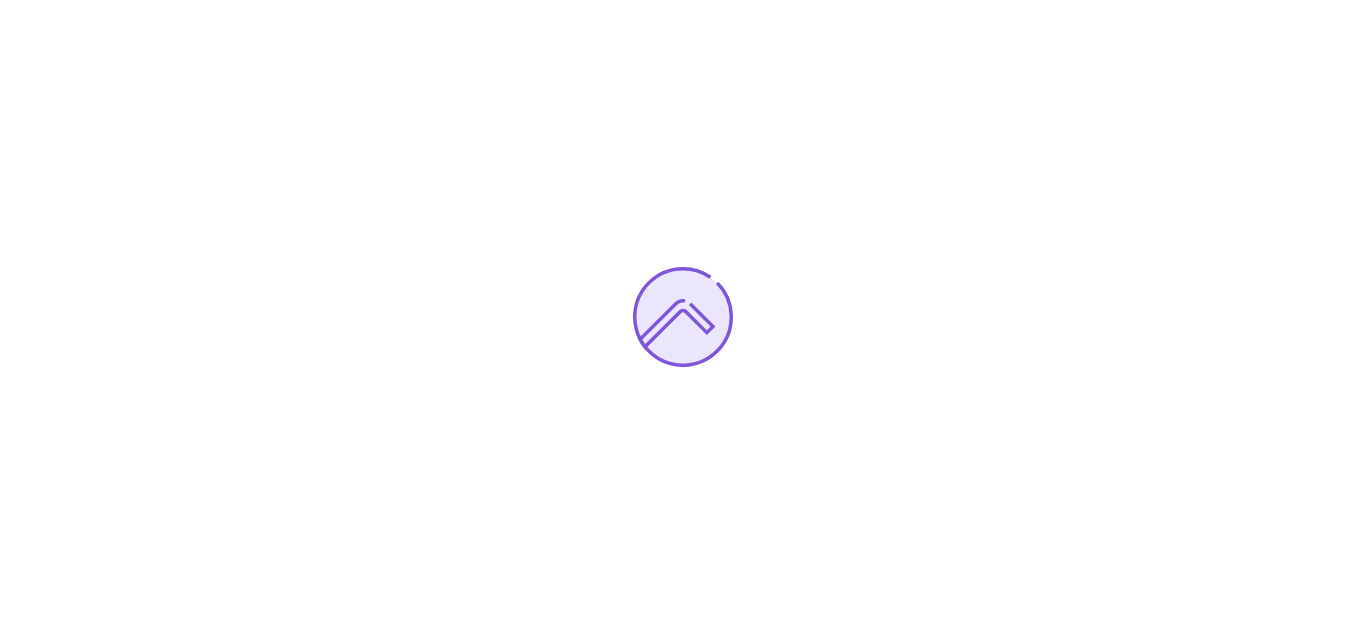 scroll, scrollTop: 0, scrollLeft: 0, axis: both 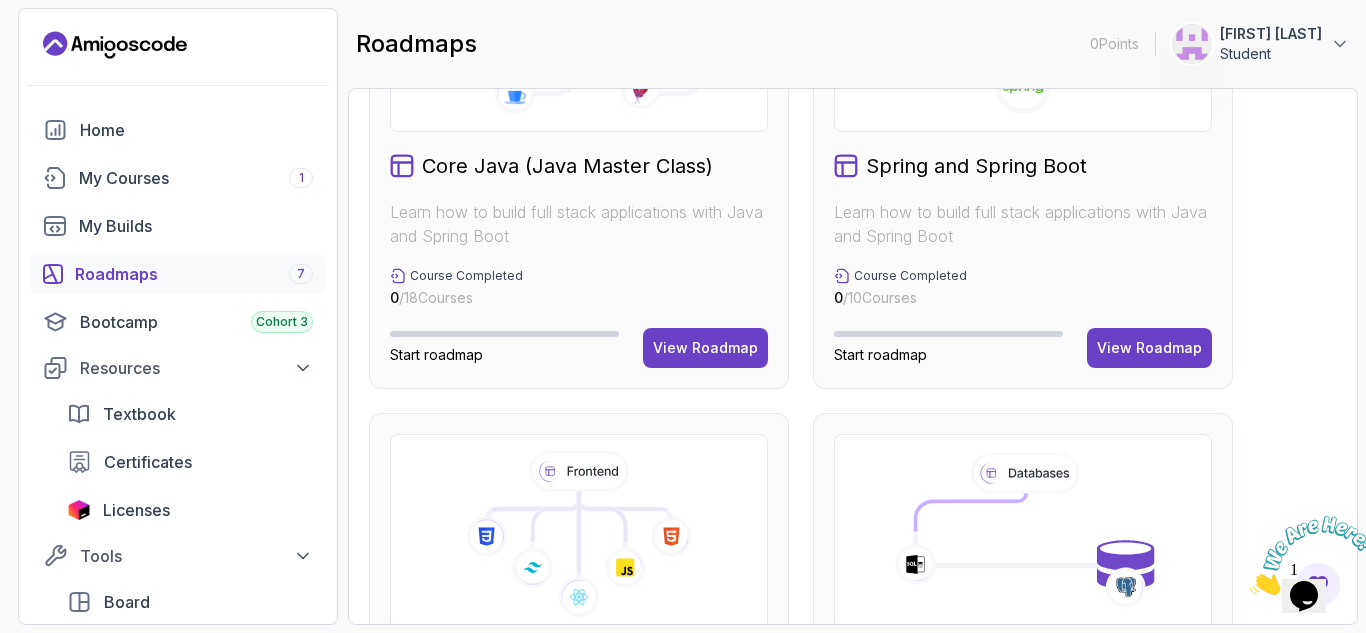 click 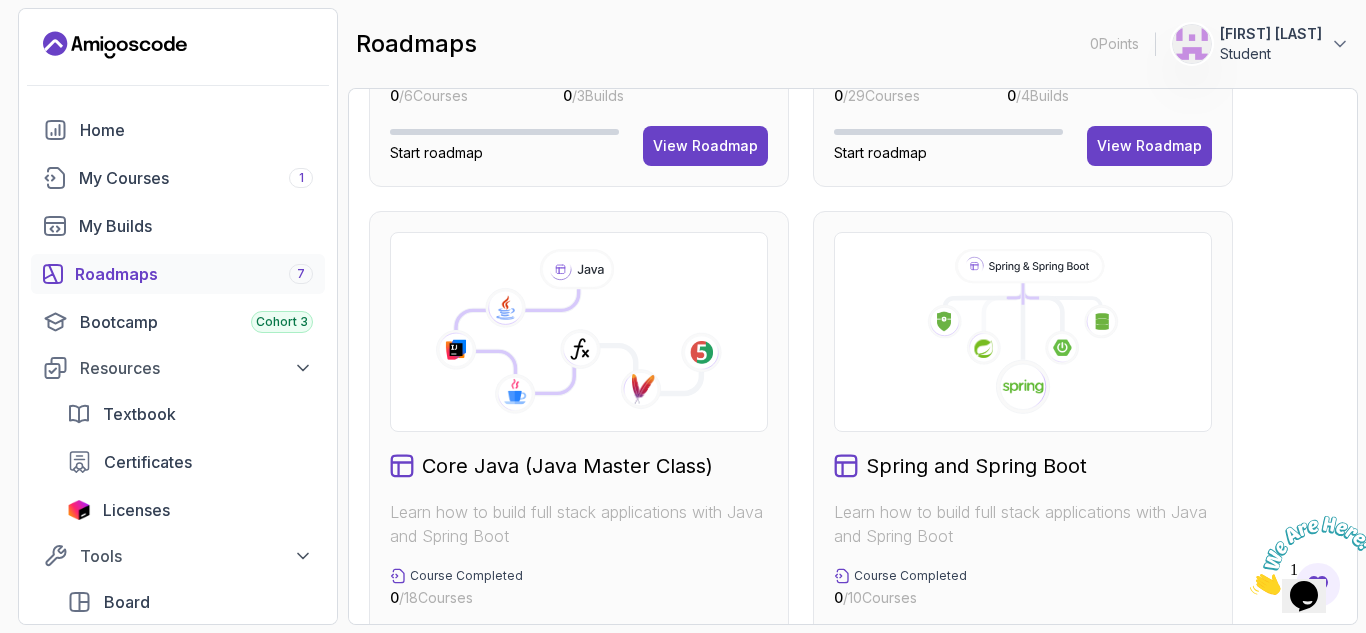 scroll, scrollTop: 600, scrollLeft: 0, axis: vertical 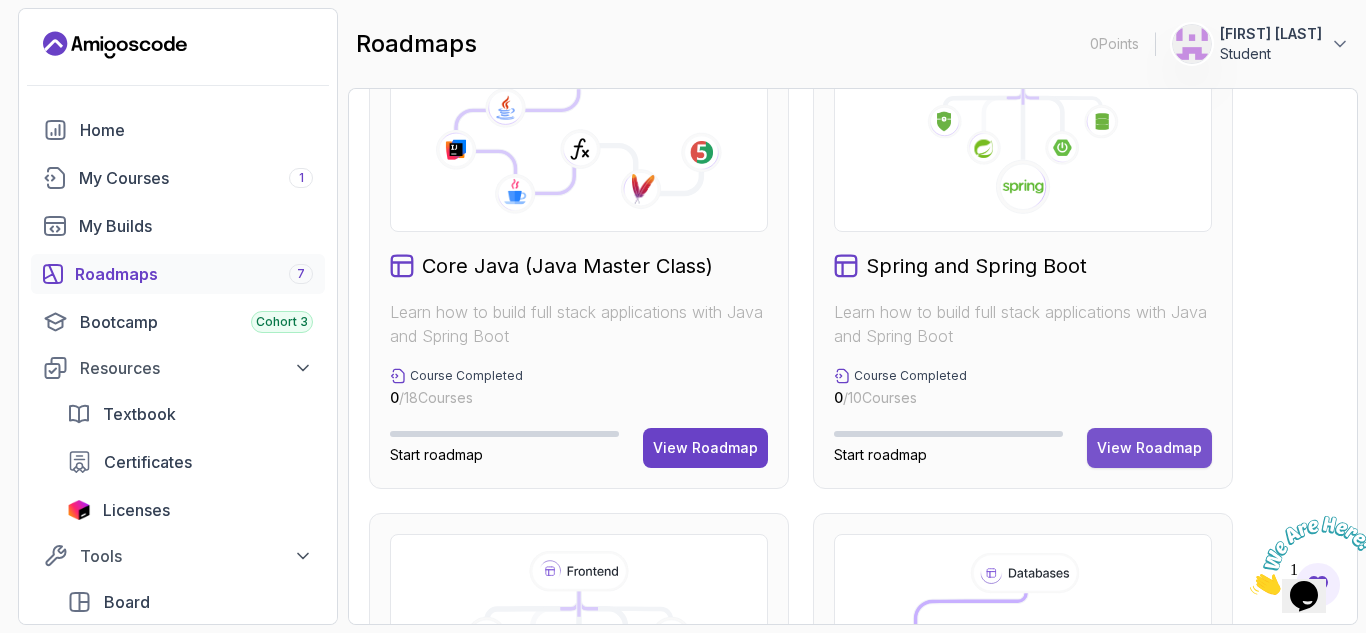 click on "View Roadmap" at bounding box center [1149, 448] 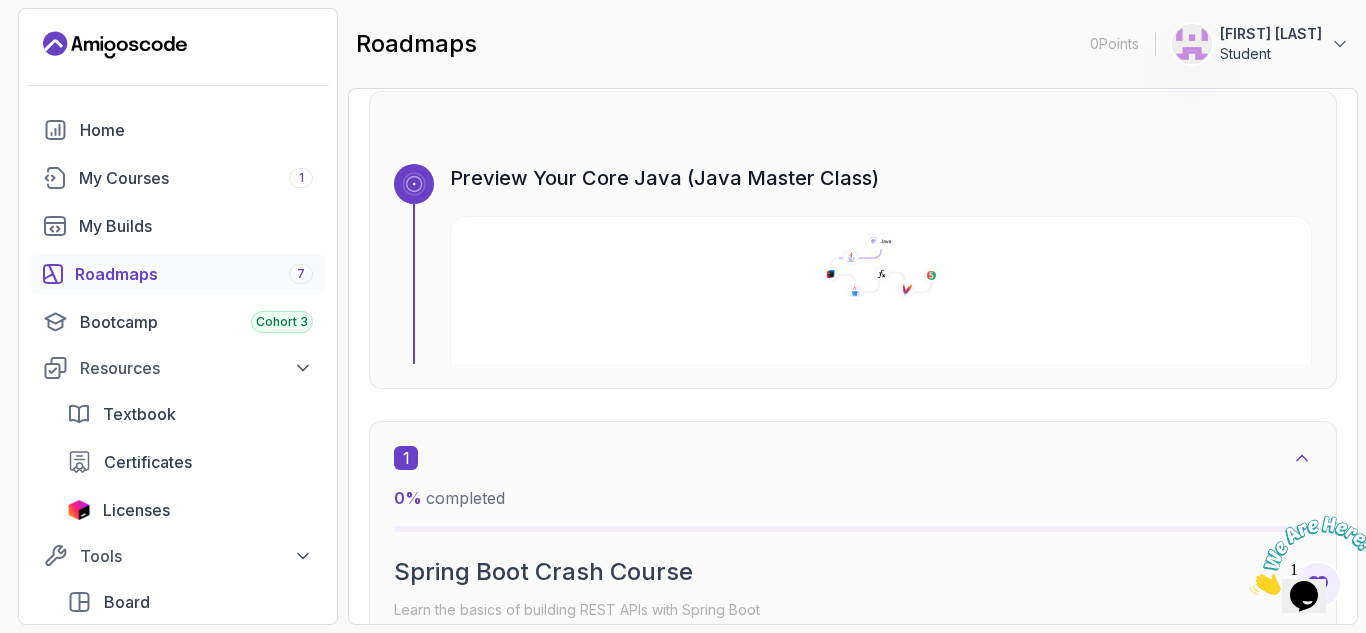scroll, scrollTop: 520, scrollLeft: 0, axis: vertical 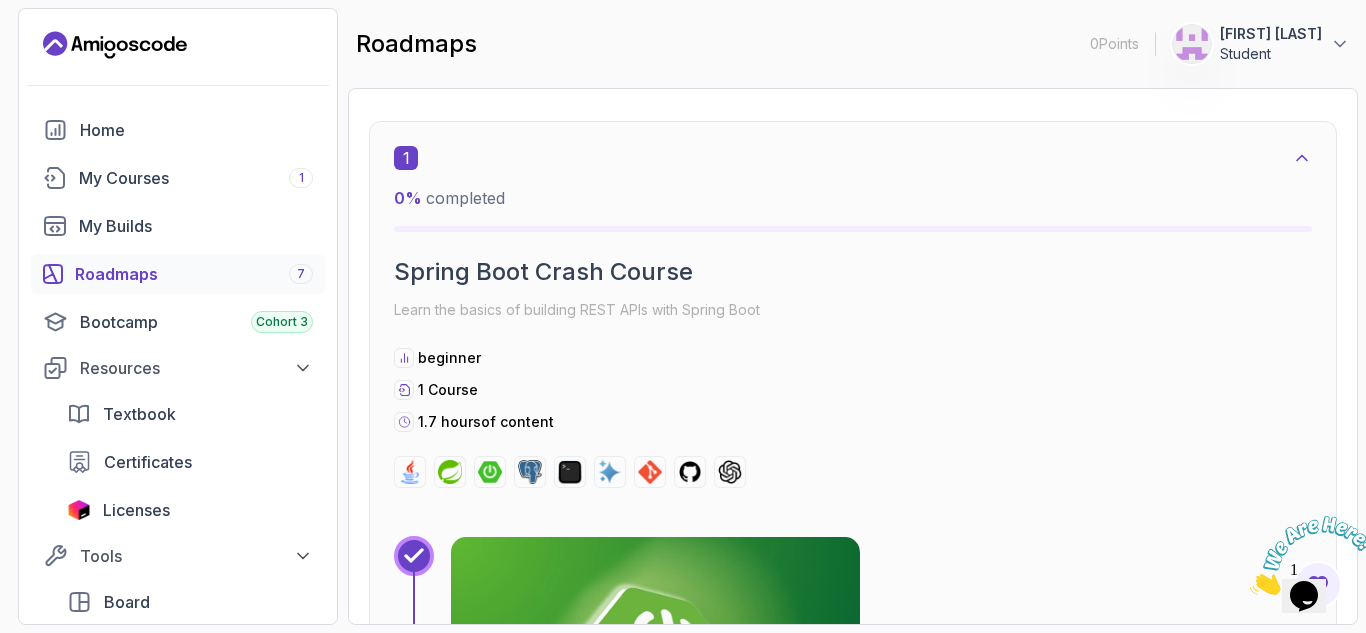 click on "1   Course" at bounding box center (448, 389) 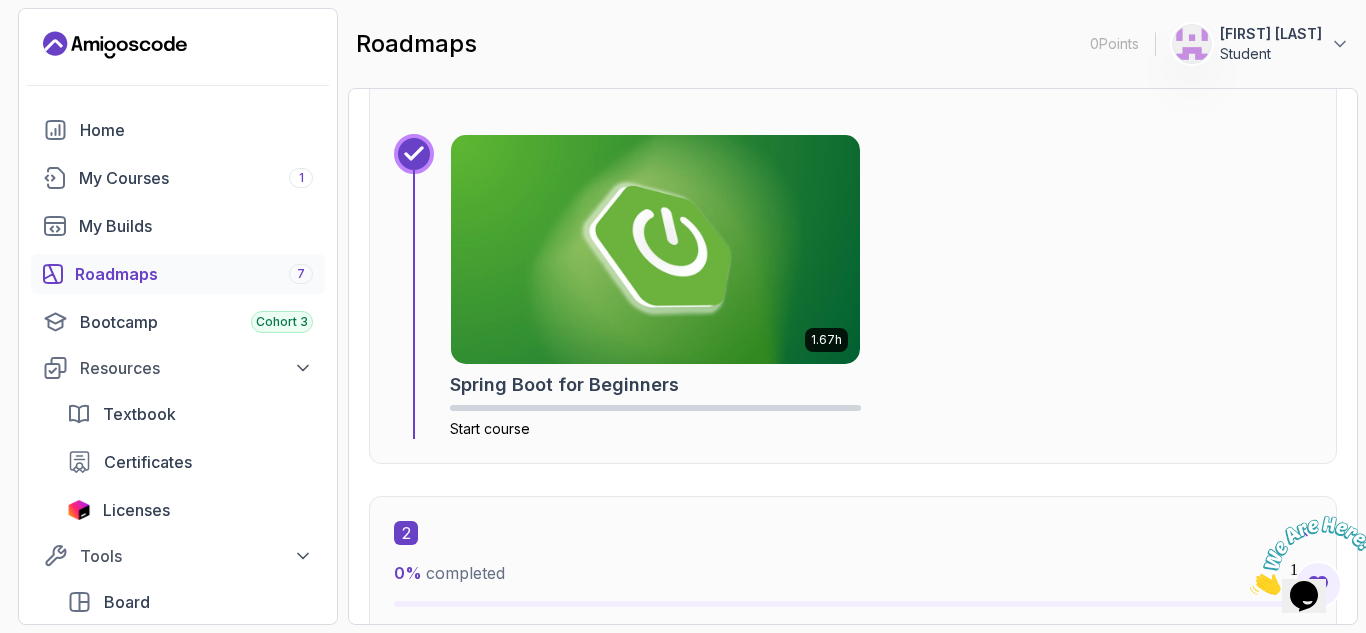 scroll, scrollTop: 1020, scrollLeft: 0, axis: vertical 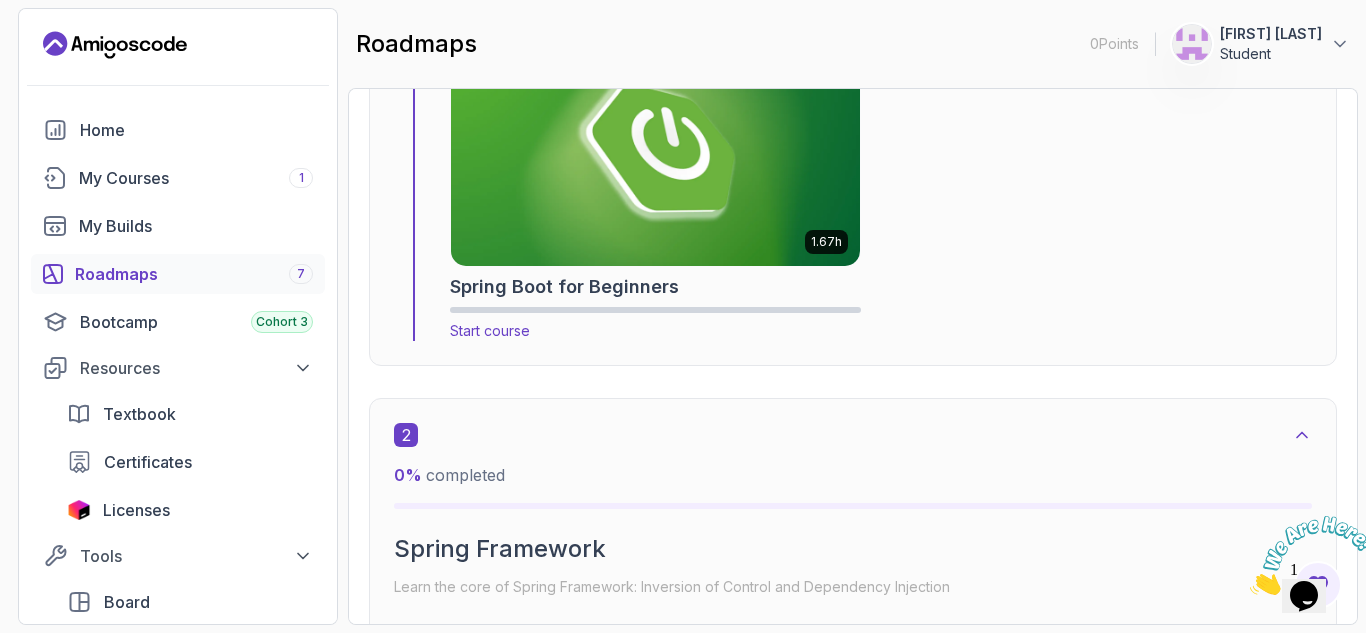 click on "Start course" at bounding box center (490, 330) 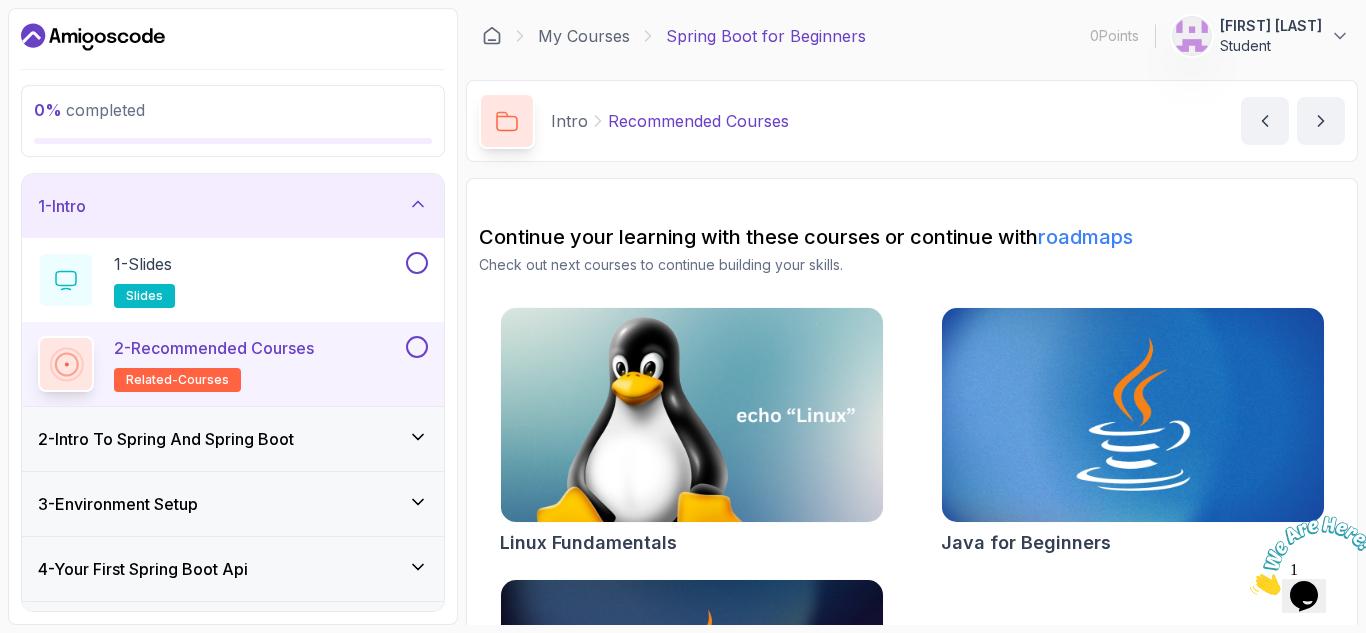 click on "2  -  Intro To Spring And Spring Boot" at bounding box center (166, 439) 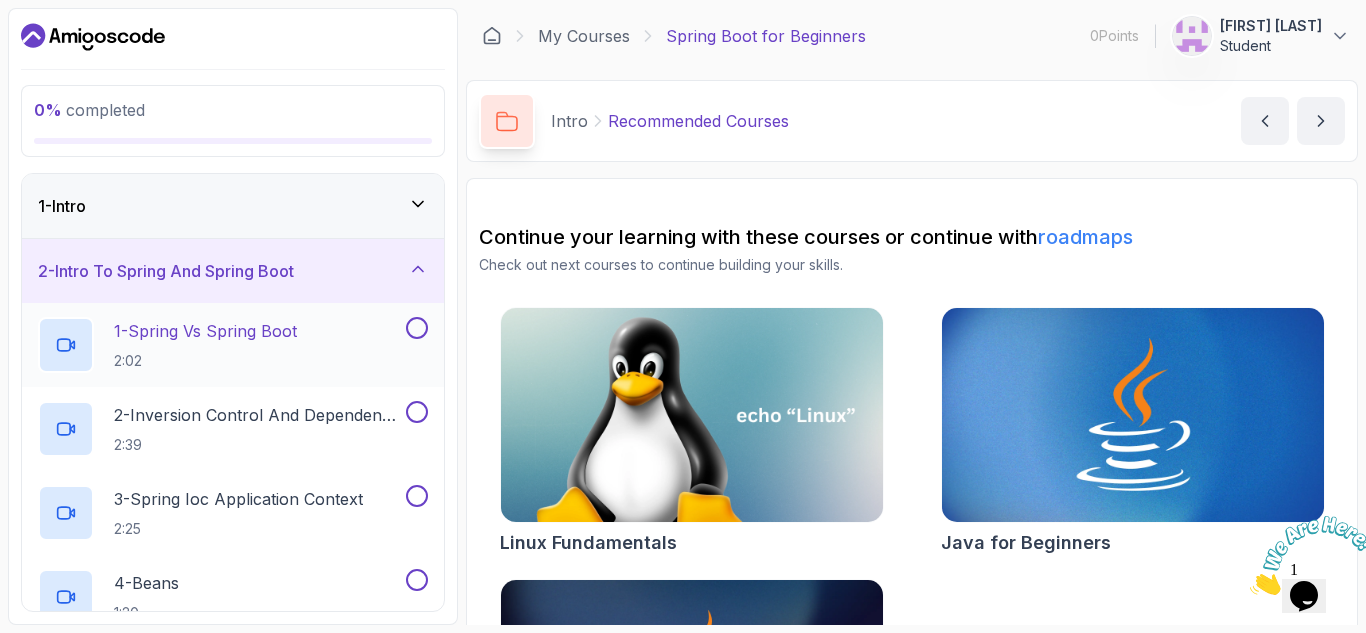click on "1  -  Spring Vs Spring Boot" at bounding box center [205, 331] 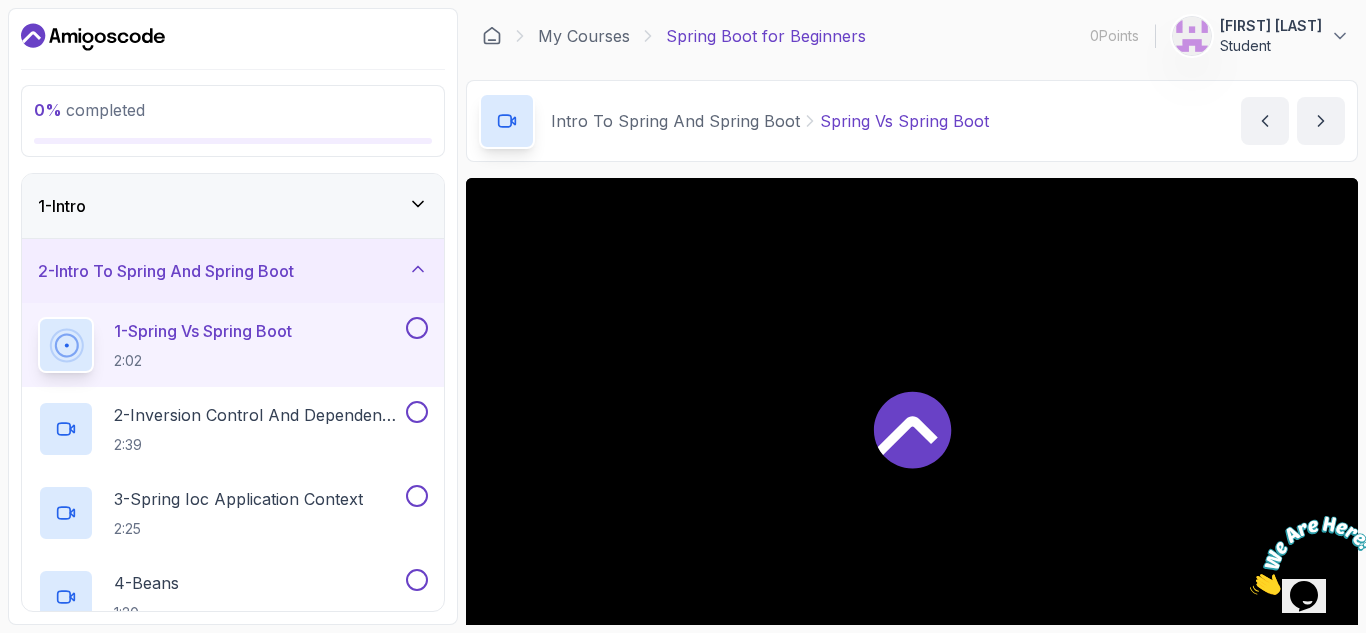 click 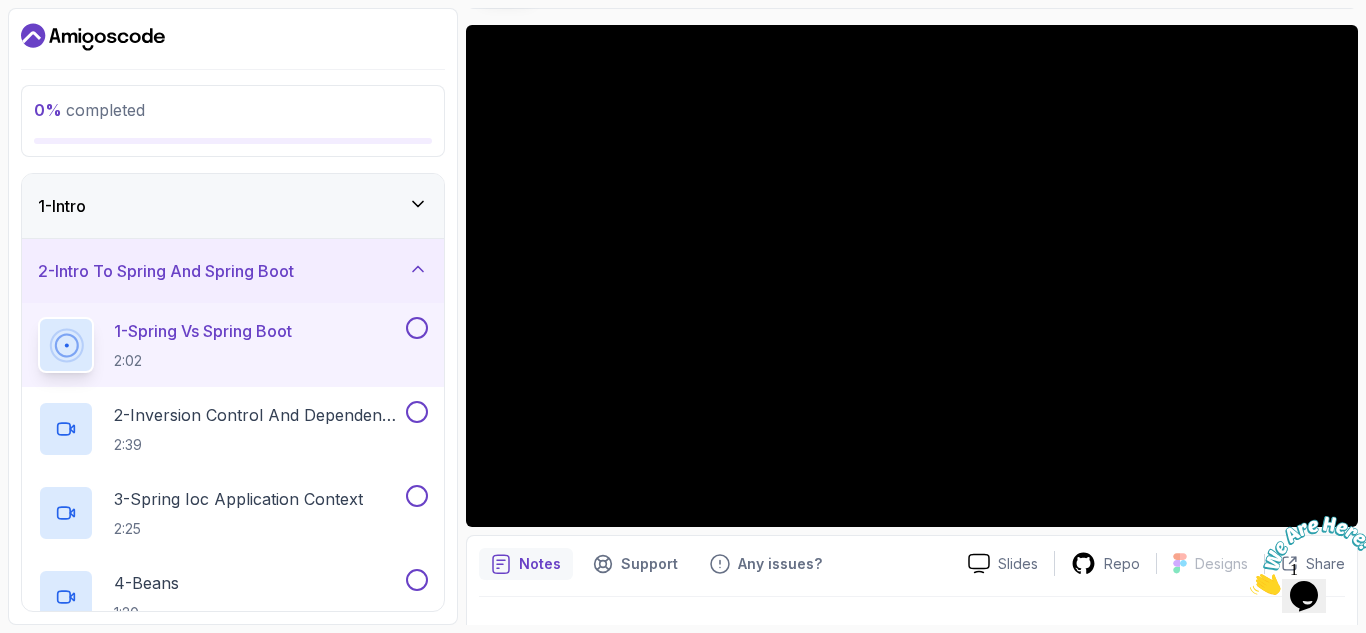 scroll, scrollTop: 194, scrollLeft: 0, axis: vertical 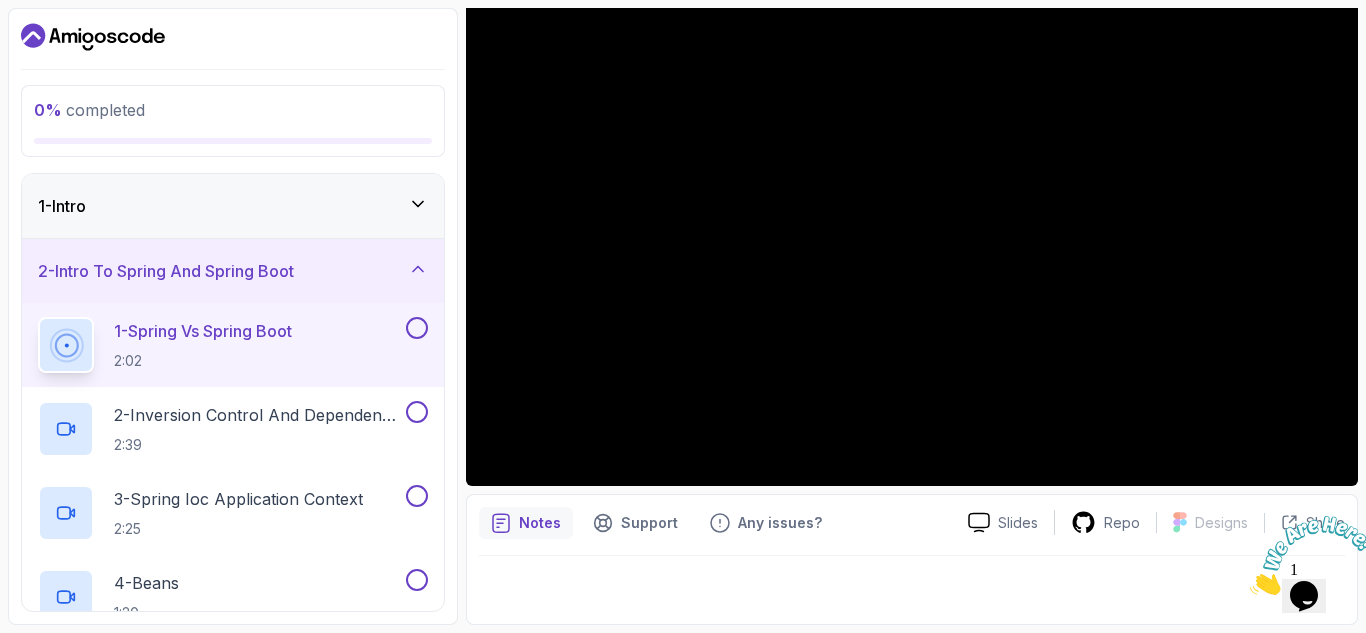click on "1  -  Intro" at bounding box center [233, 206] 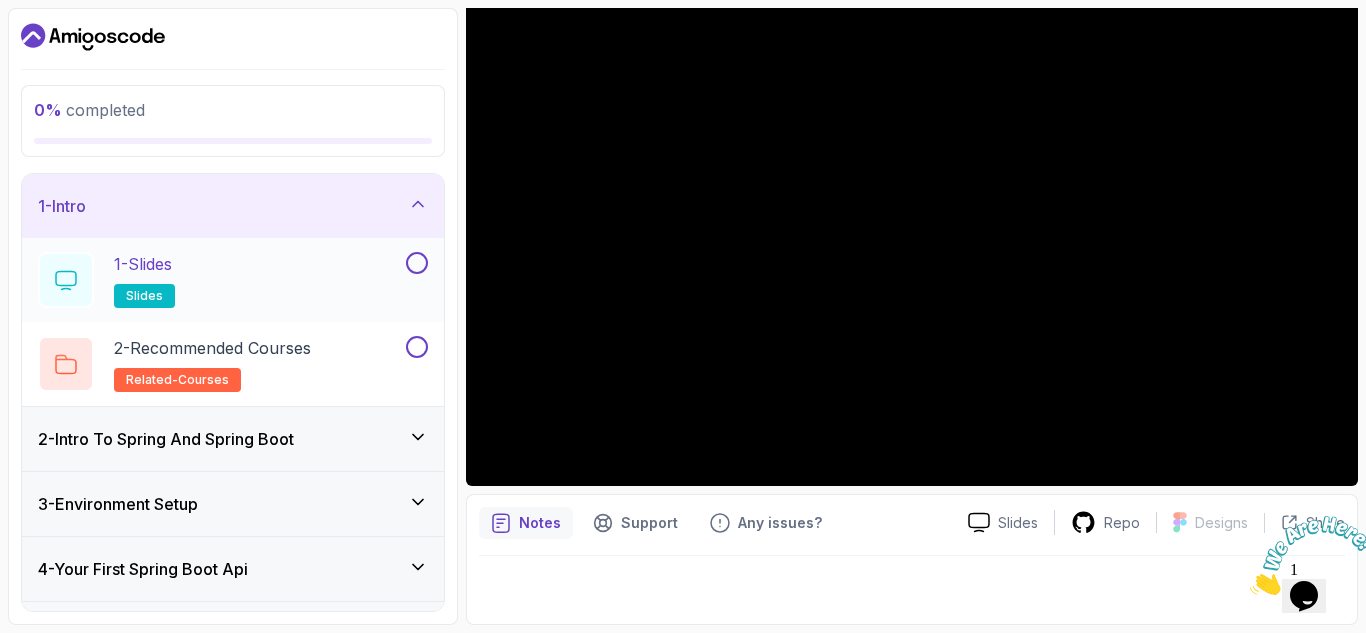 click on "1  -  Slides slides" at bounding box center (220, 280) 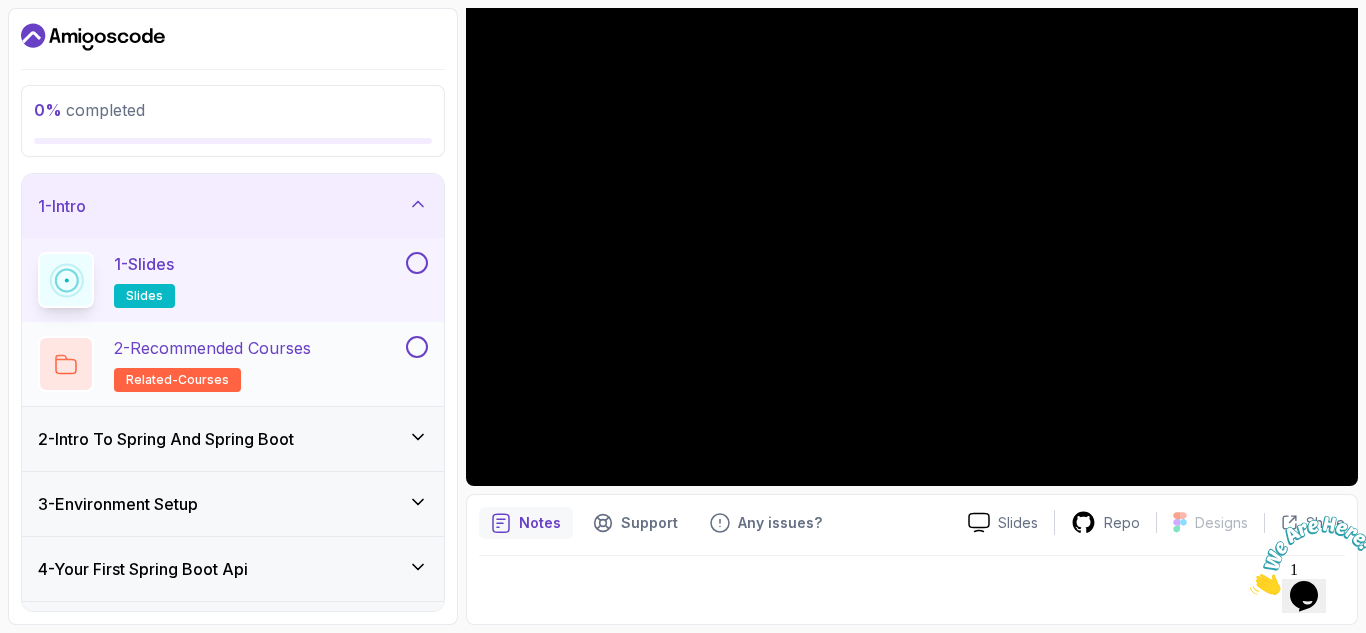 click on "2  -  Recommended Courses related-courses" at bounding box center (212, 364) 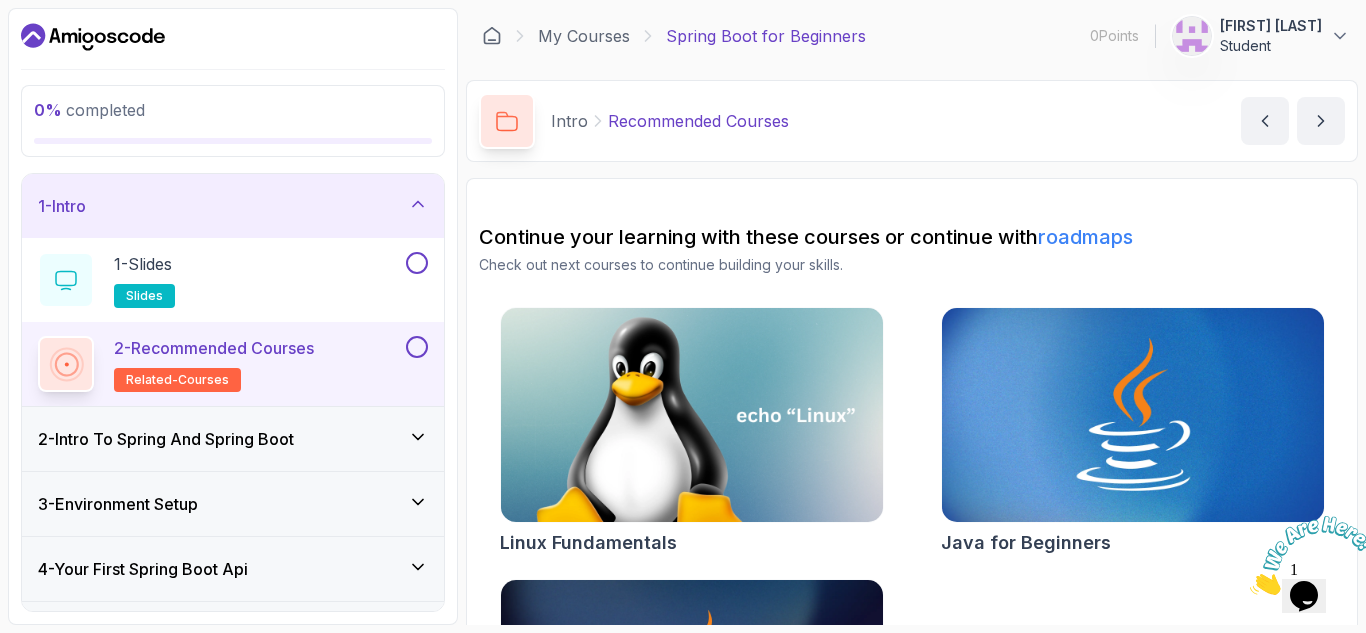 click on "2  -  Intro To Spring And Spring Boot" at bounding box center (233, 439) 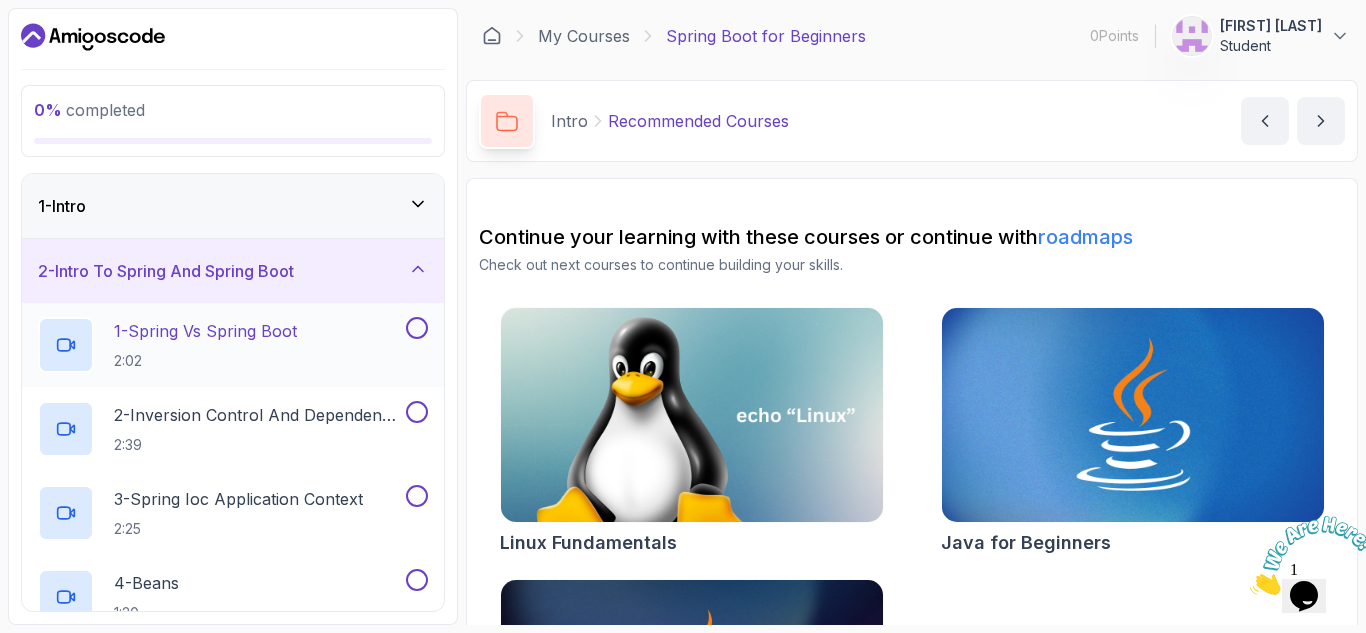 click on "1  -  Spring Vs Spring Boot 2:02" at bounding box center [220, 345] 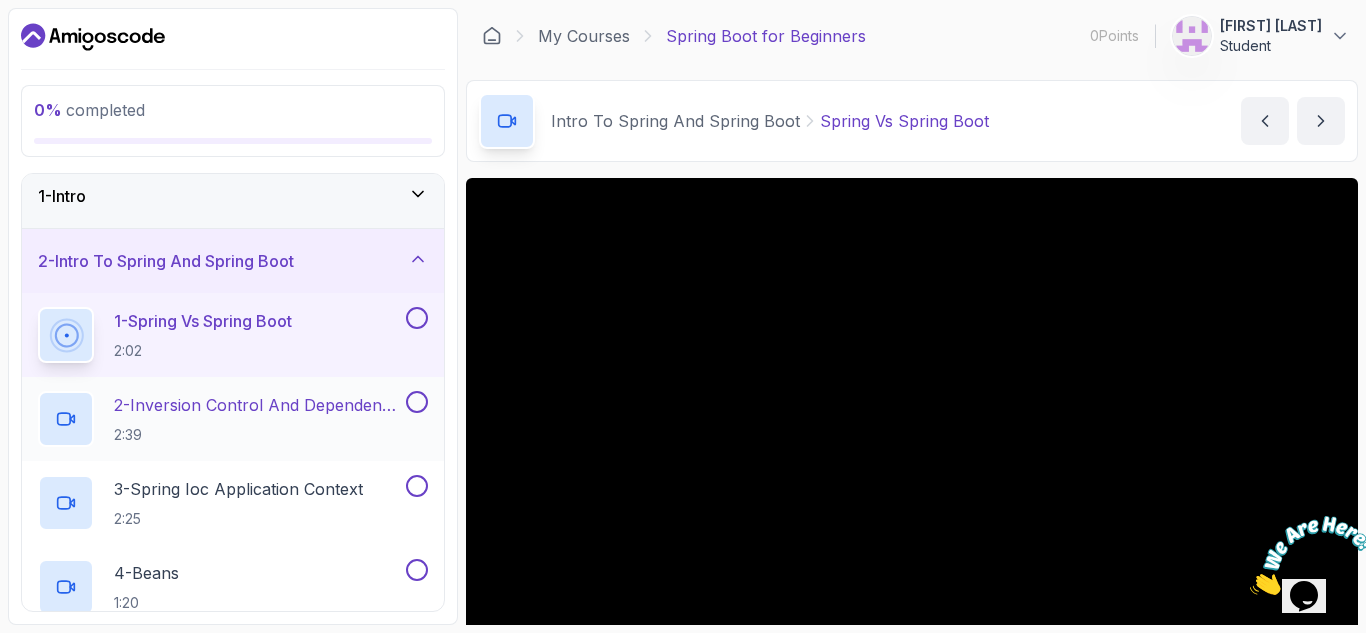 scroll, scrollTop: 0, scrollLeft: 0, axis: both 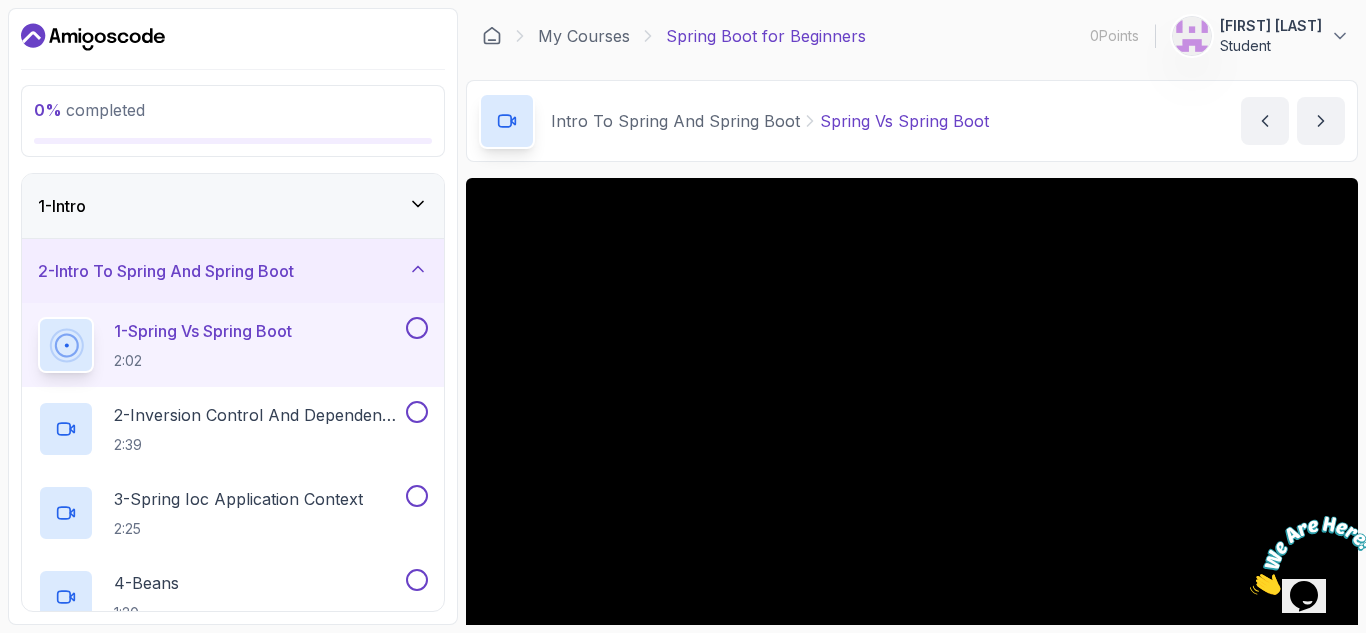 click at bounding box center [417, 328] 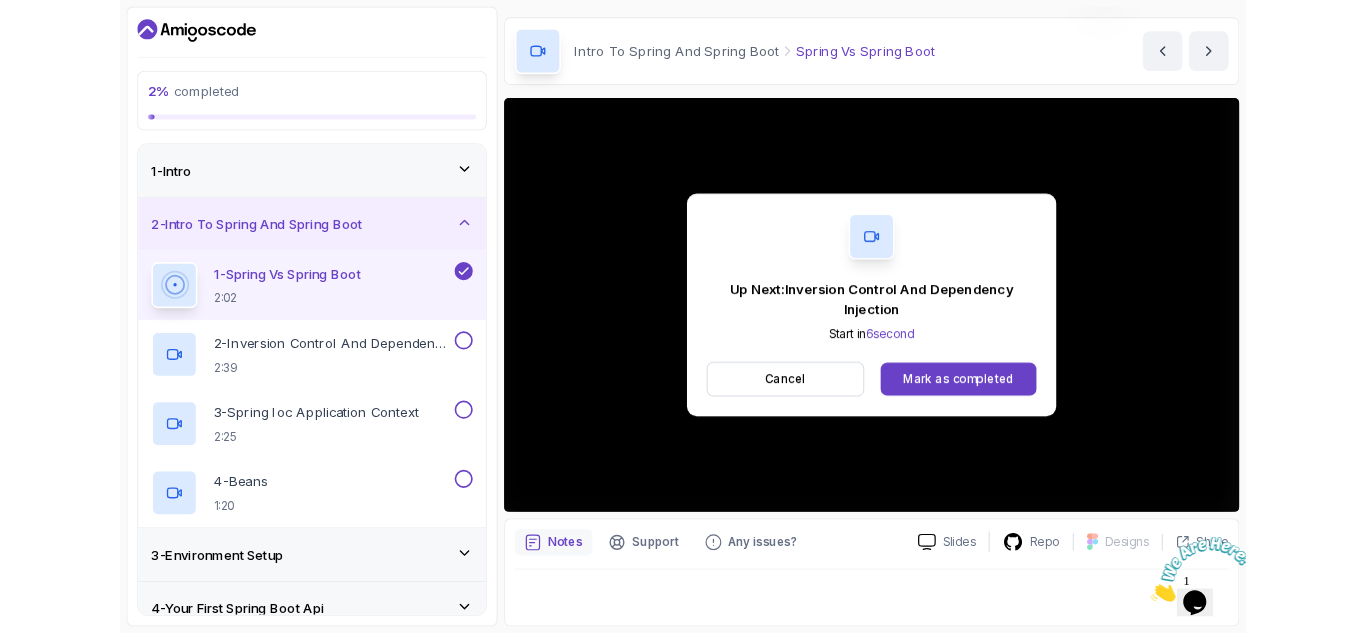 scroll, scrollTop: 194, scrollLeft: 0, axis: vertical 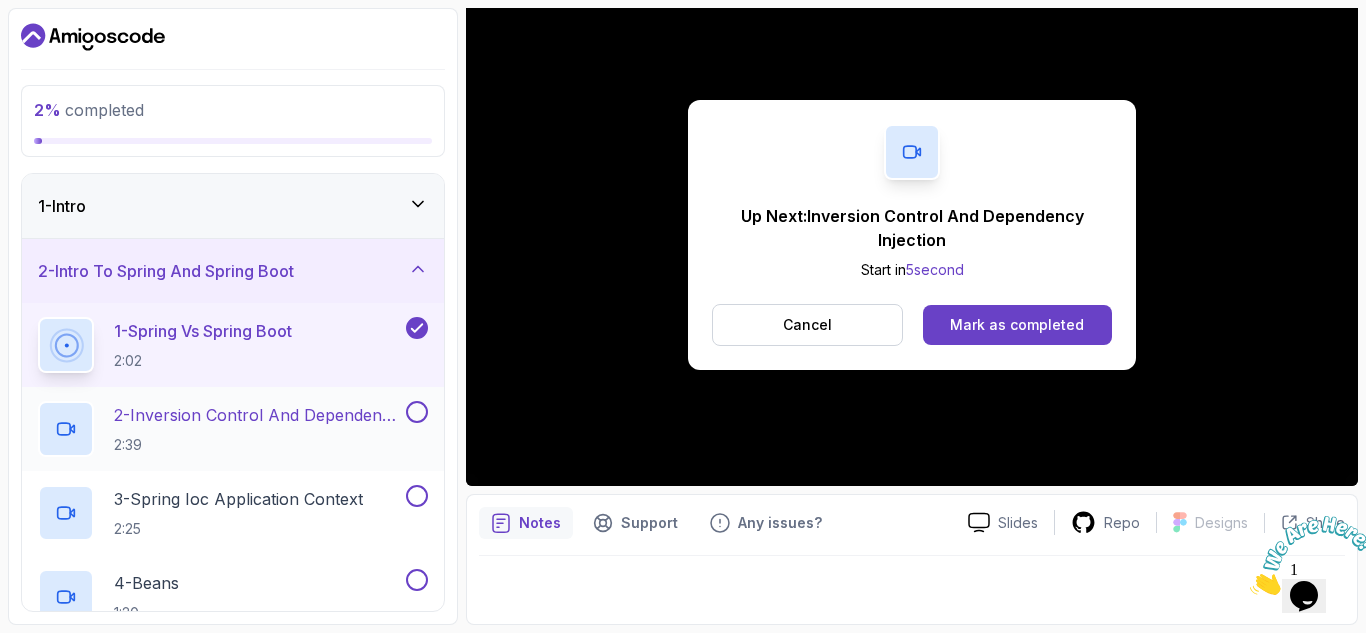 click on "2  -  Inversion Control And Dependency Injection" at bounding box center (258, 415) 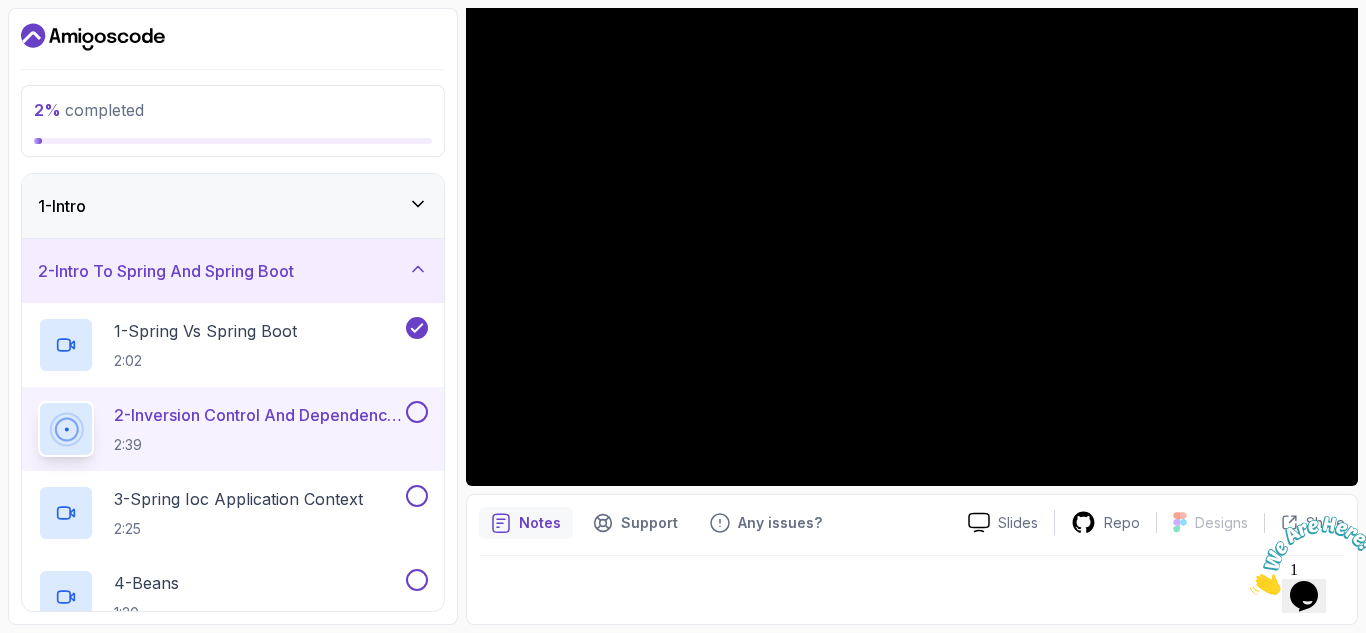 click at bounding box center (417, 412) 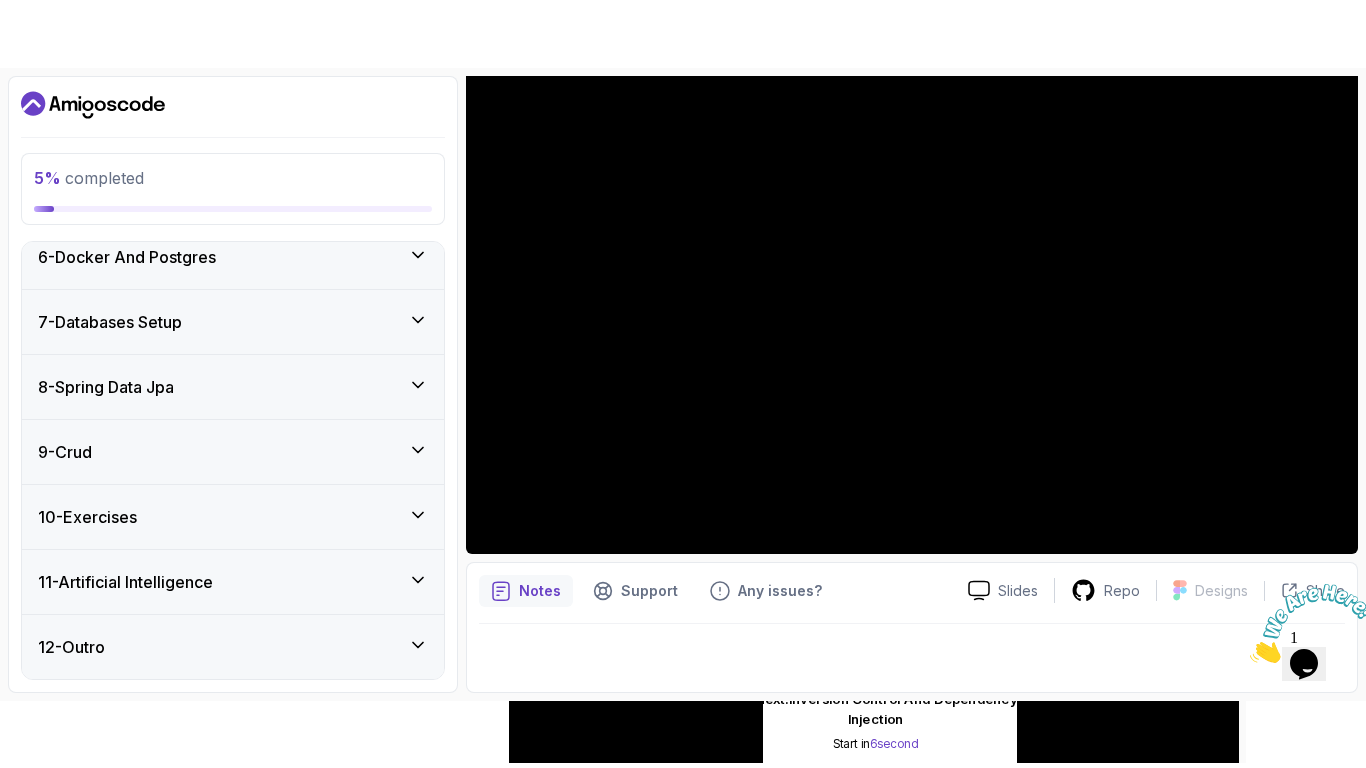 scroll, scrollTop: 544, scrollLeft: 0, axis: vertical 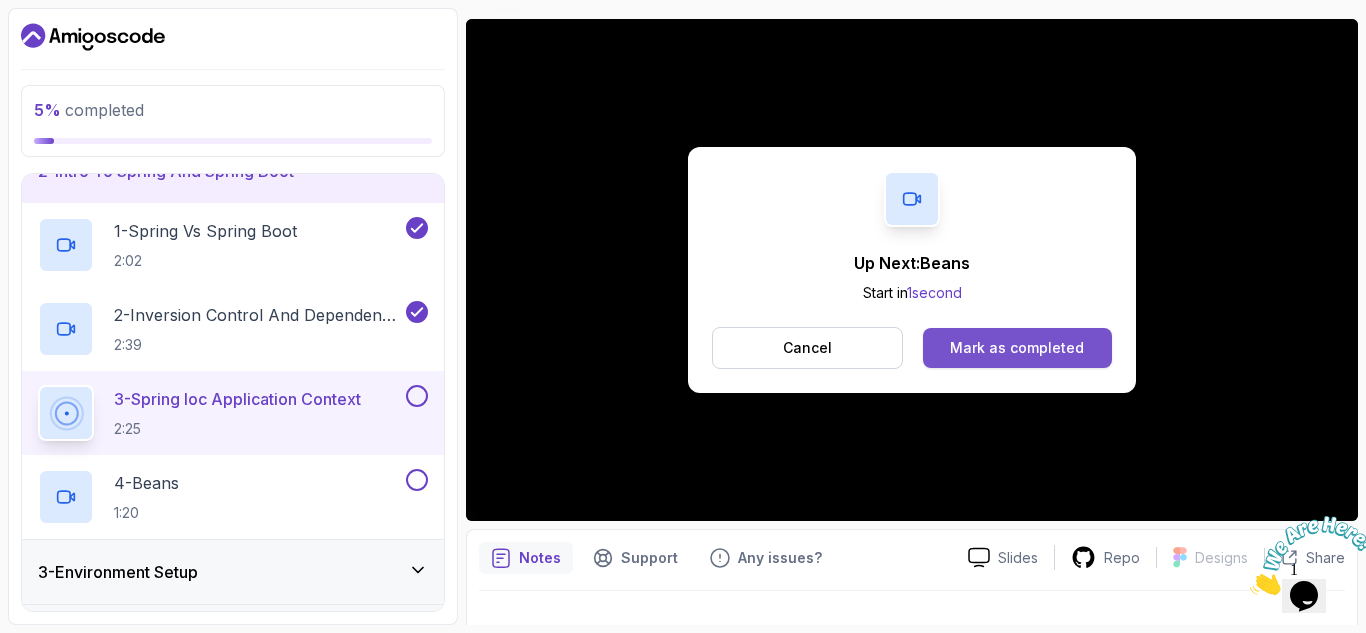 click on "Mark as completed" at bounding box center [1017, 348] 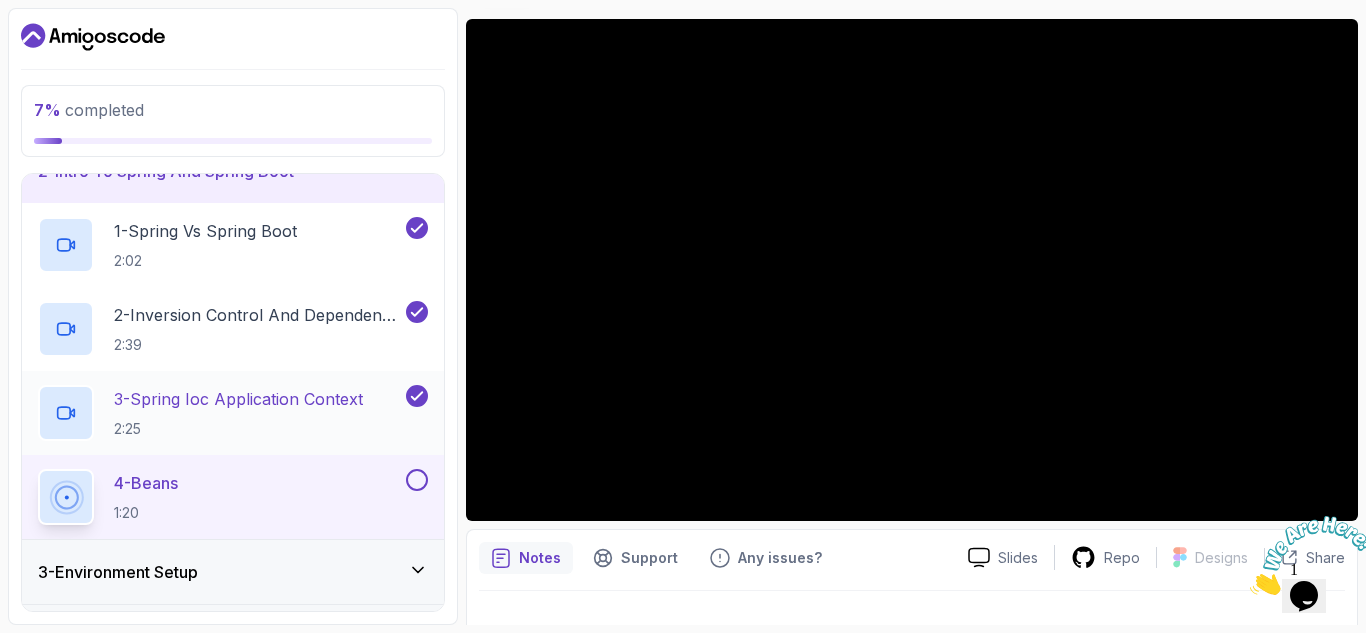 click on "3  -  Spring Ioc Application Context" at bounding box center [238, 399] 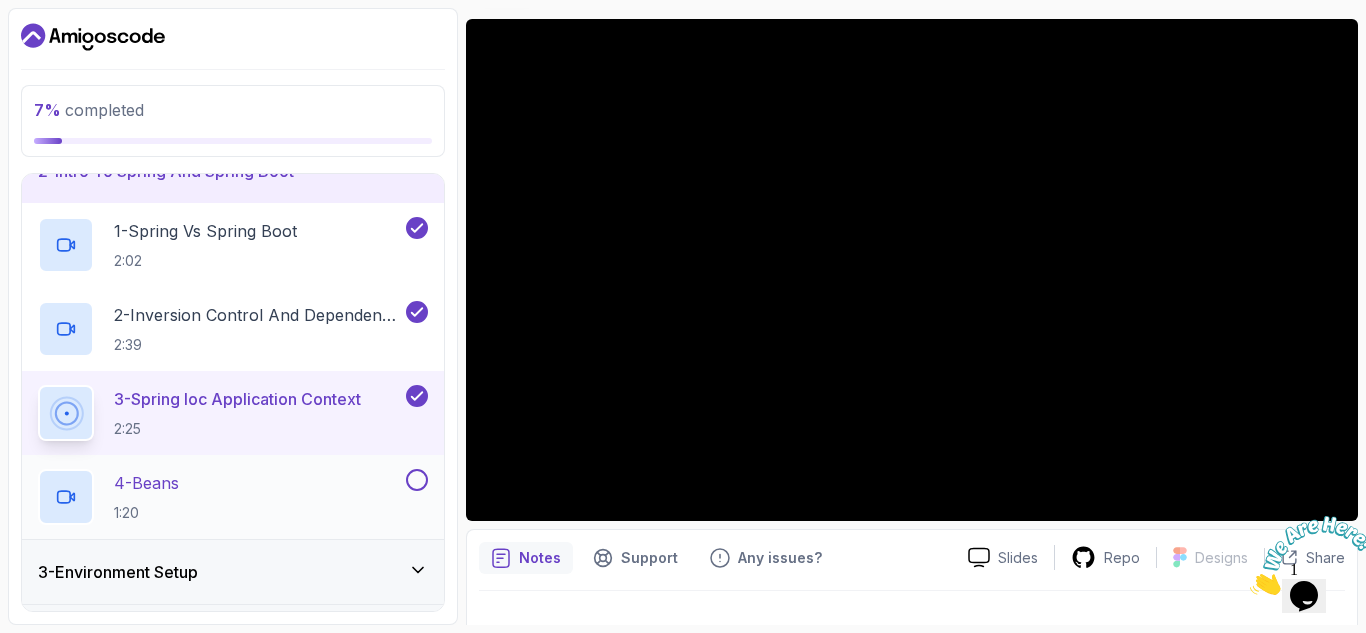 click on "1:20" at bounding box center [146, 513] 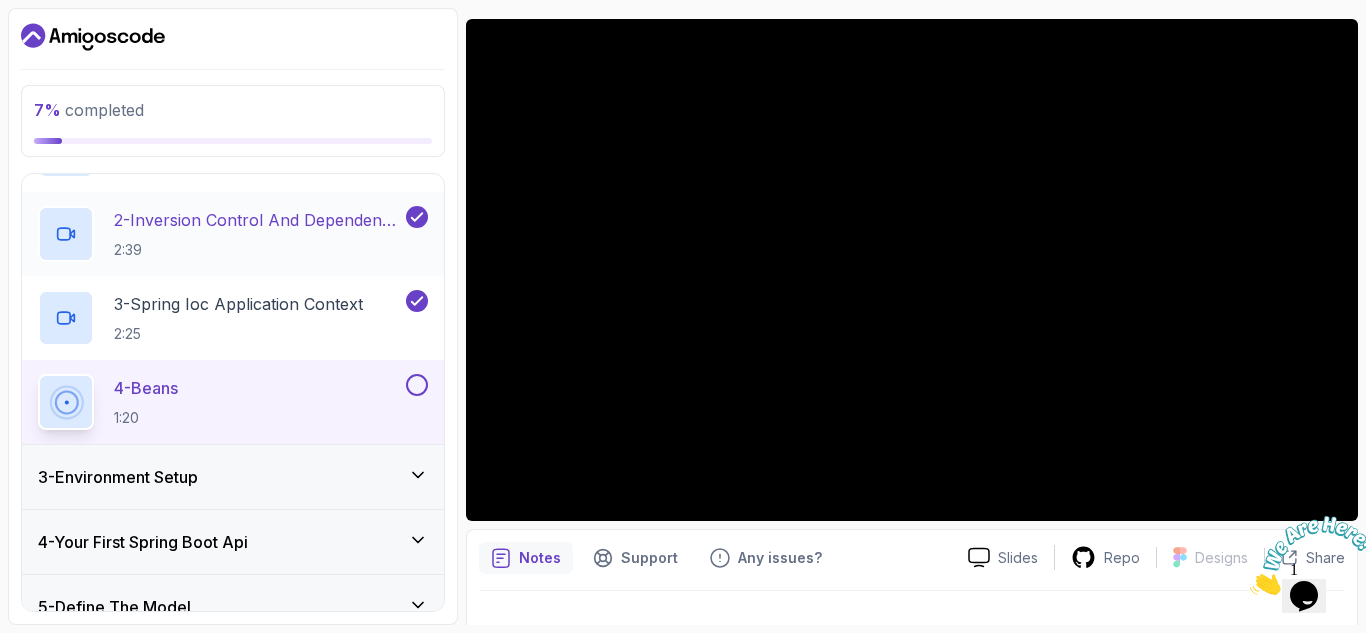 scroll, scrollTop: 200, scrollLeft: 0, axis: vertical 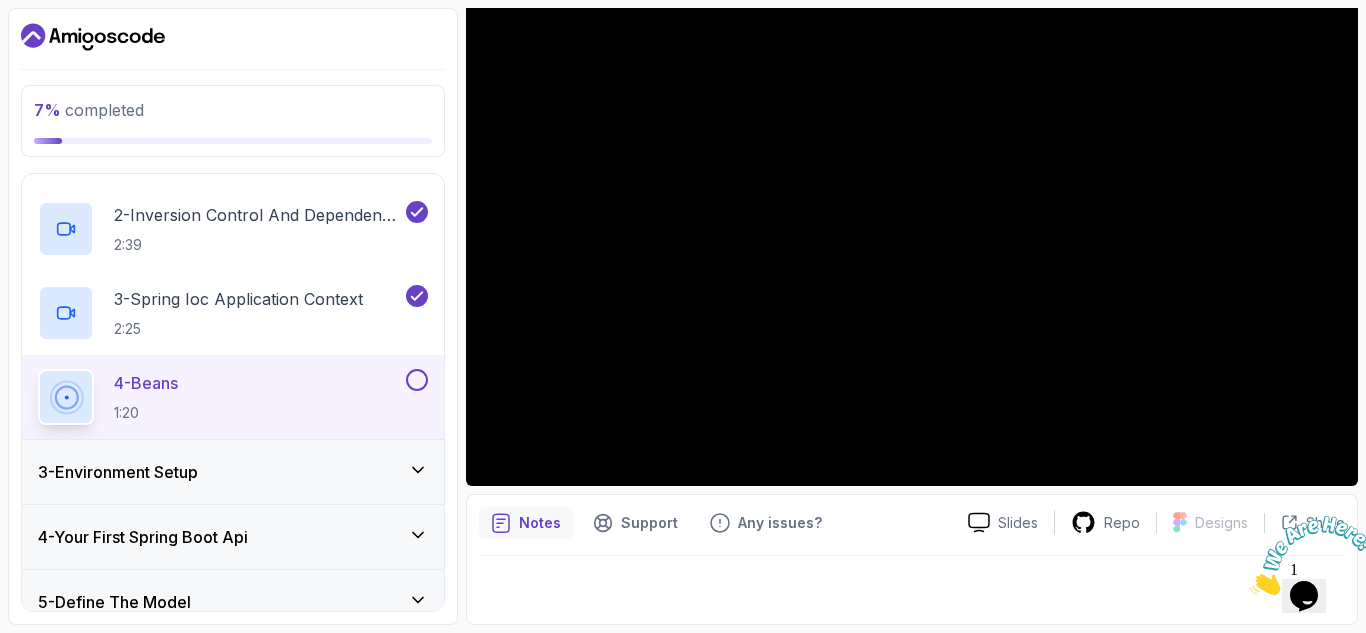 click at bounding box center [1250, 589] 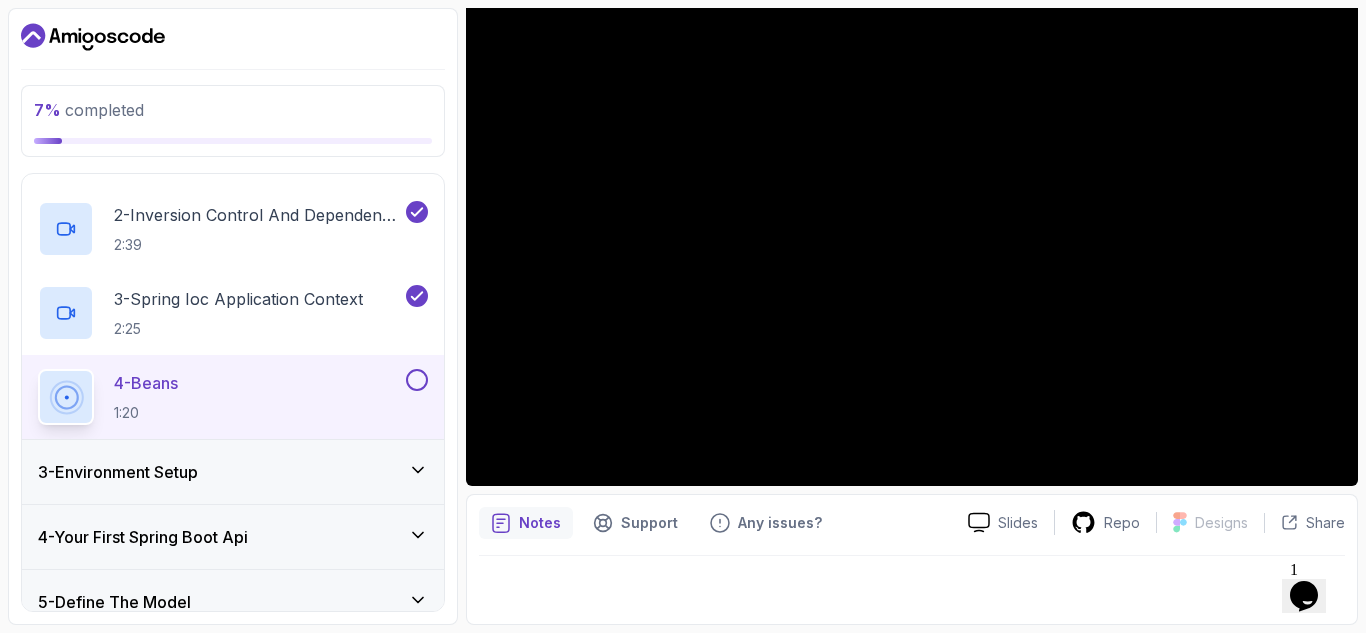 click 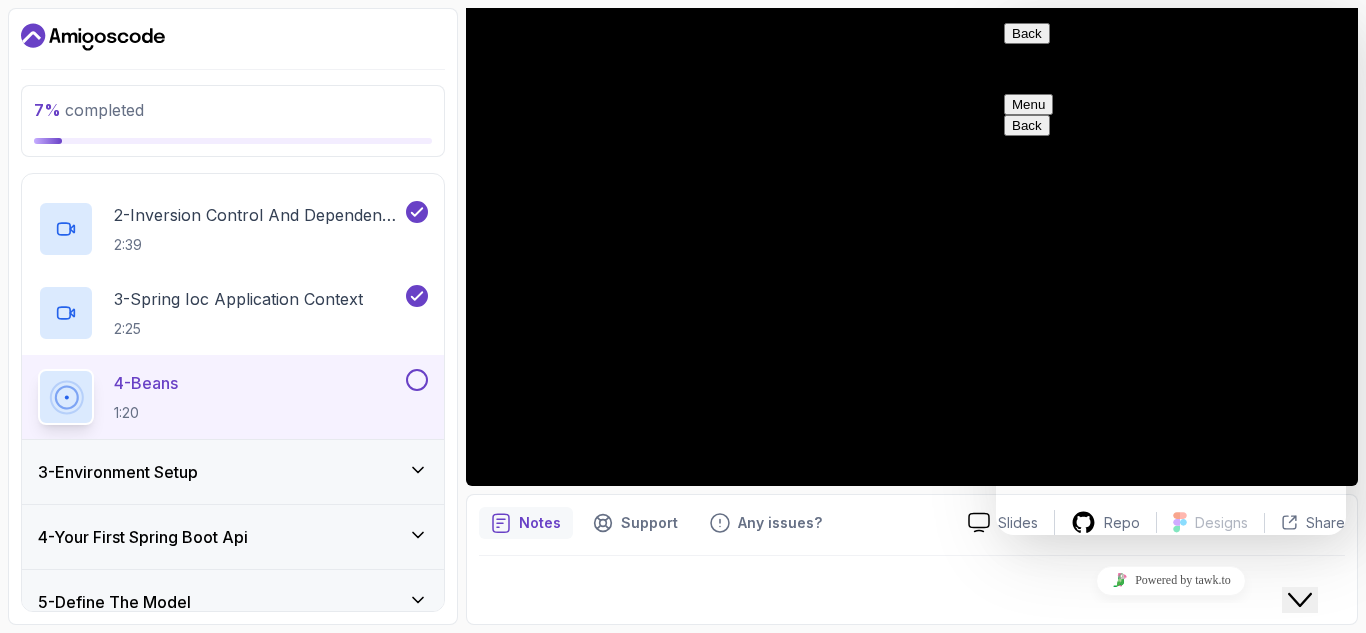 click on "Close Chat This icon closes the chat window." 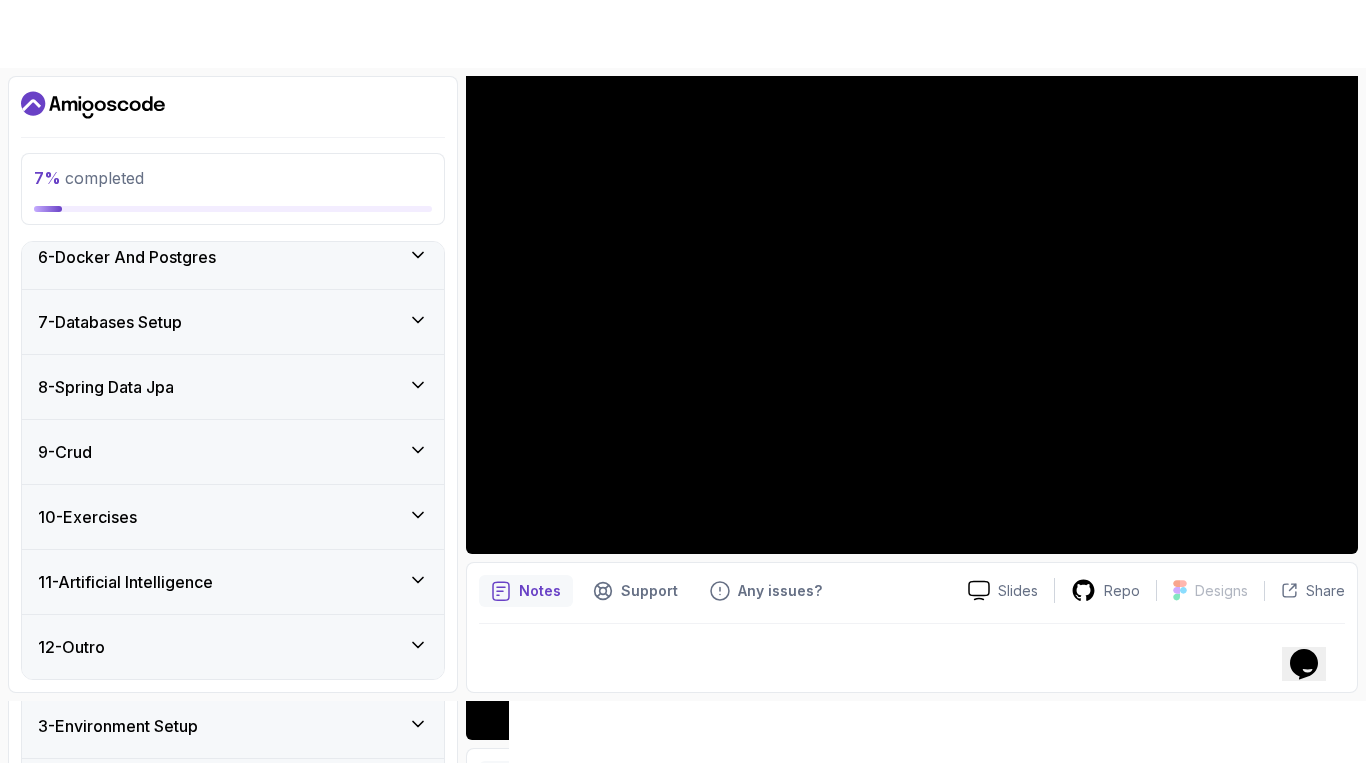 scroll, scrollTop: 0, scrollLeft: 0, axis: both 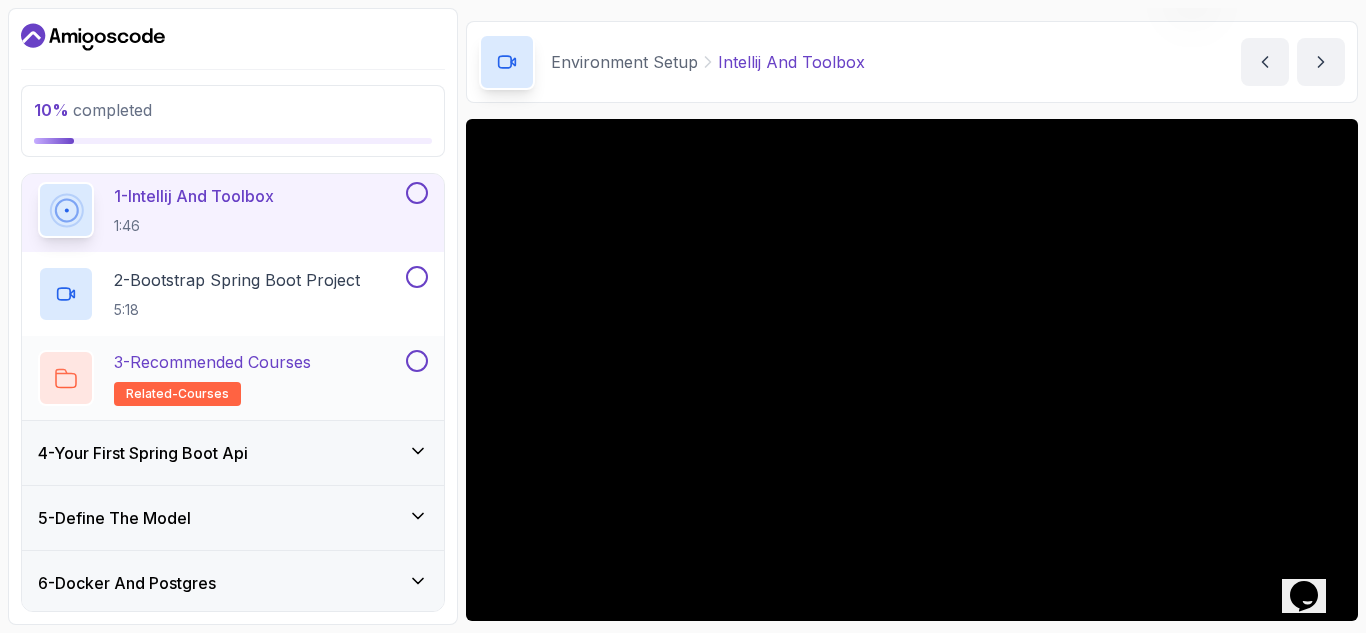 click on "3  -  Recommended Courses related-courses" at bounding box center [212, 378] 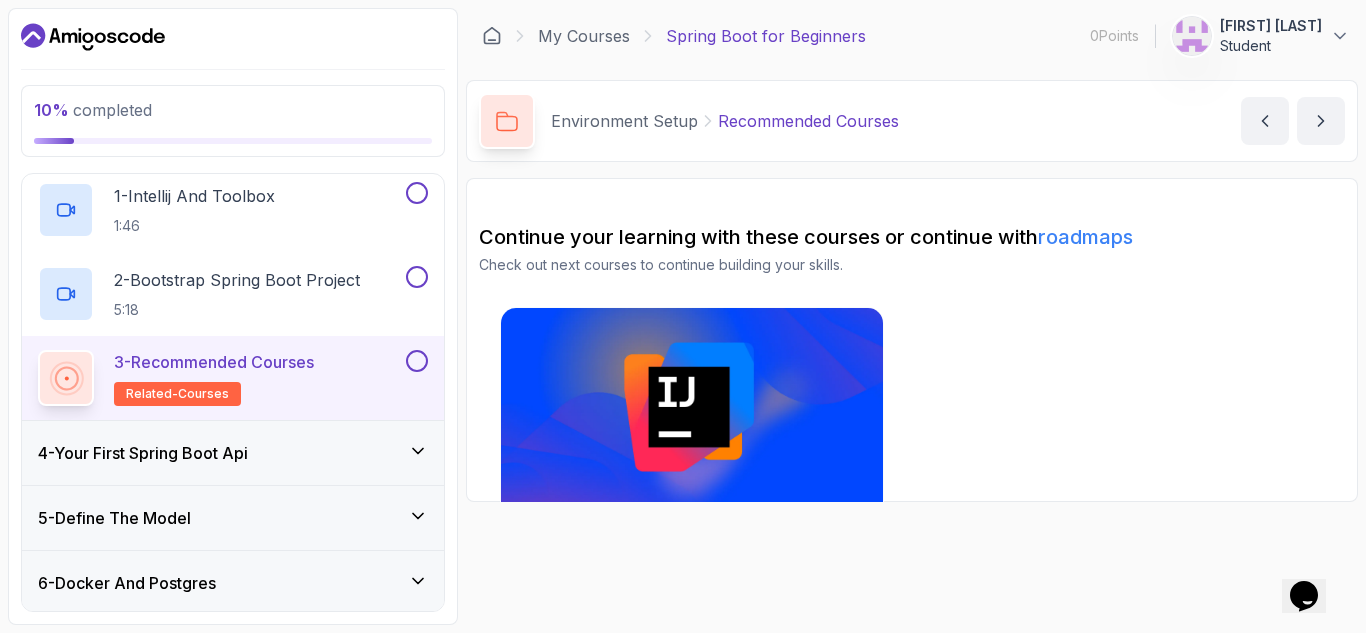 scroll, scrollTop: 0, scrollLeft: 0, axis: both 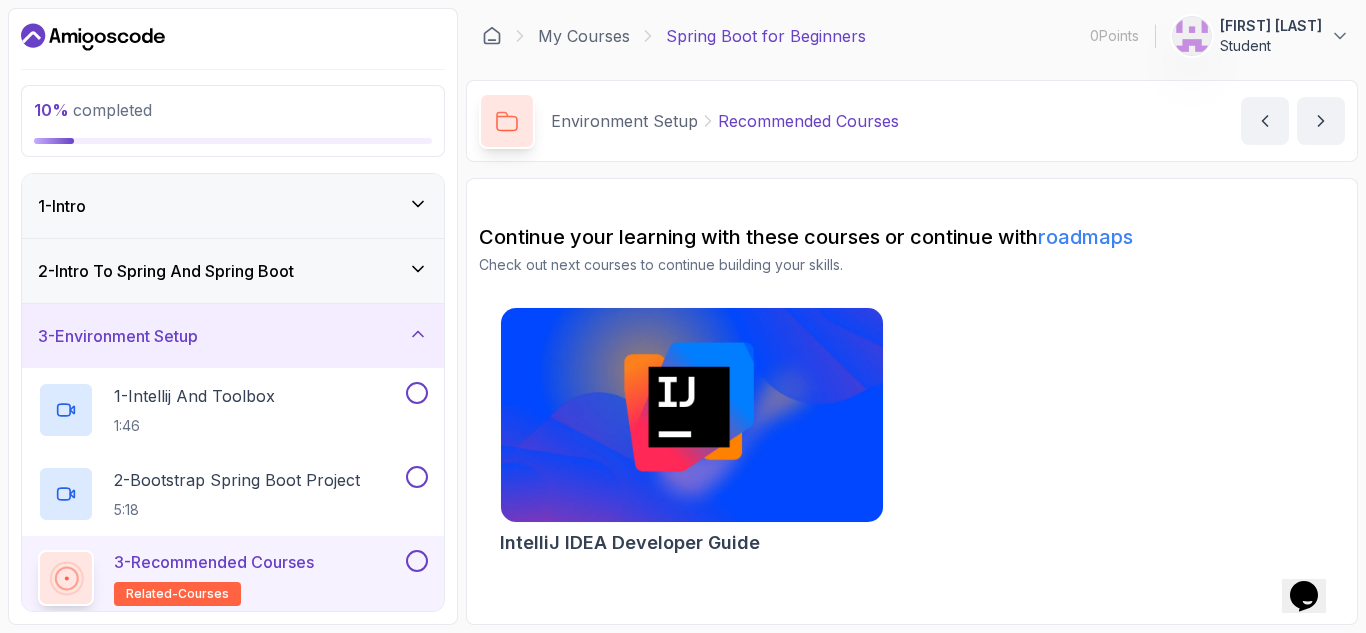 click on "2  -  Intro To Spring And Spring Boot" at bounding box center (233, 271) 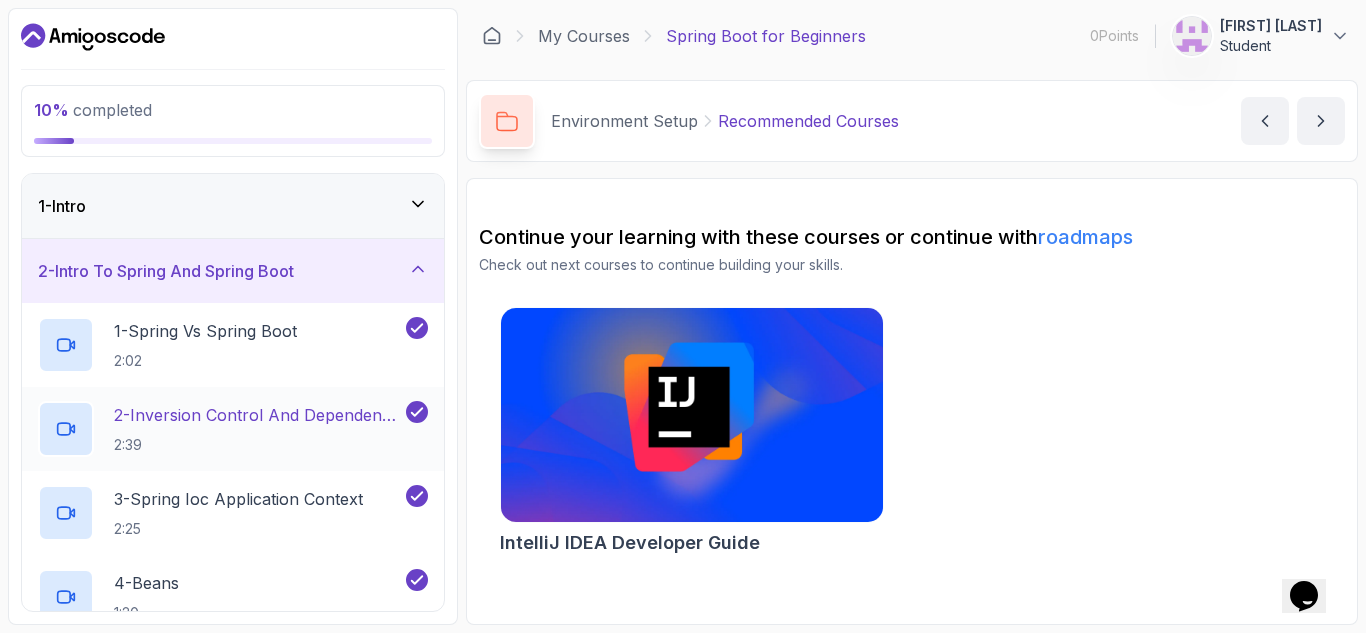 scroll, scrollTop: 300, scrollLeft: 0, axis: vertical 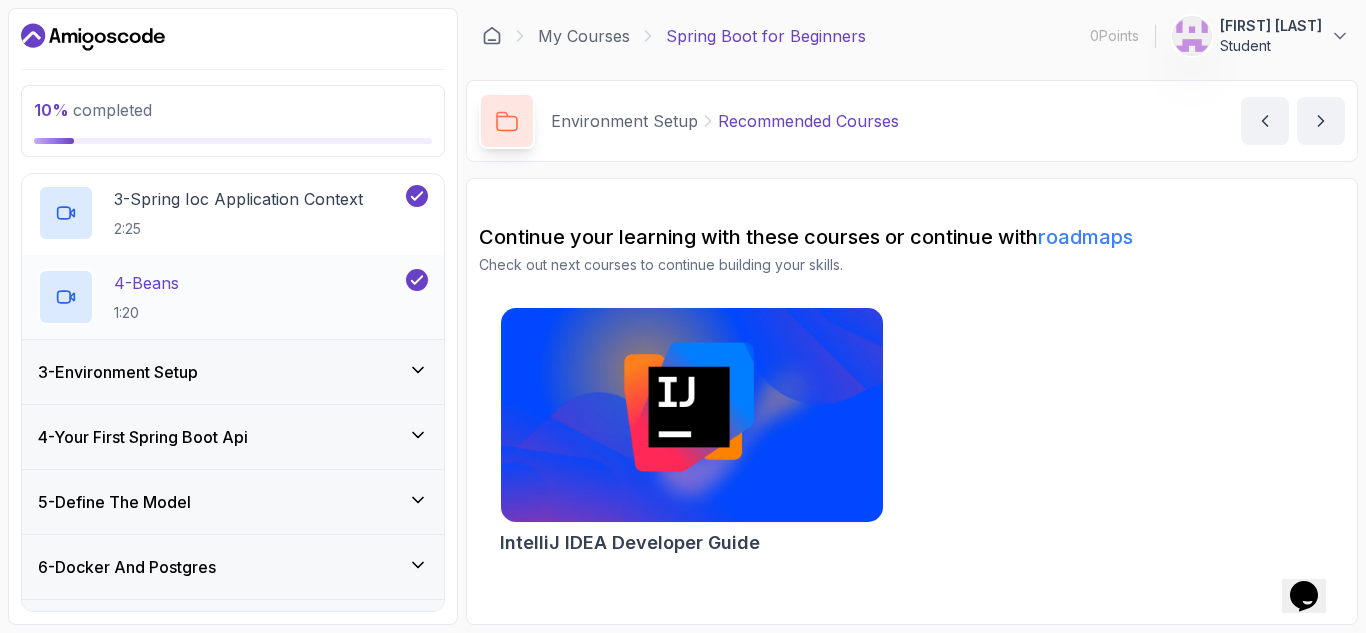 click on "4  -  Beans 1:20" at bounding box center (220, 297) 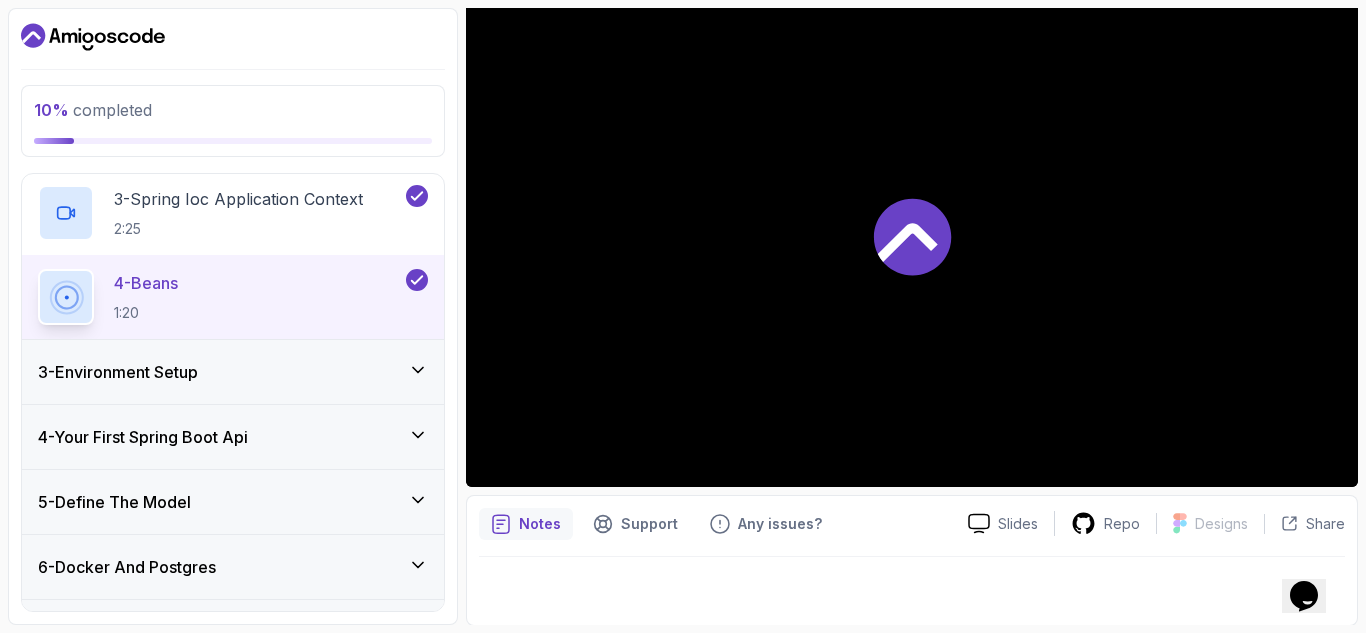 scroll, scrollTop: 194, scrollLeft: 0, axis: vertical 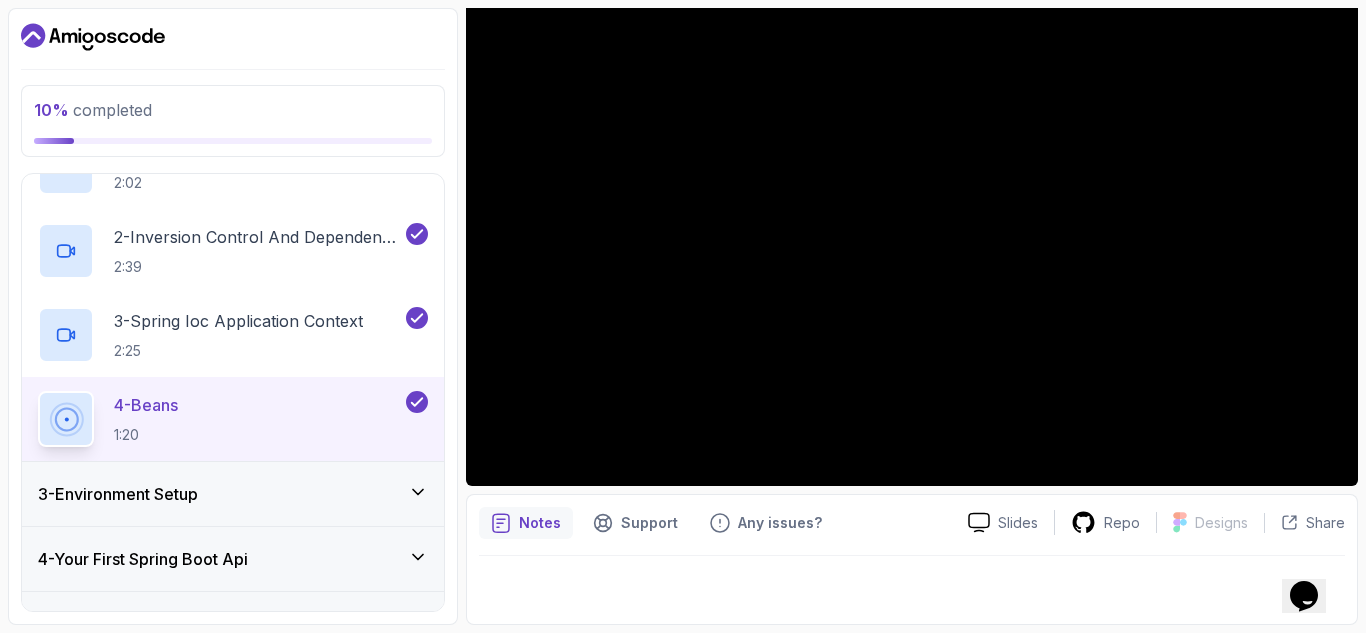 click on "3  -  Environment Setup" at bounding box center [233, 494] 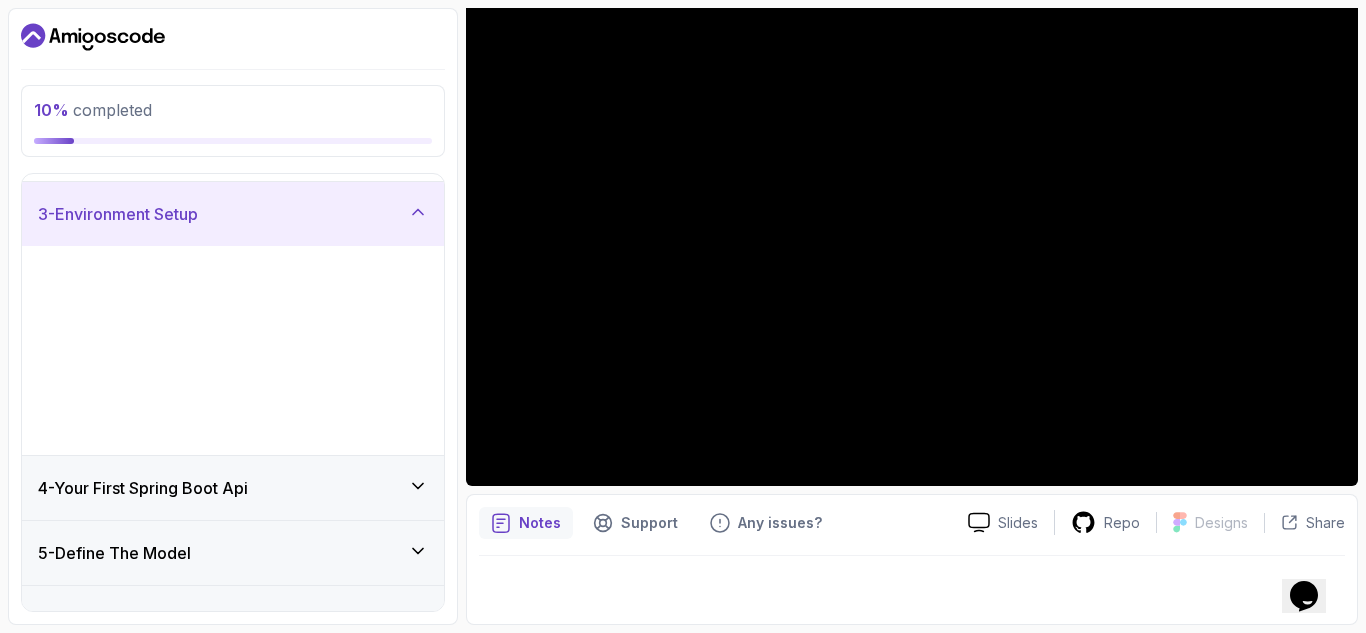 scroll, scrollTop: 150, scrollLeft: 0, axis: vertical 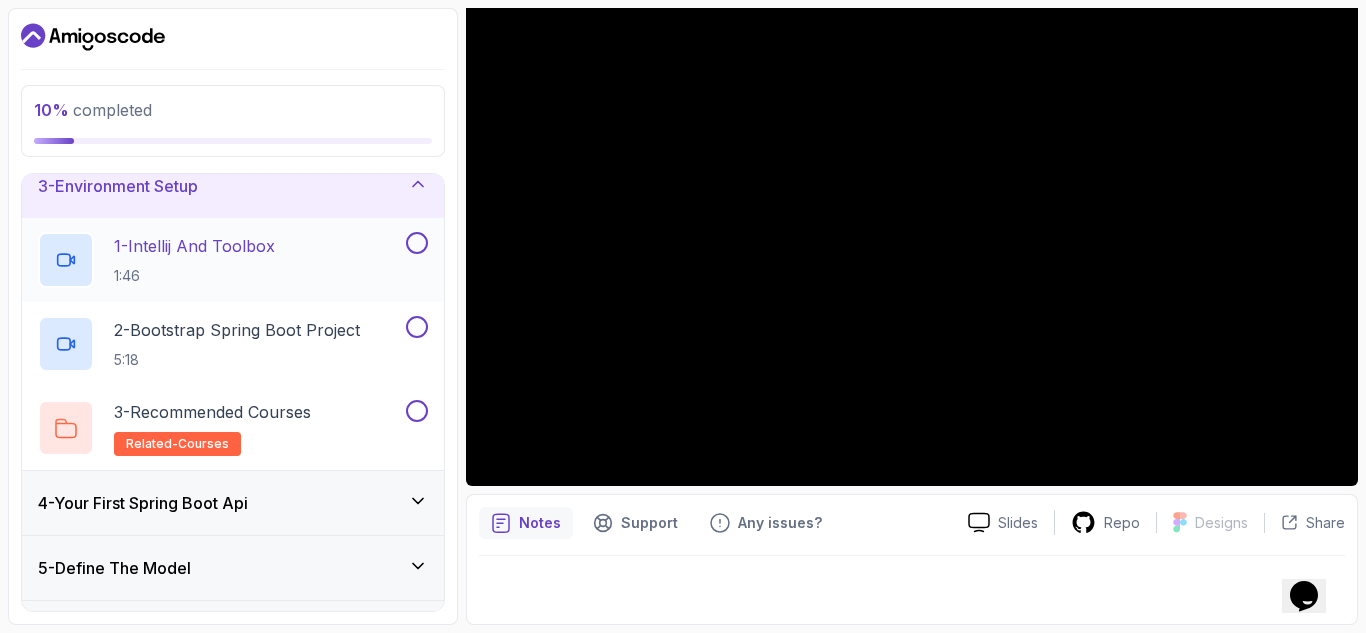 click on "1  -  Intellij And Toolbox" at bounding box center (194, 246) 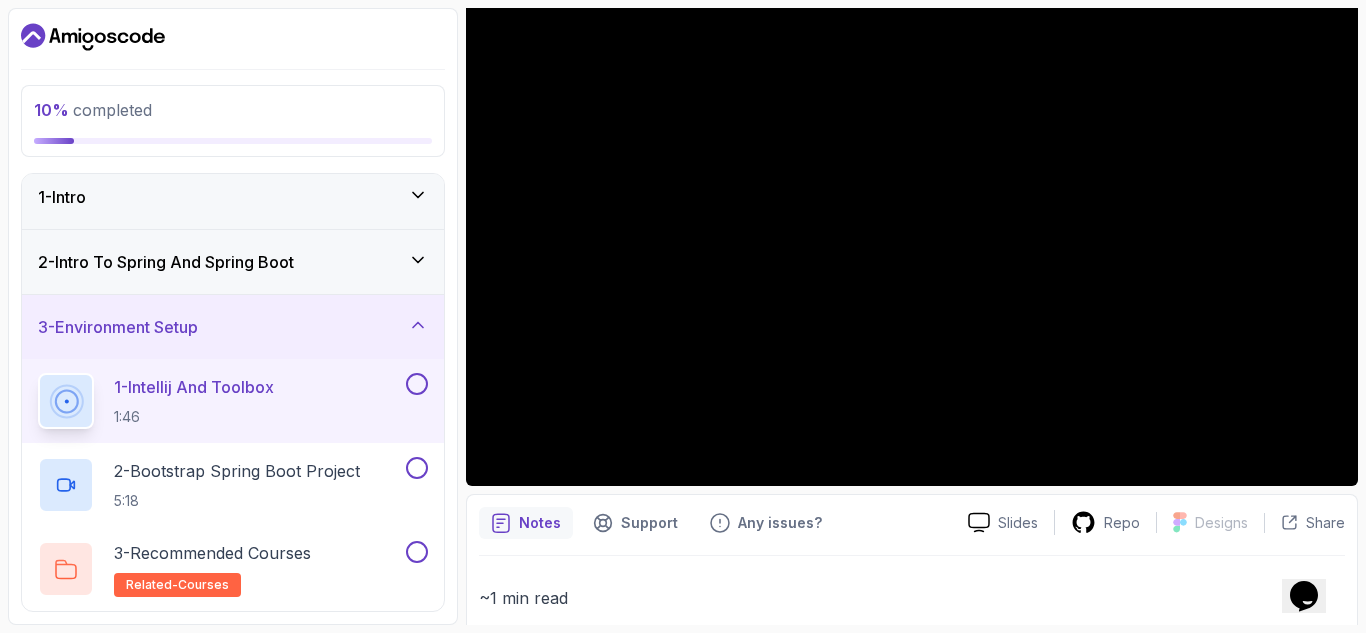 scroll, scrollTop: 0, scrollLeft: 0, axis: both 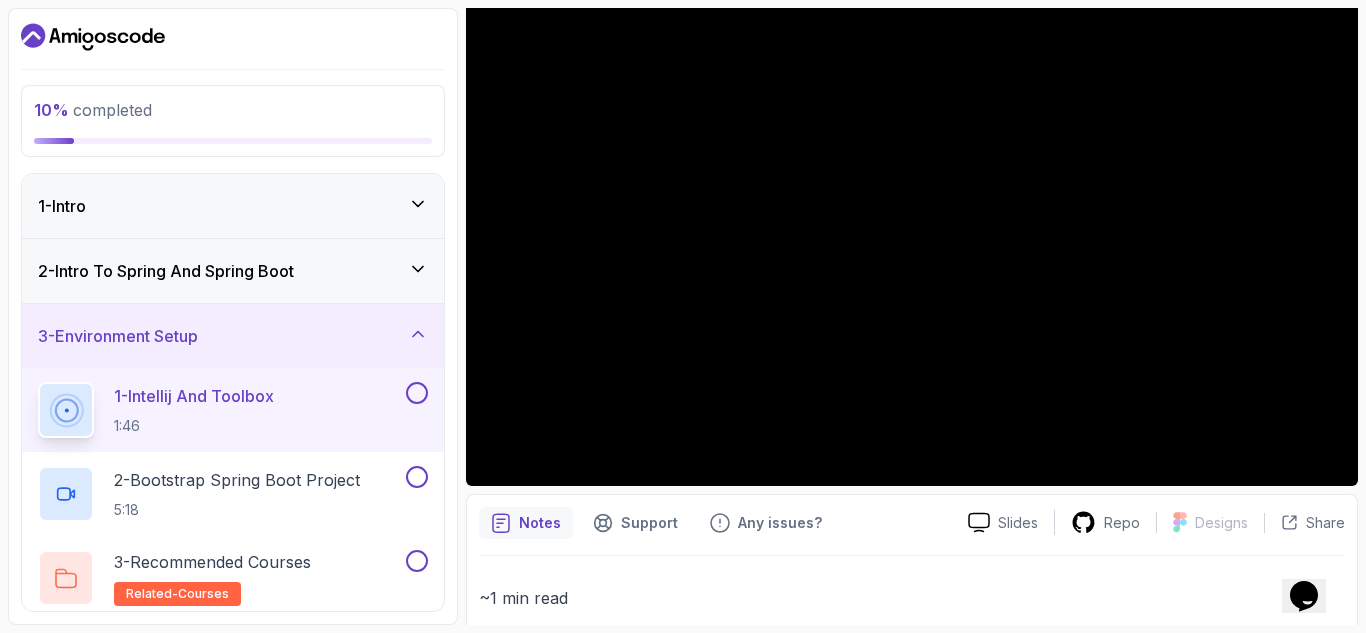 click on "2  -  Intro To Spring And Spring Boot" at bounding box center (233, 271) 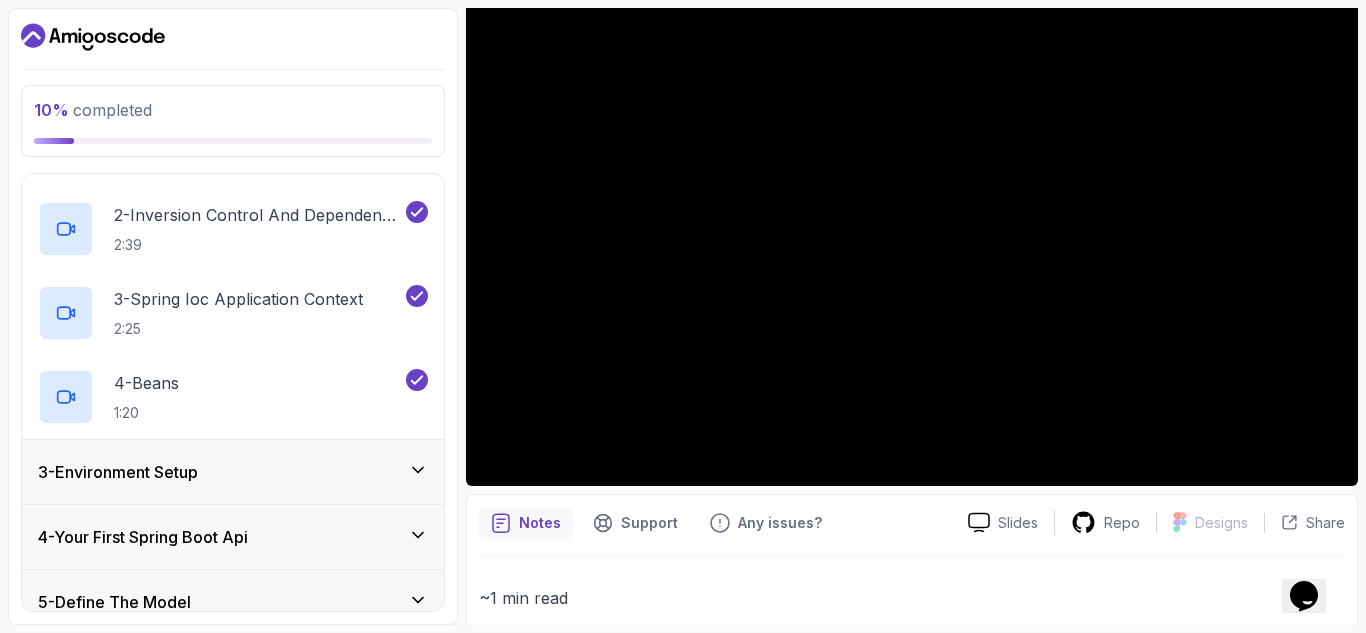scroll, scrollTop: 0, scrollLeft: 0, axis: both 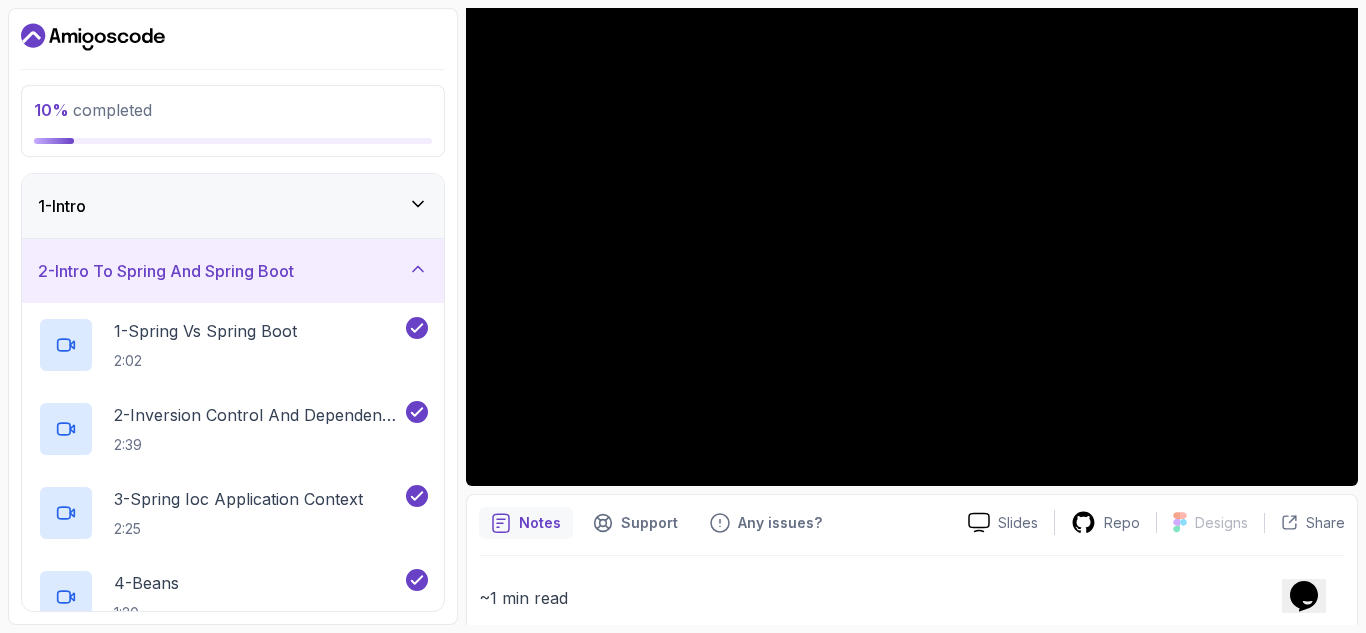 click on "2  -  Intro To Spring And Spring Boot" at bounding box center [233, 271] 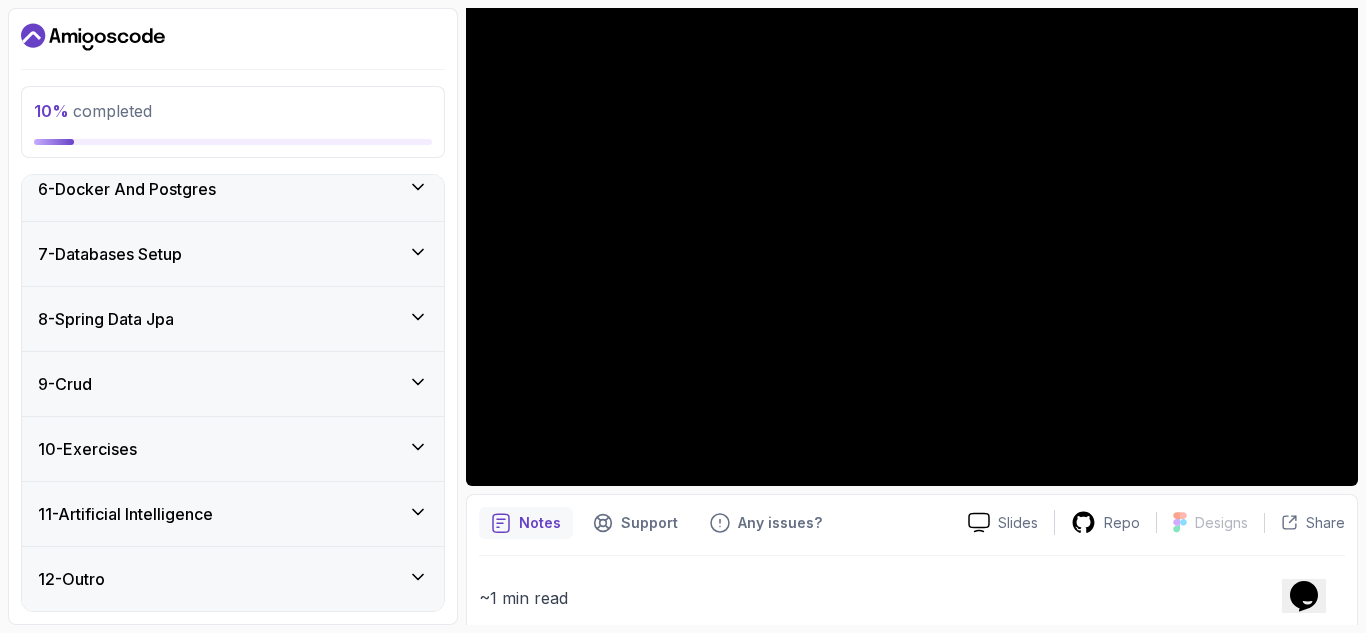 scroll, scrollTop: 0, scrollLeft: 0, axis: both 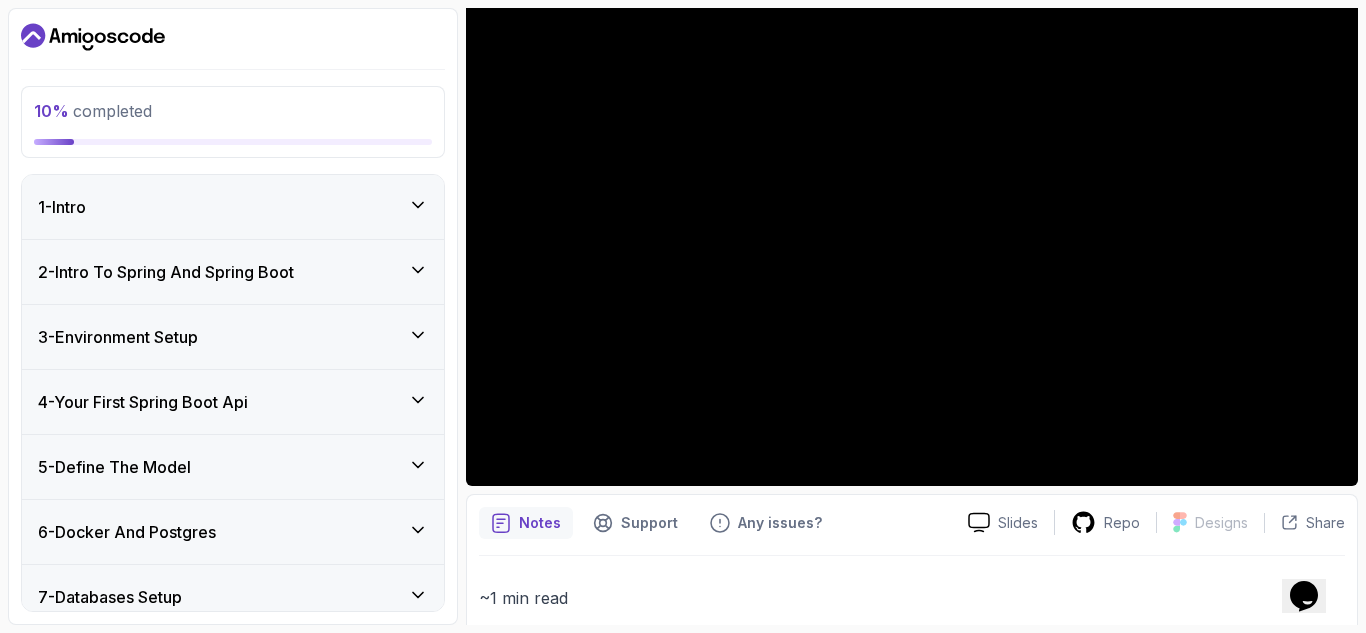 click on "3  -  Environment Setup" at bounding box center (233, 337) 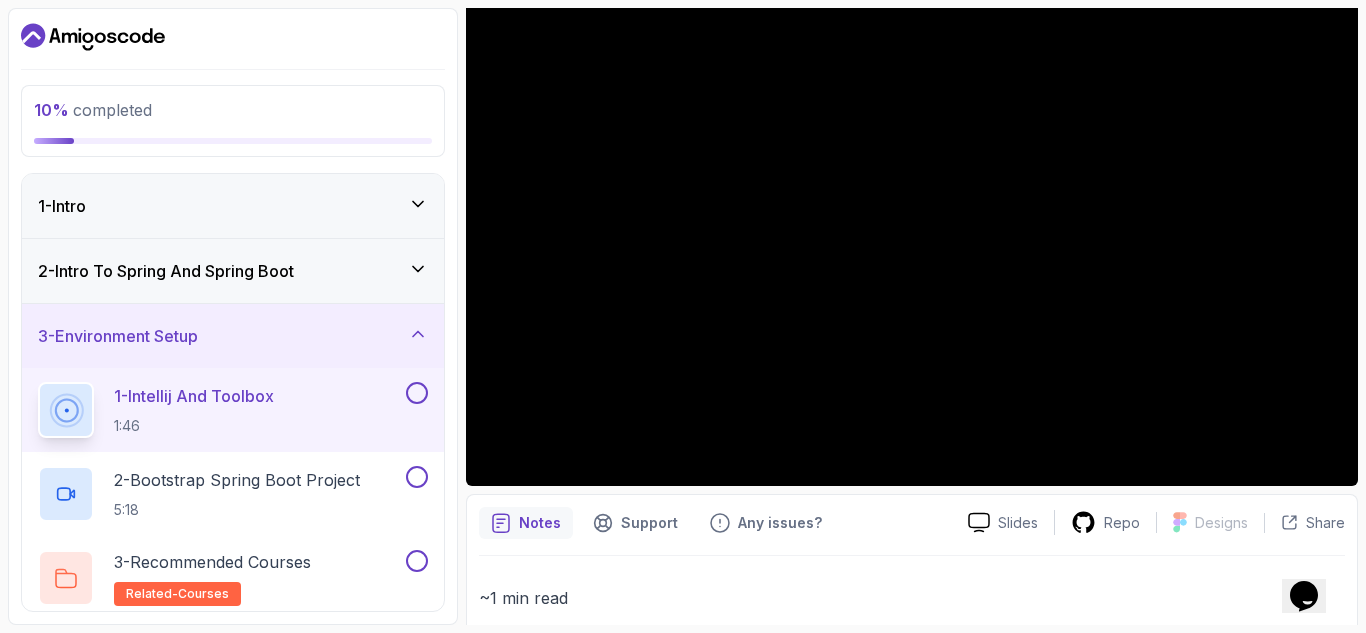 scroll, scrollTop: 100, scrollLeft: 0, axis: vertical 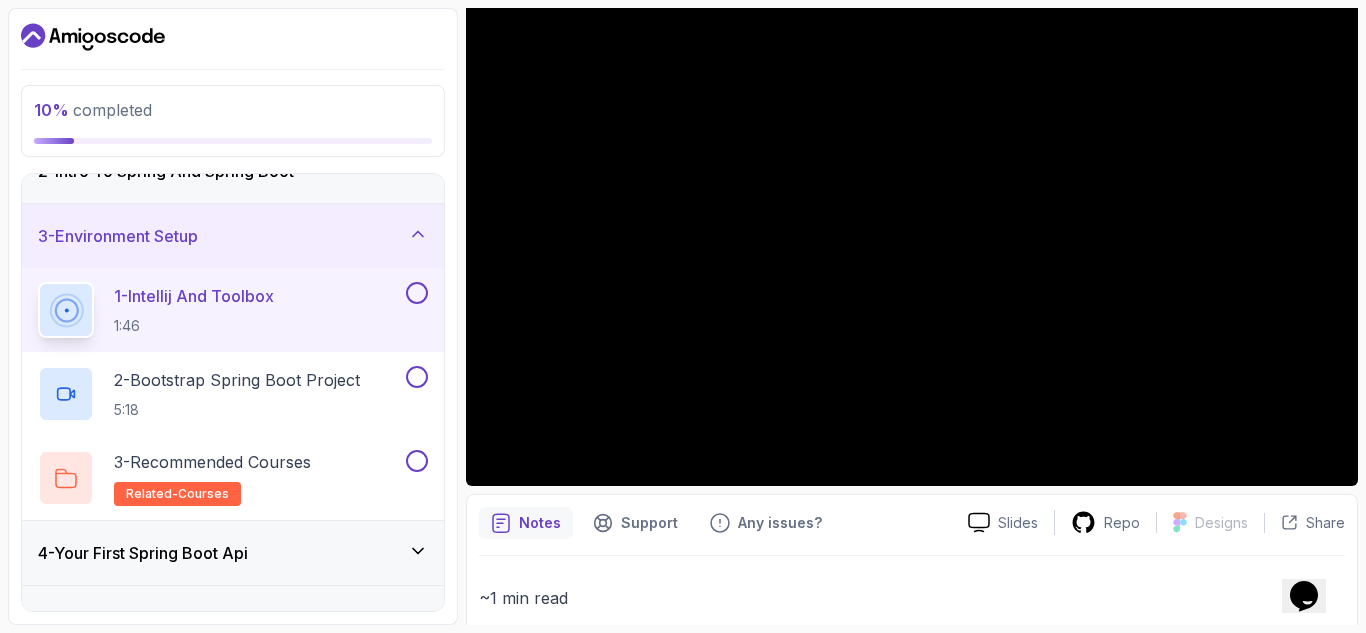 click on "4  -  Your First Spring Boot Api" at bounding box center (143, 553) 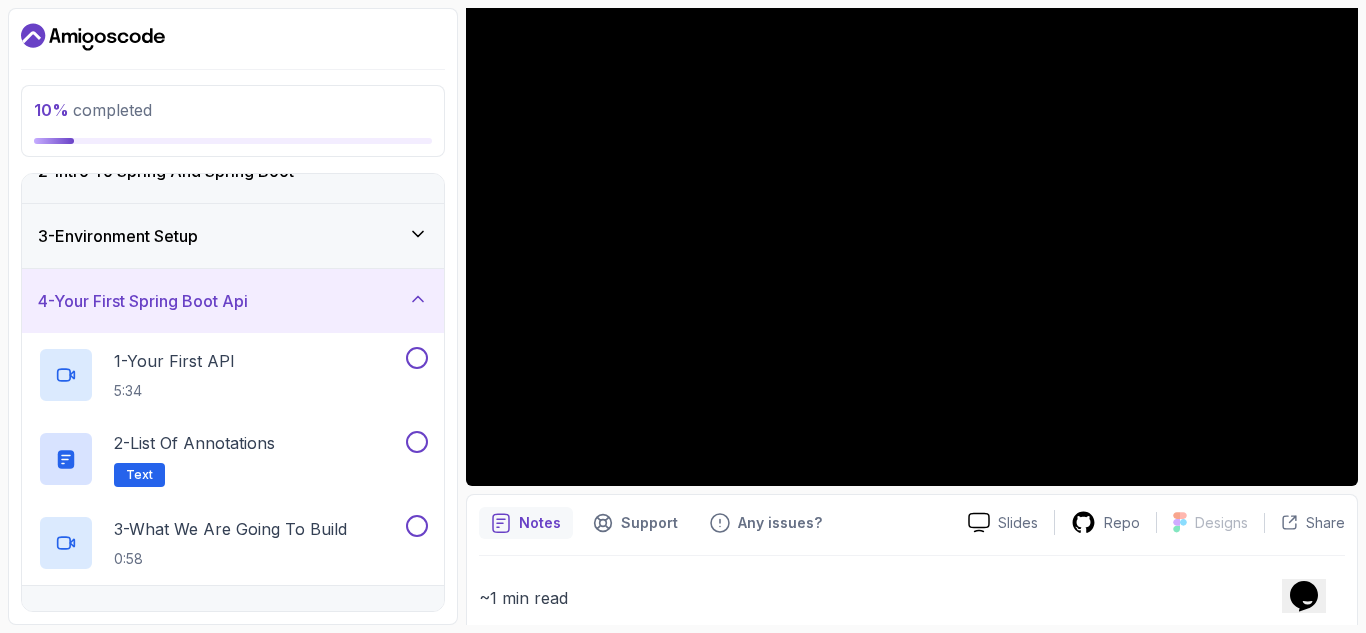 click on "4  -  Your First Spring Boot Api" at bounding box center (233, 301) 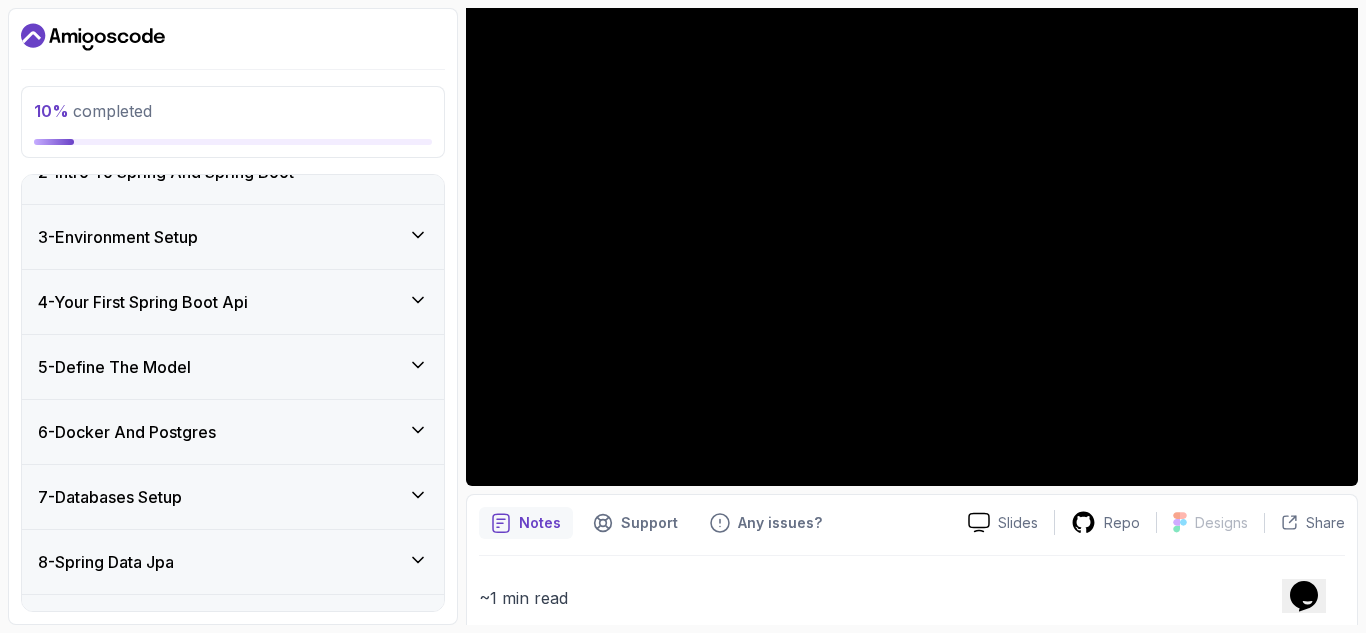 click on "5  -  Define The Model" at bounding box center (233, 367) 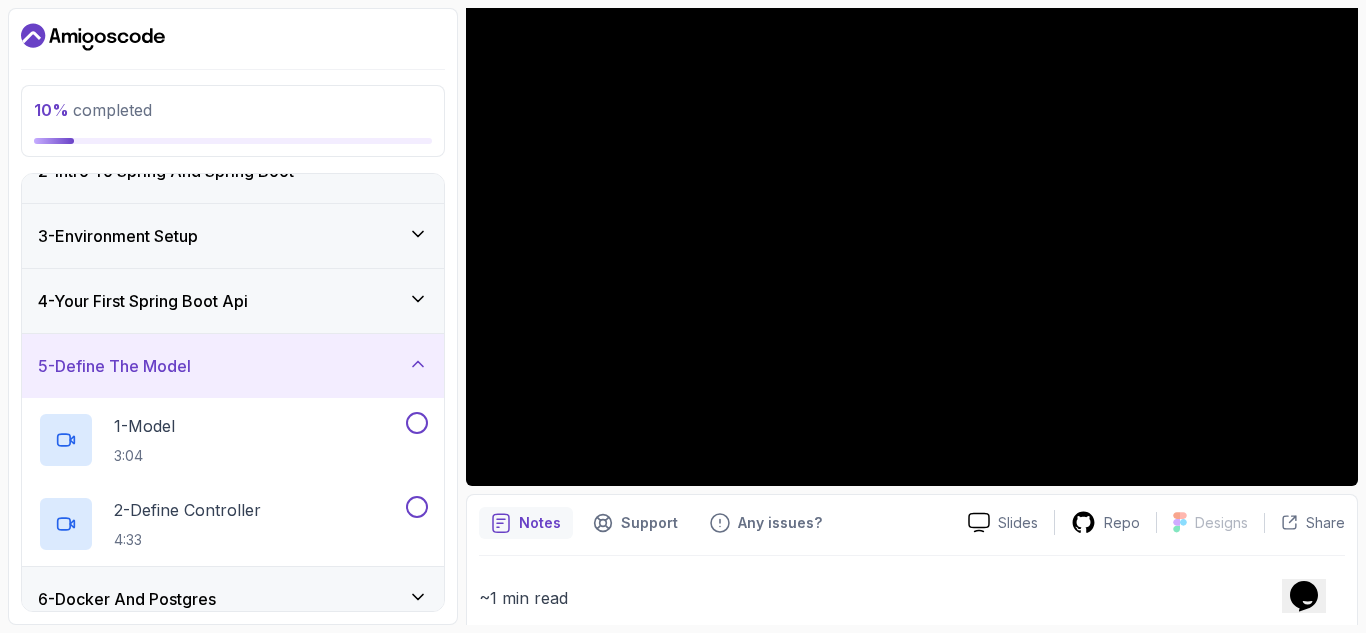 click on "5  -  Define The Model" at bounding box center [233, 366] 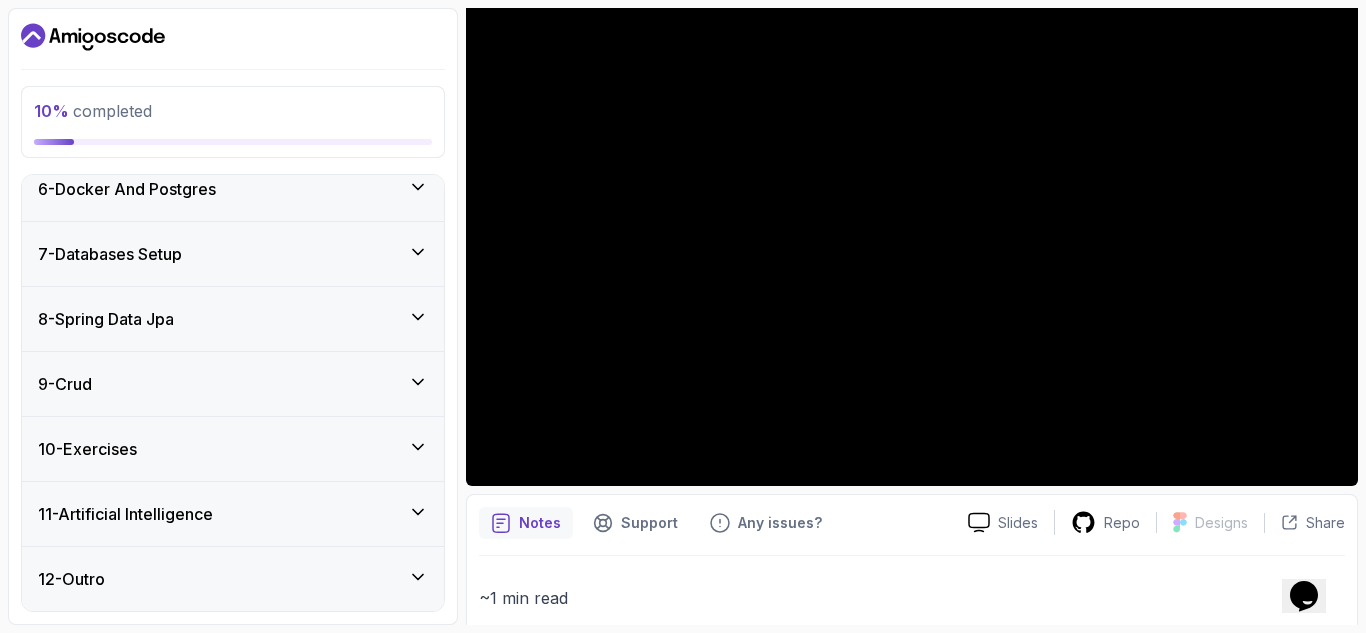 scroll, scrollTop: 0, scrollLeft: 0, axis: both 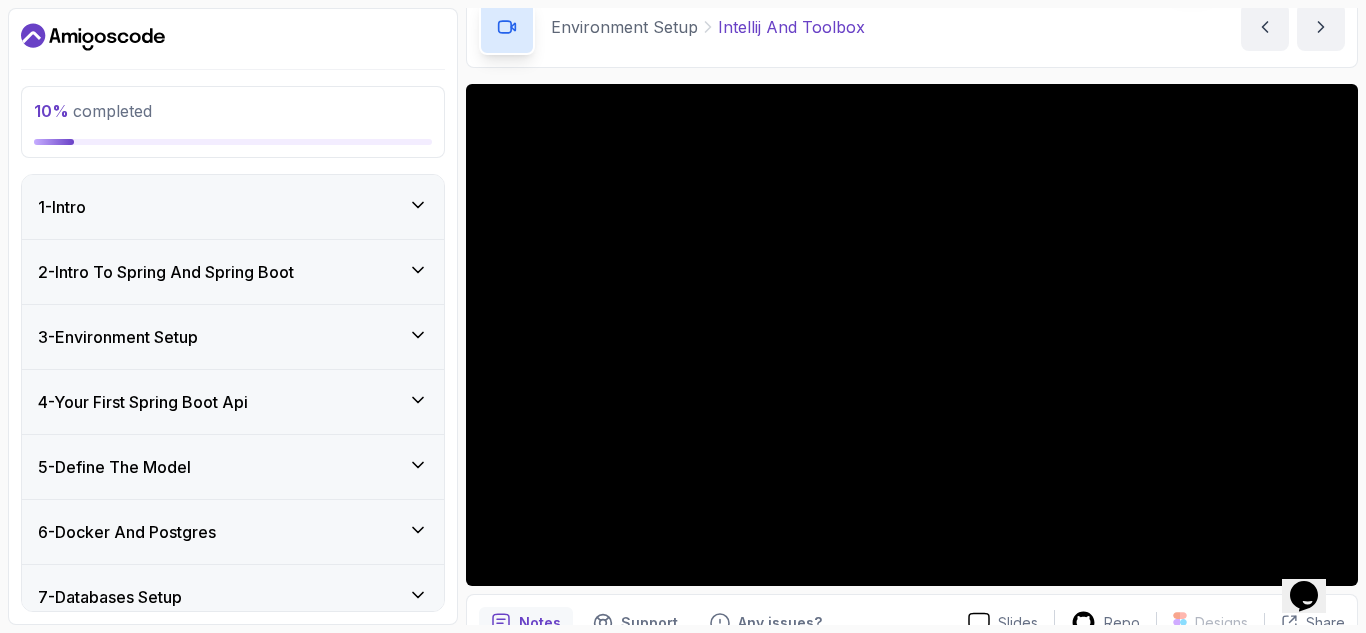 click on "3  -  Environment Setup" at bounding box center (233, 337) 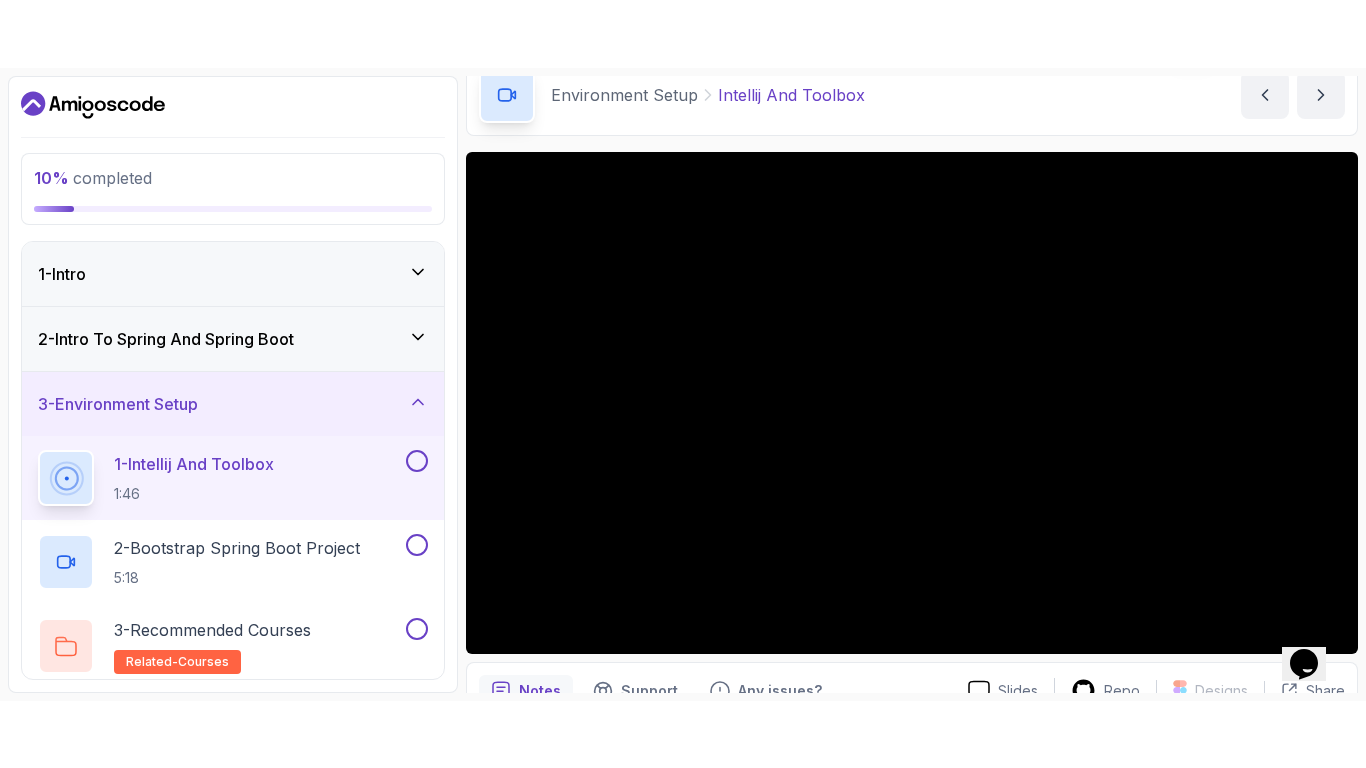 scroll, scrollTop: 194, scrollLeft: 0, axis: vertical 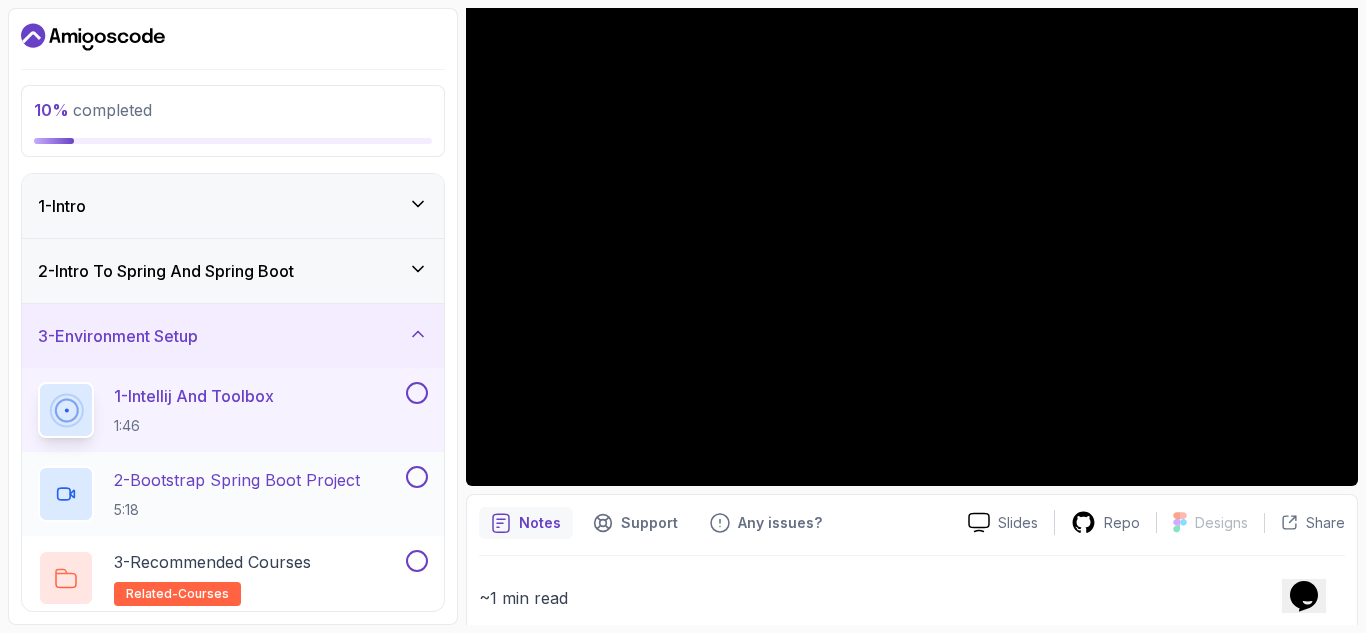 click on "5:18" at bounding box center (237, 510) 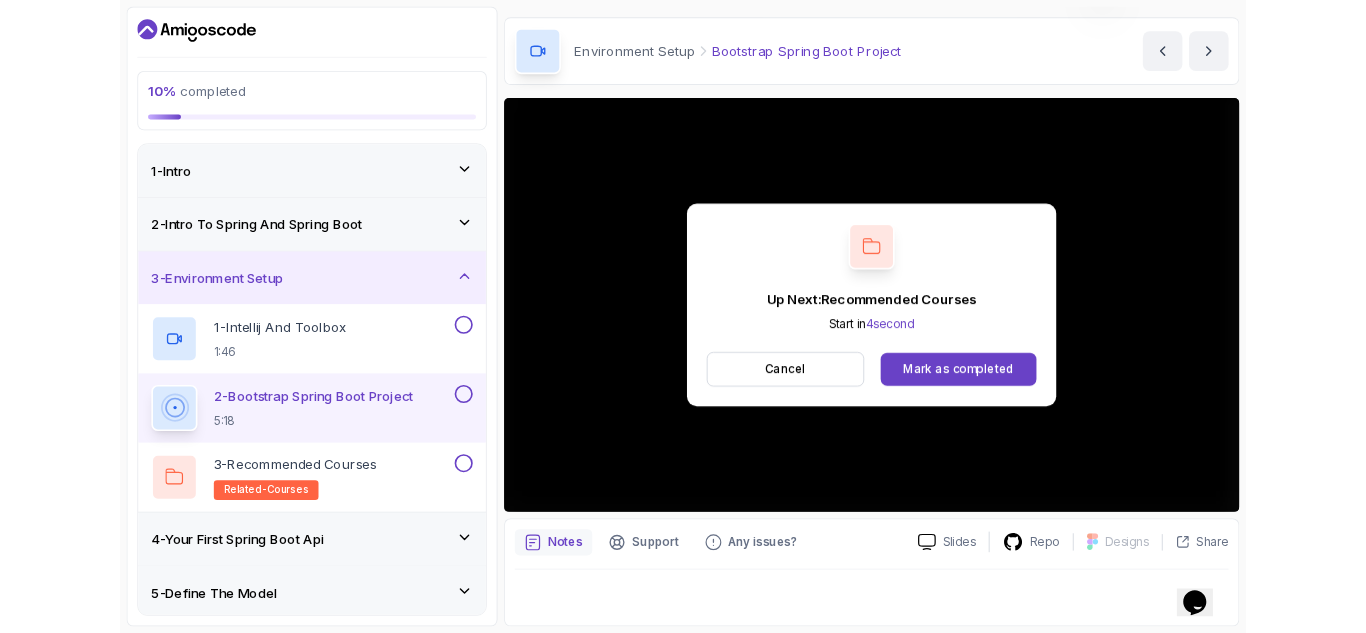 scroll, scrollTop: 194, scrollLeft: 0, axis: vertical 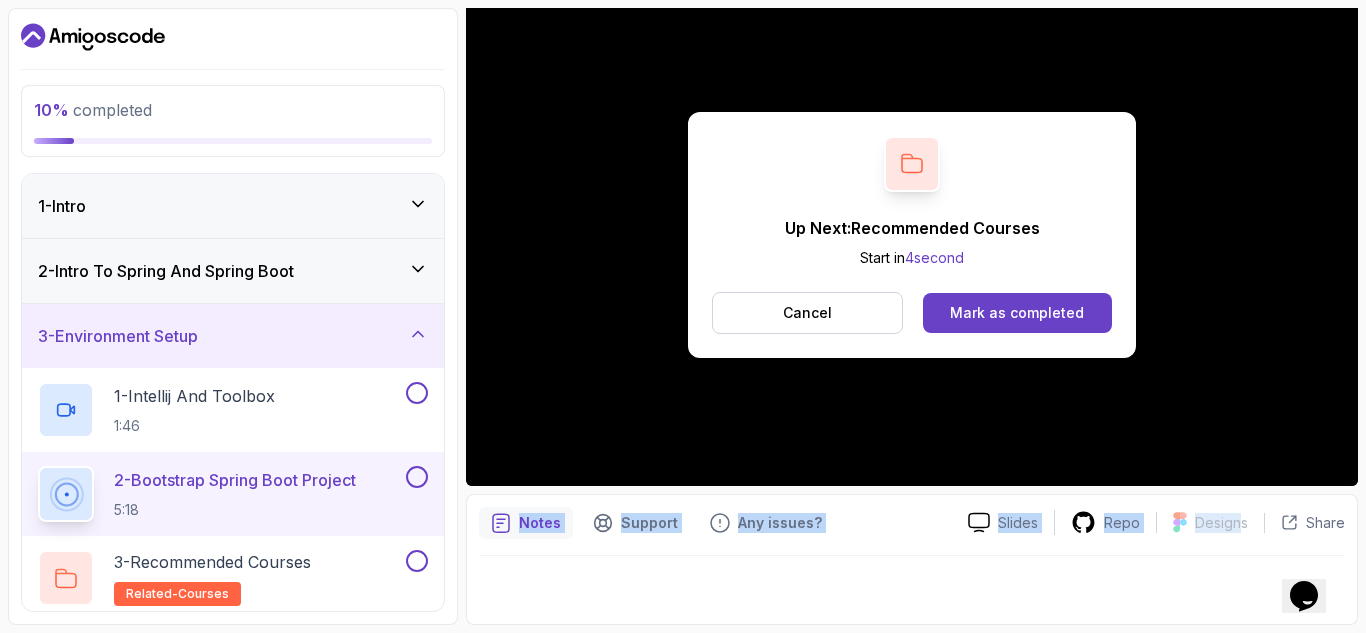 drag, startPoint x: 1327, startPoint y: 546, endPoint x: 672, endPoint y: 418, distance: 667.3897 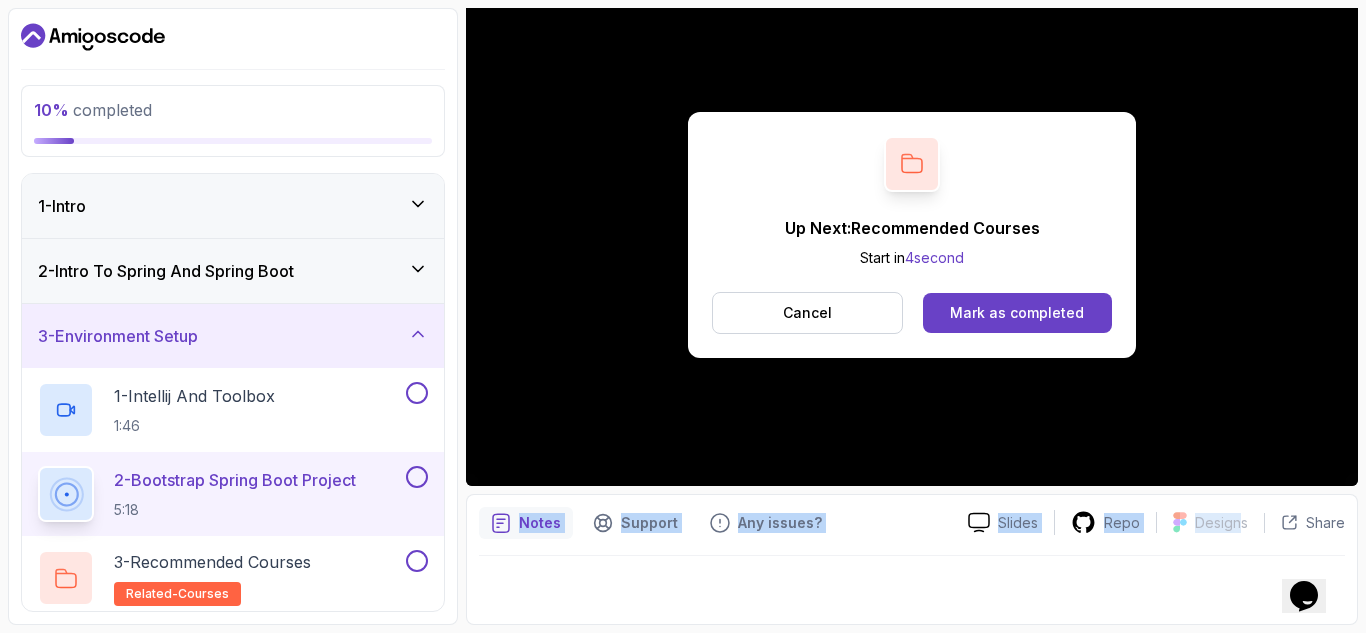 click on "Up Next:  Recommended Courses Start in  4  second Cancel Mark as completed" at bounding box center (912, 235) 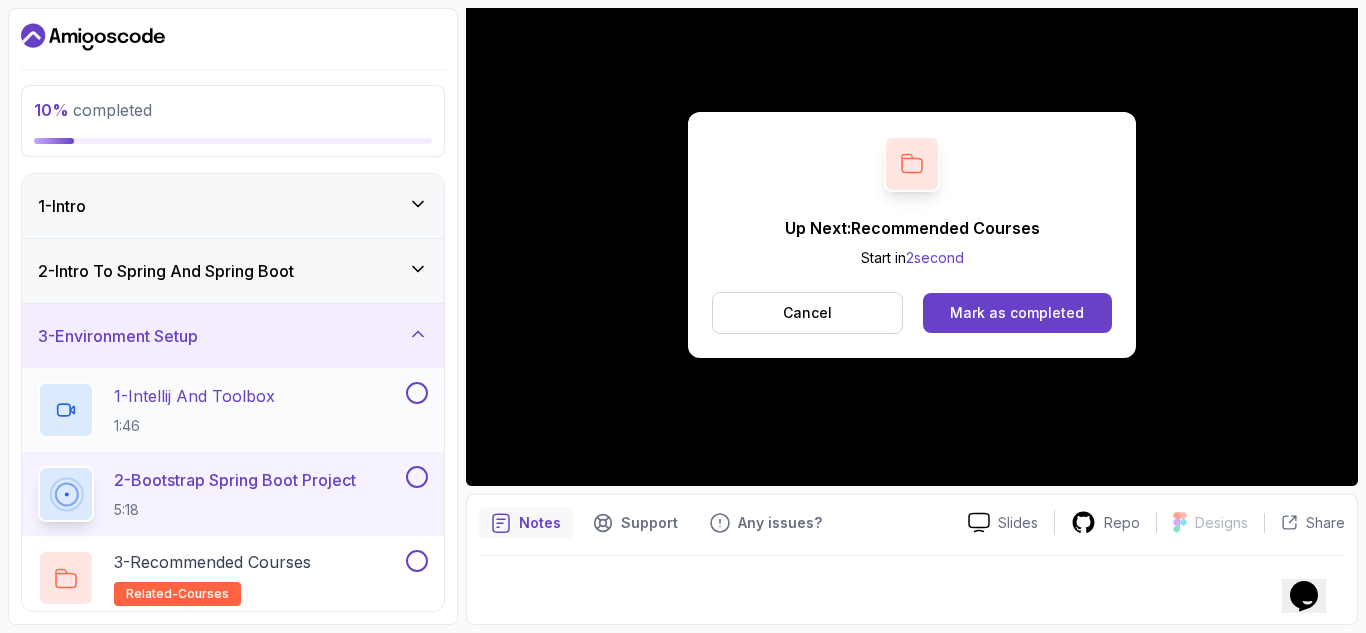 click at bounding box center (417, 393) 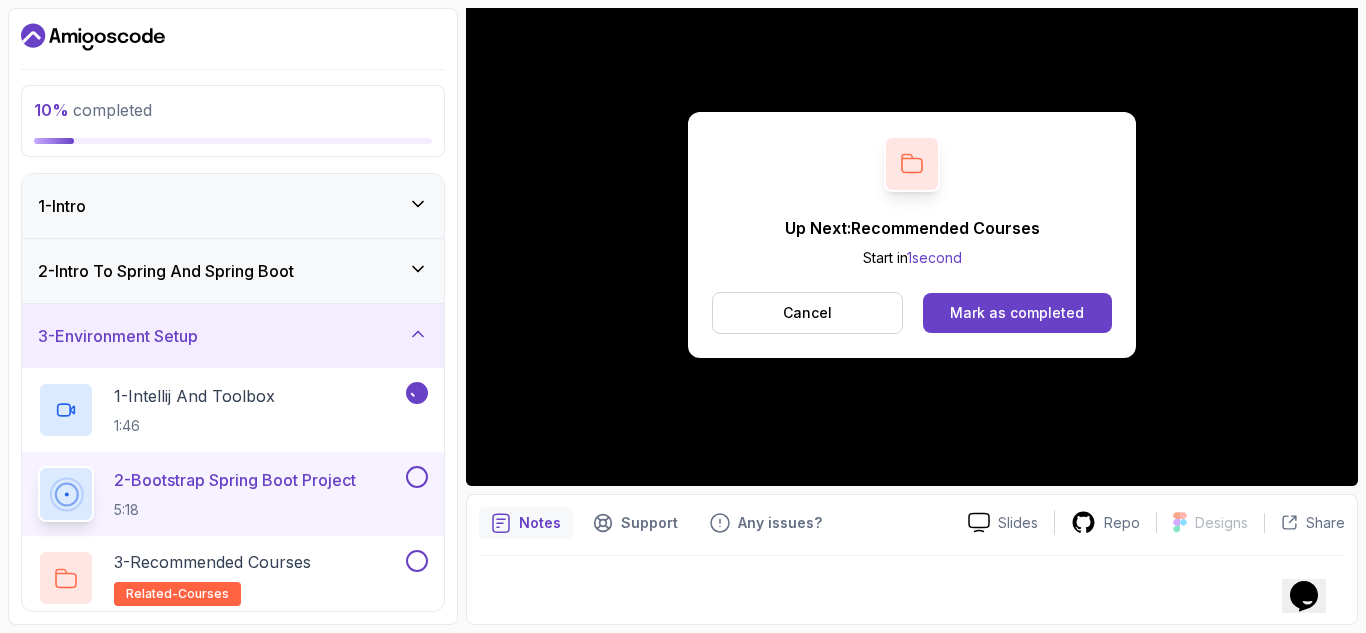 click at bounding box center [417, 477] 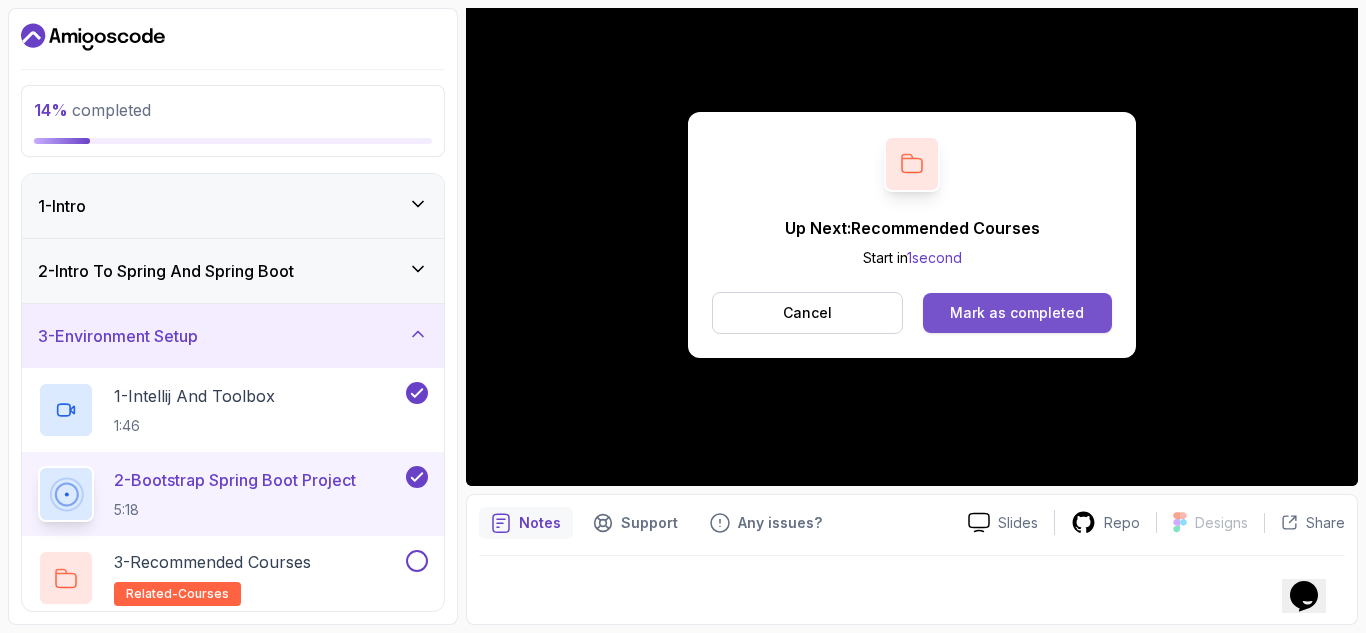 click on "Mark as completed" at bounding box center (1017, 313) 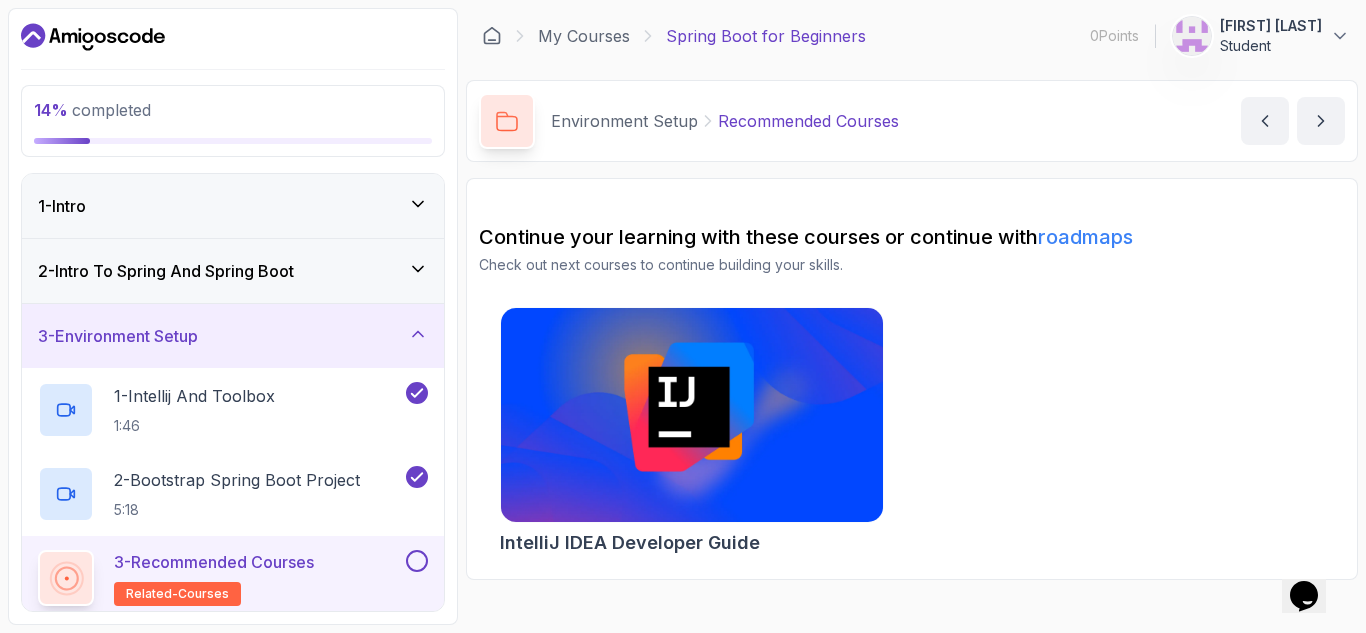 scroll, scrollTop: 0, scrollLeft: 0, axis: both 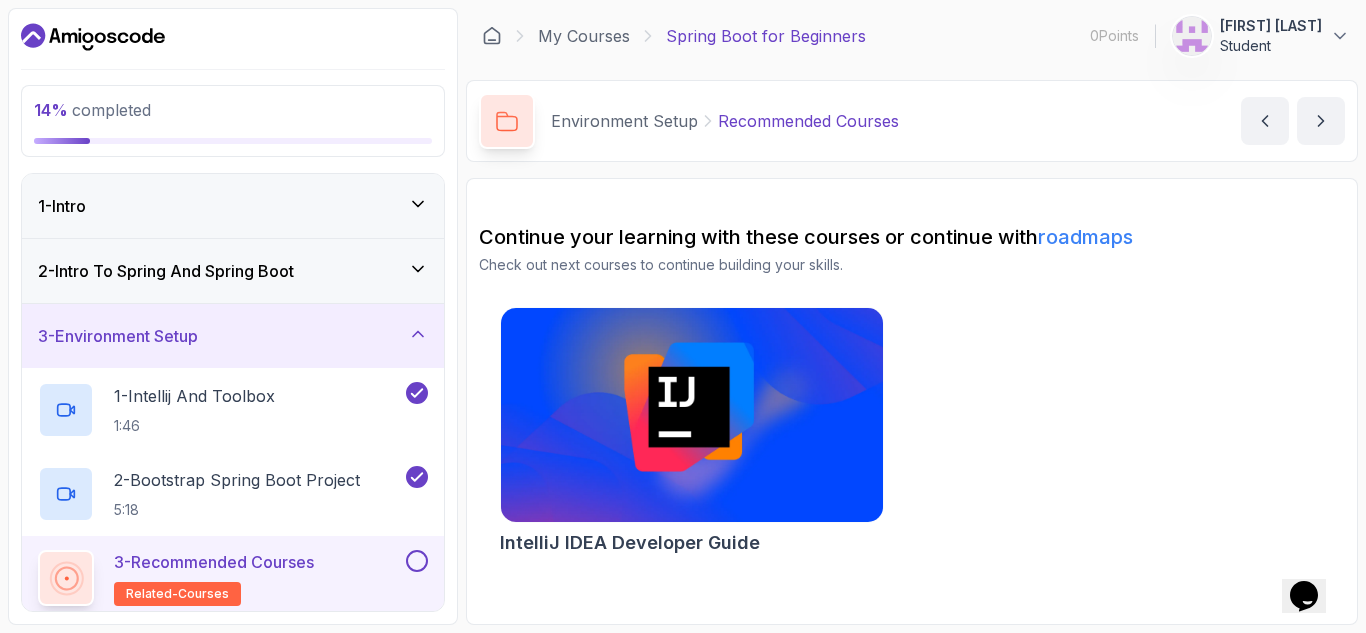 click on "3  -  Environment Setup" at bounding box center [233, 336] 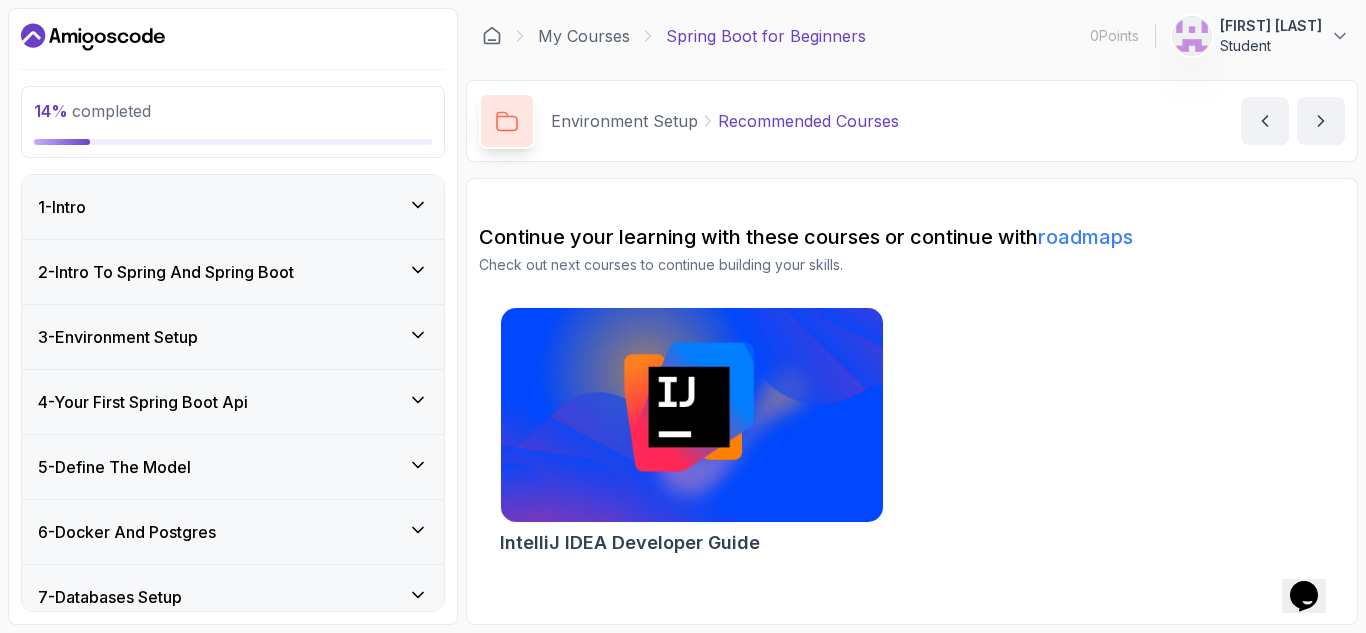 click on "4  -  Your First Spring Boot Api" at bounding box center [143, 402] 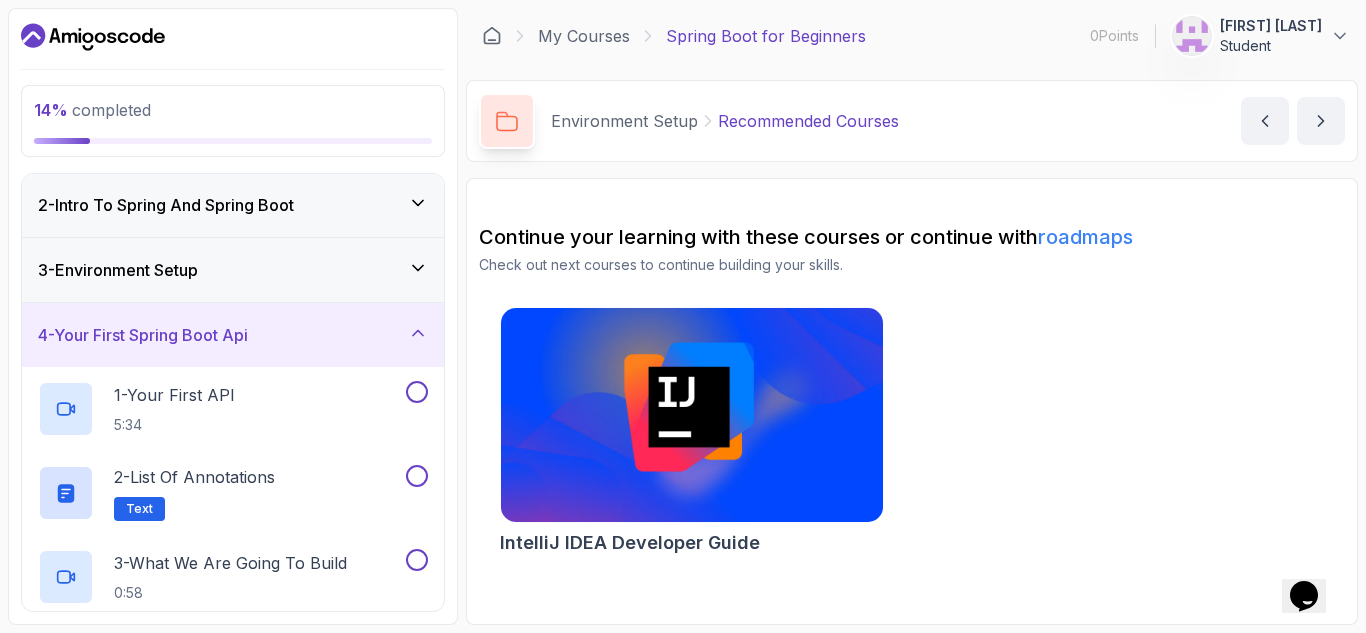 scroll, scrollTop: 100, scrollLeft: 0, axis: vertical 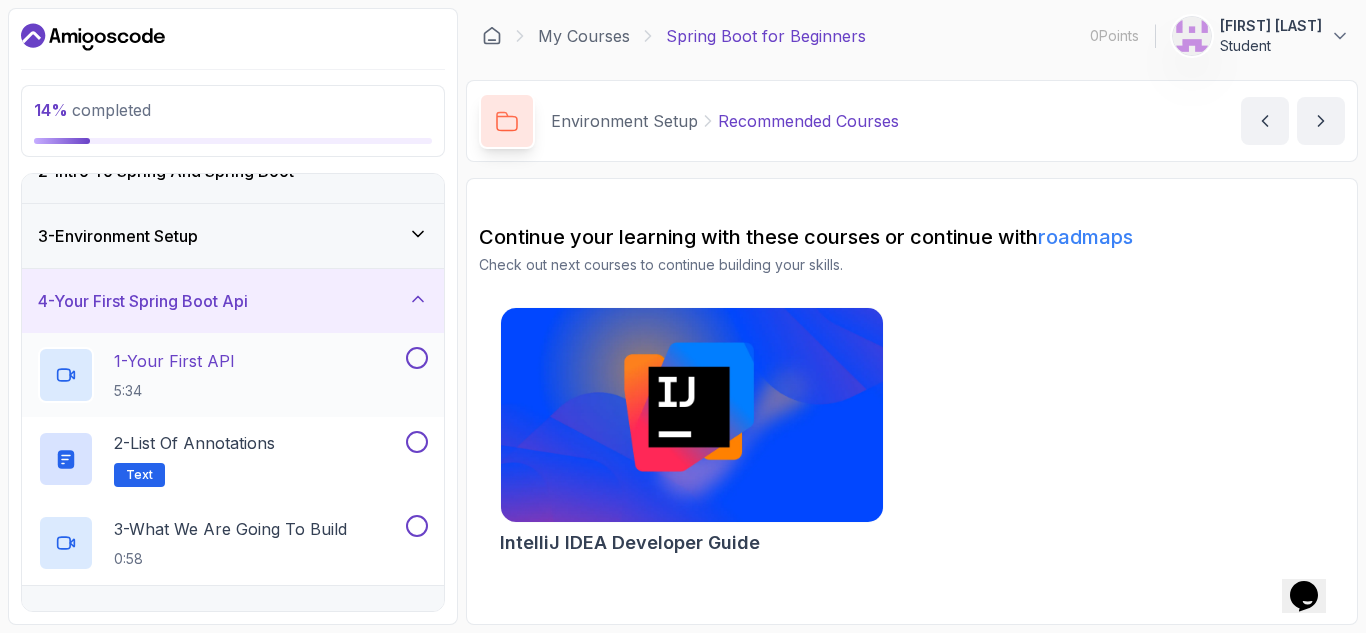 click on "1  -  Your First API" at bounding box center (174, 361) 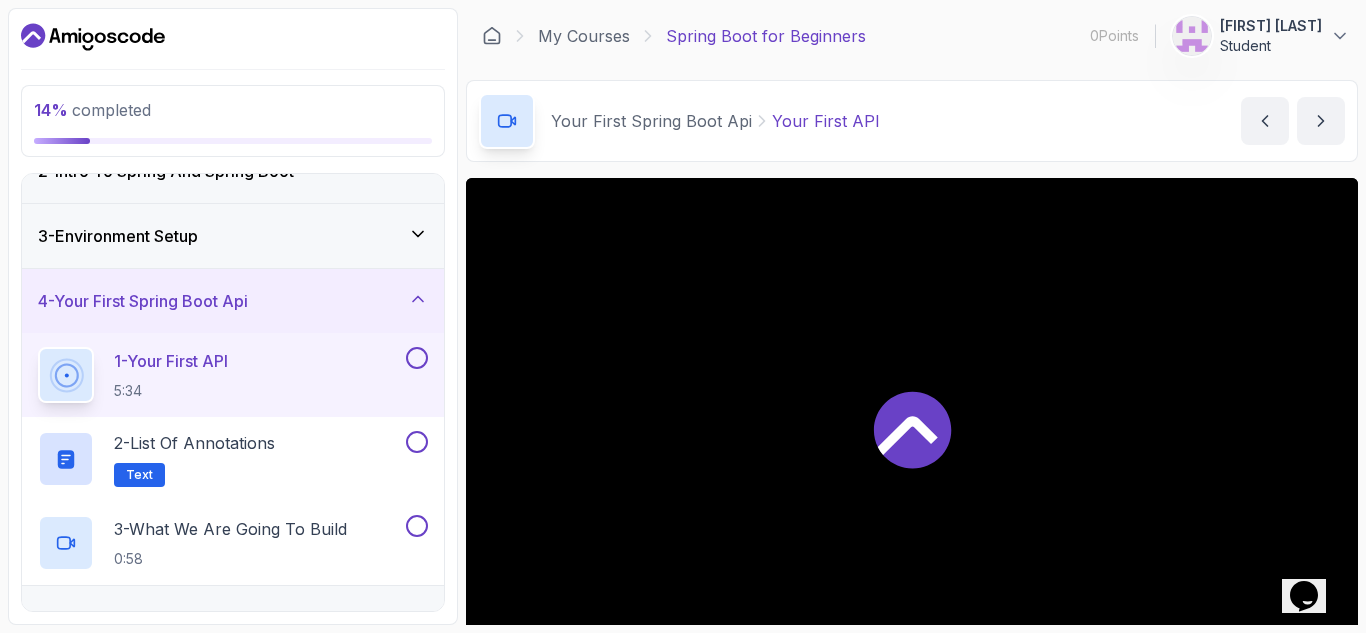 click on "3  -  Environment Setup" at bounding box center [233, 236] 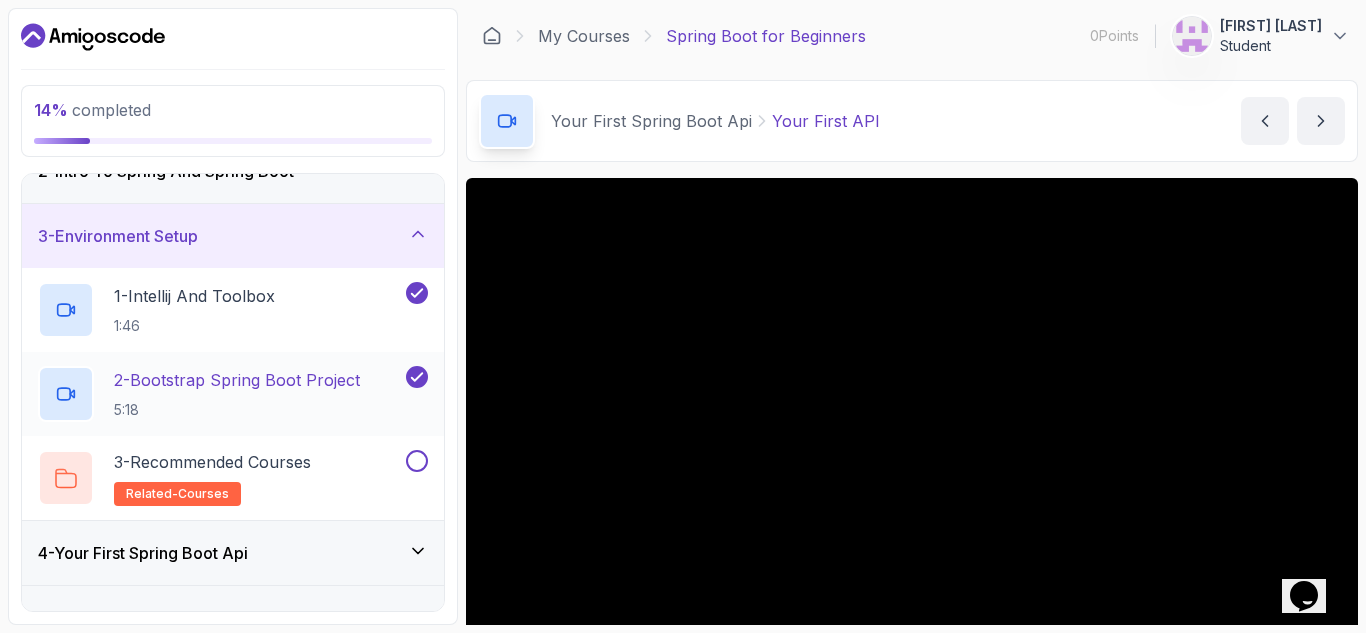 drag, startPoint x: 351, startPoint y: 243, endPoint x: 401, endPoint y: 378, distance: 143.9618 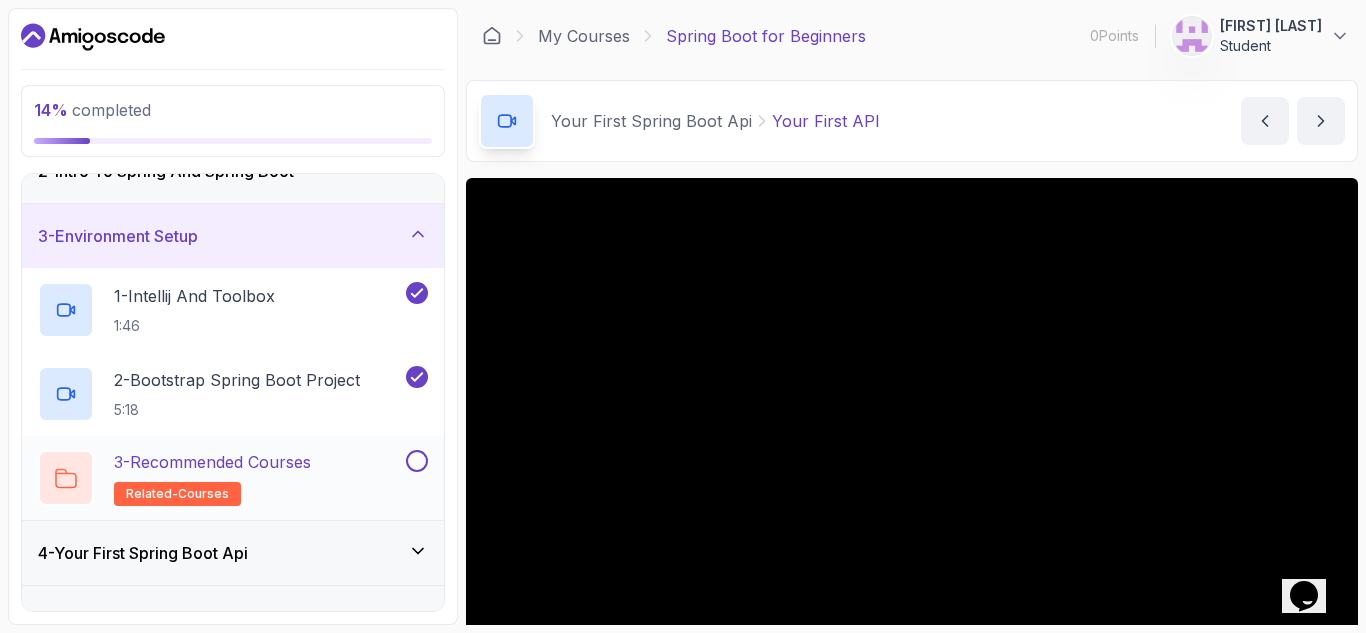 click at bounding box center [417, 461] 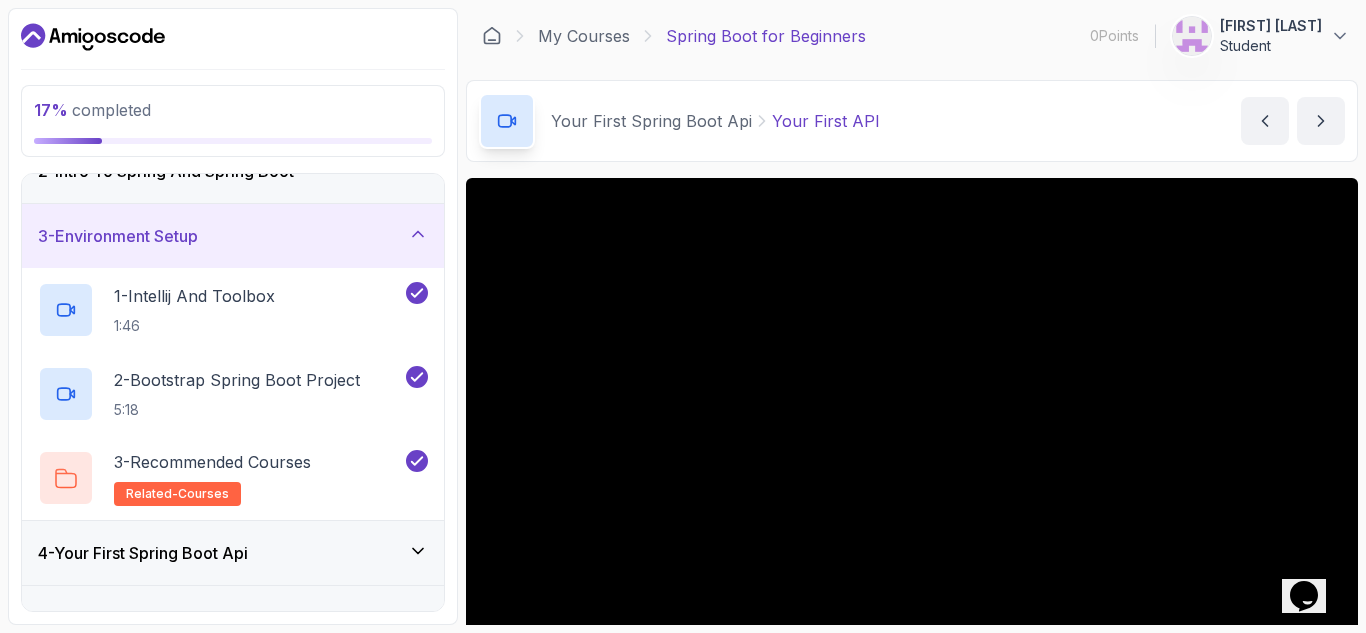click 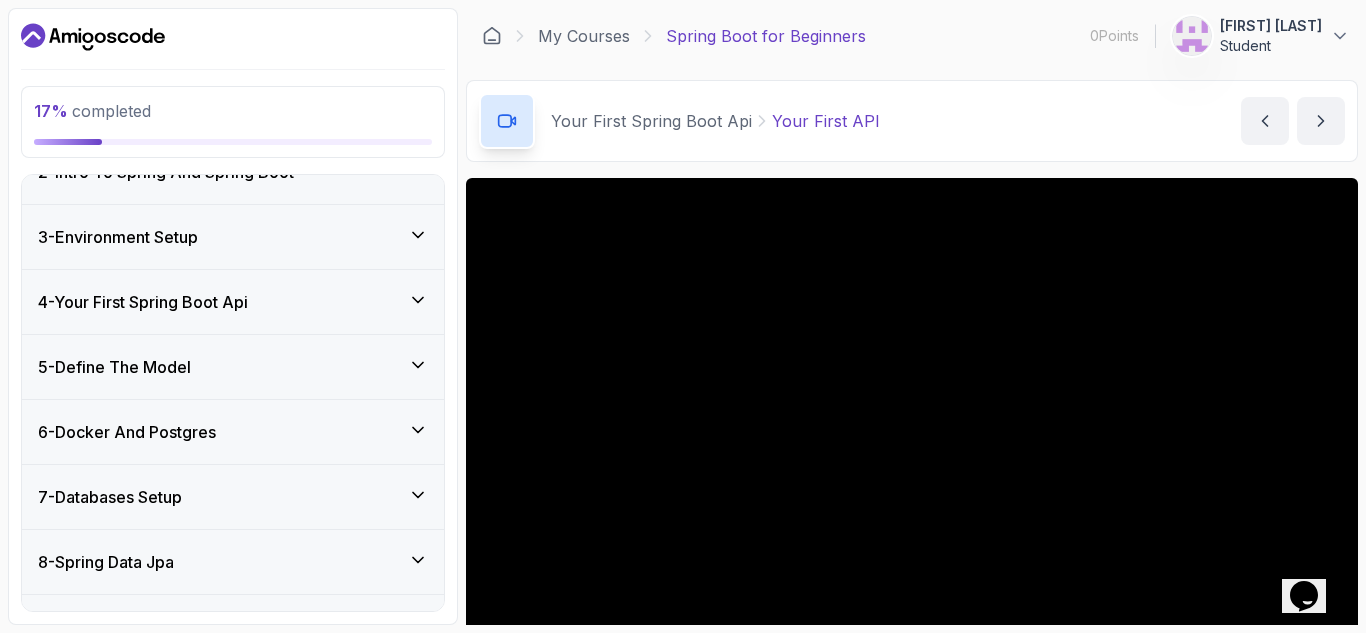 click on "4  -  Your First Spring Boot Api" at bounding box center [233, 302] 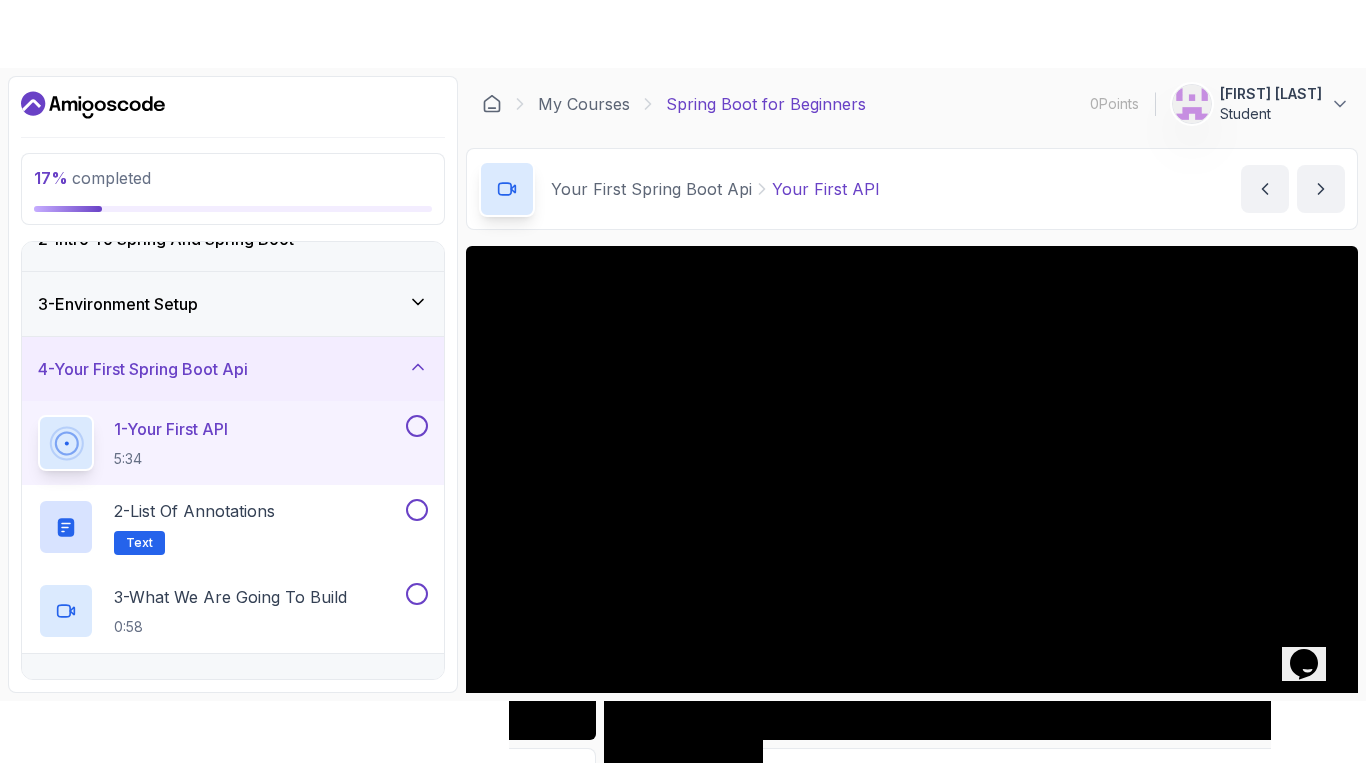 scroll, scrollTop: 200, scrollLeft: 0, axis: vertical 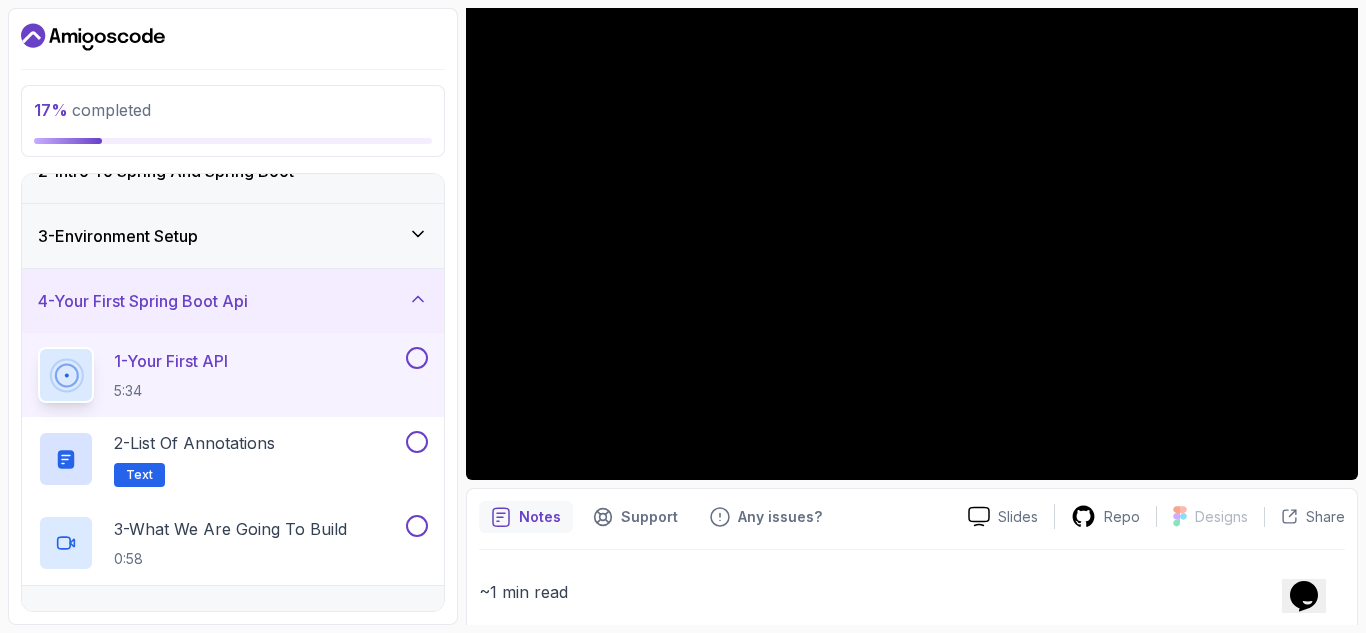click at bounding box center [417, 358] 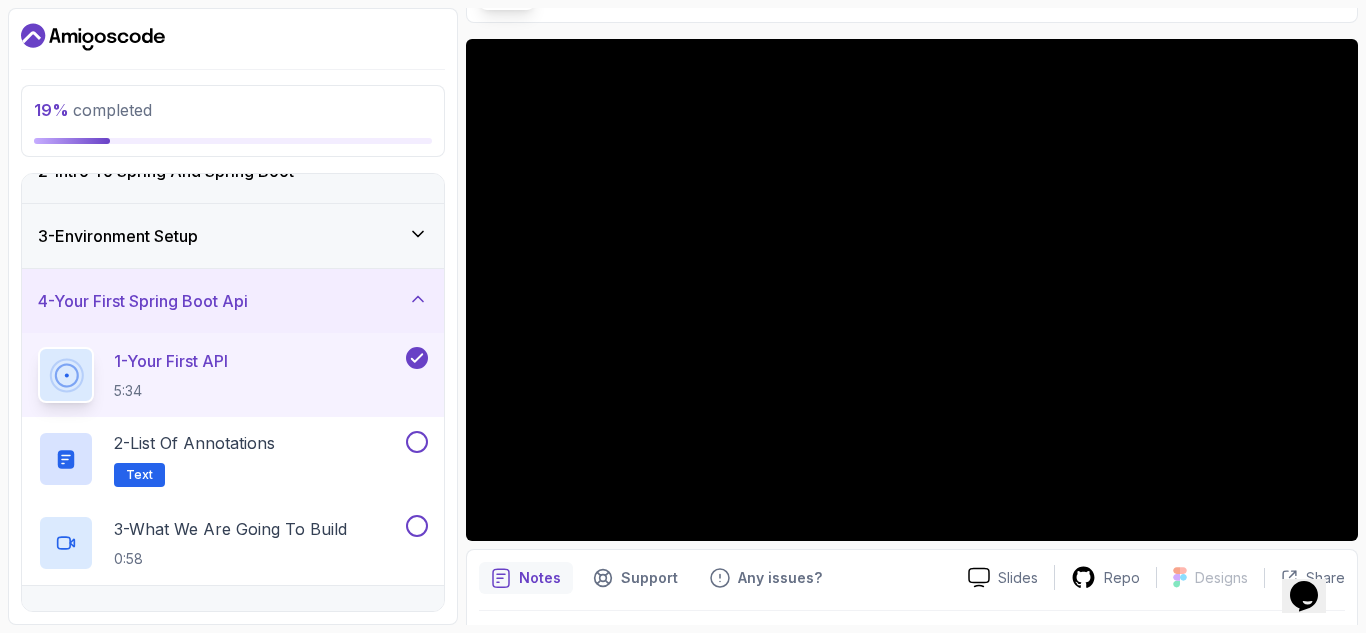 scroll, scrollTop: 200, scrollLeft: 0, axis: vertical 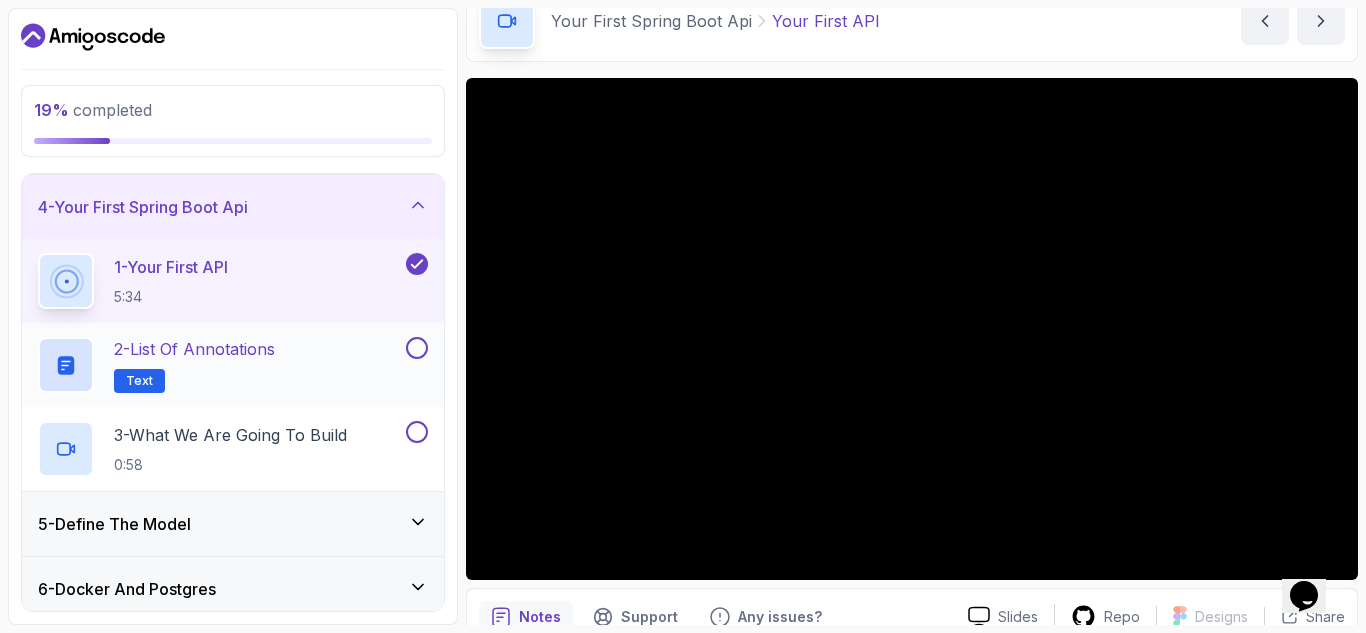 click on "2  -  List of Annotations" at bounding box center (194, 349) 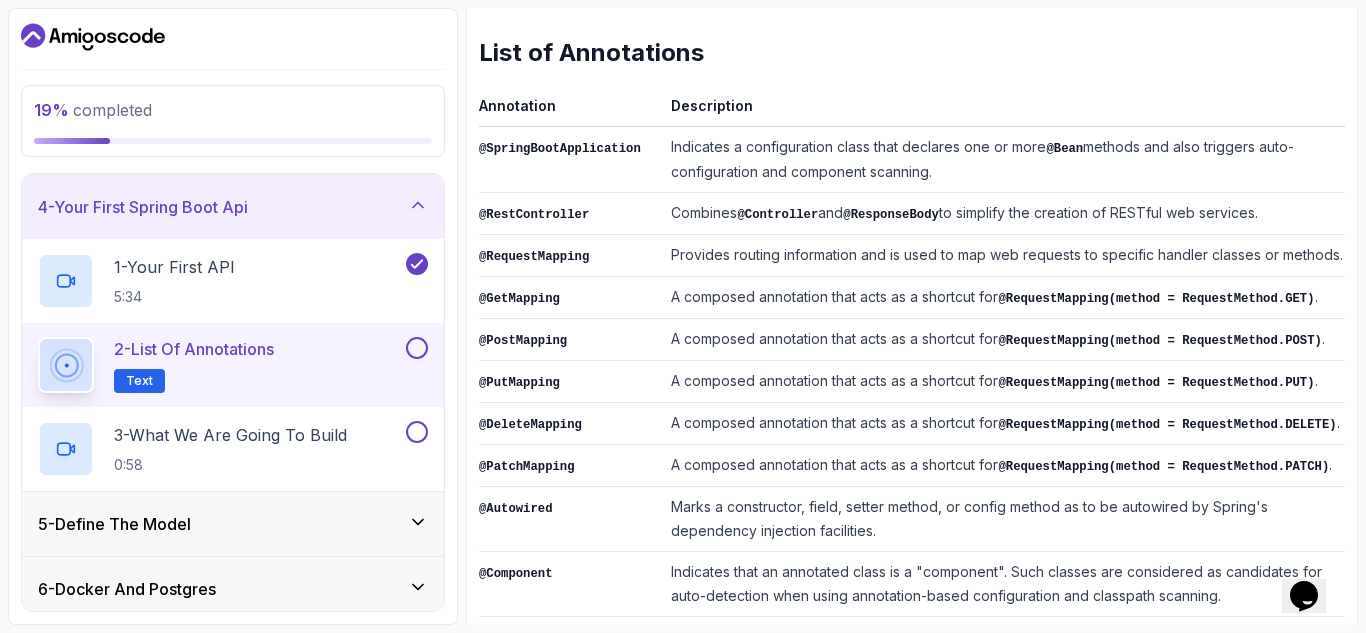 scroll, scrollTop: 318, scrollLeft: 0, axis: vertical 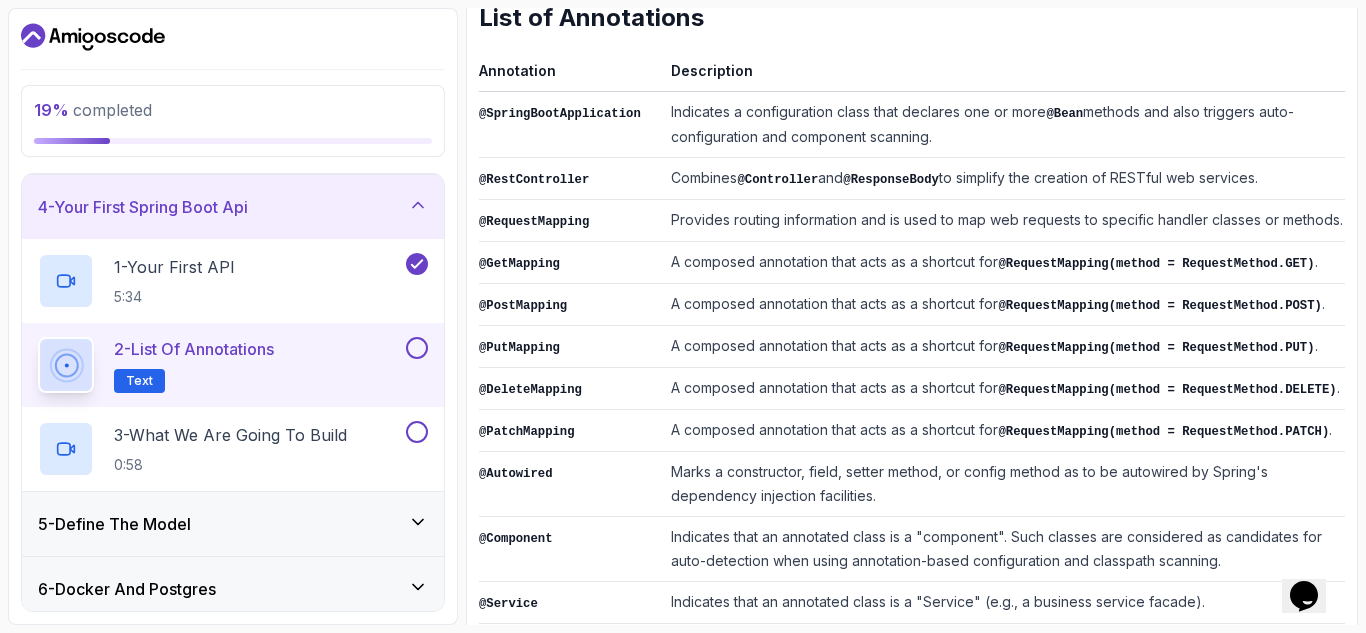 click on "Combines  @Controller  and  @ResponseBody  to simplify the creation of RESTful web services." at bounding box center (1004, 179) 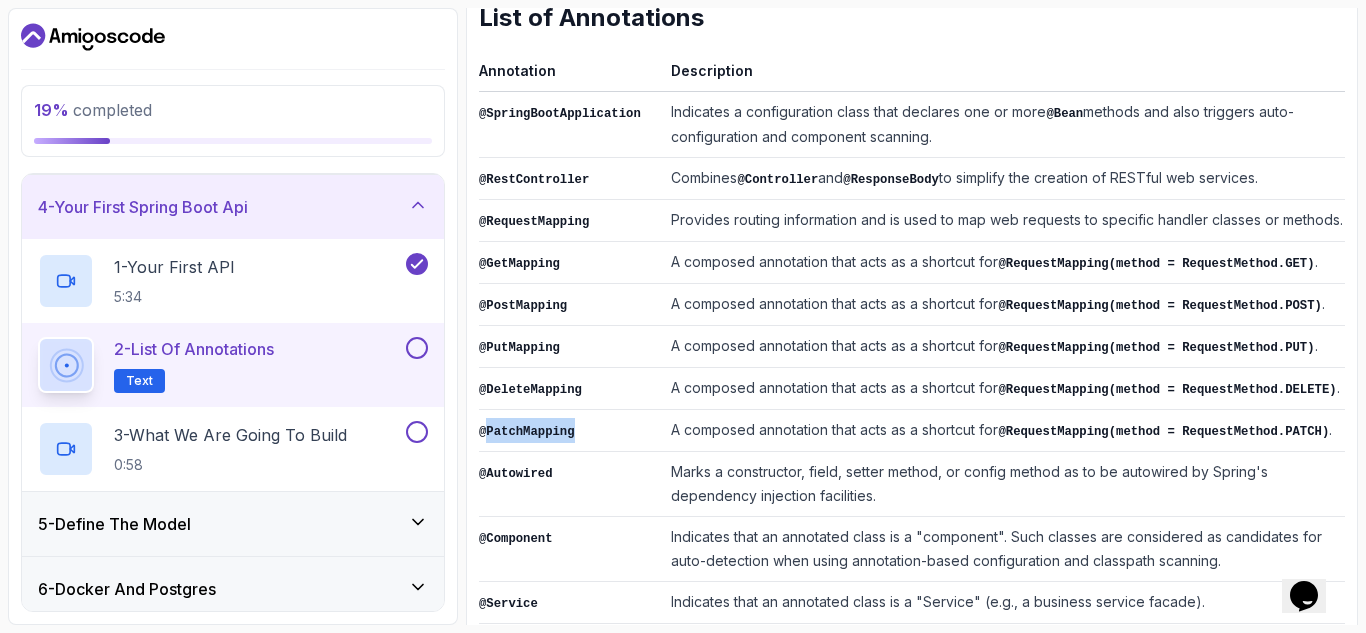 click on "@PatchMapping" at bounding box center (527, 432) 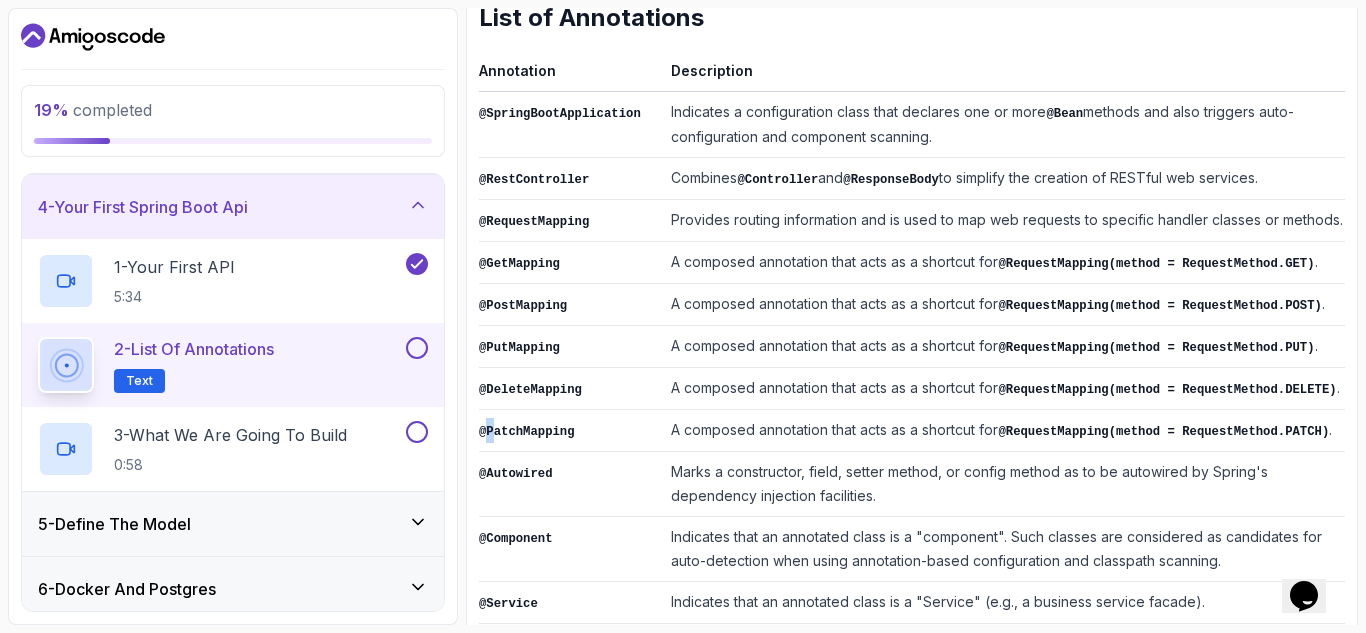 drag, startPoint x: 485, startPoint y: 421, endPoint x: 485, endPoint y: 433, distance: 12 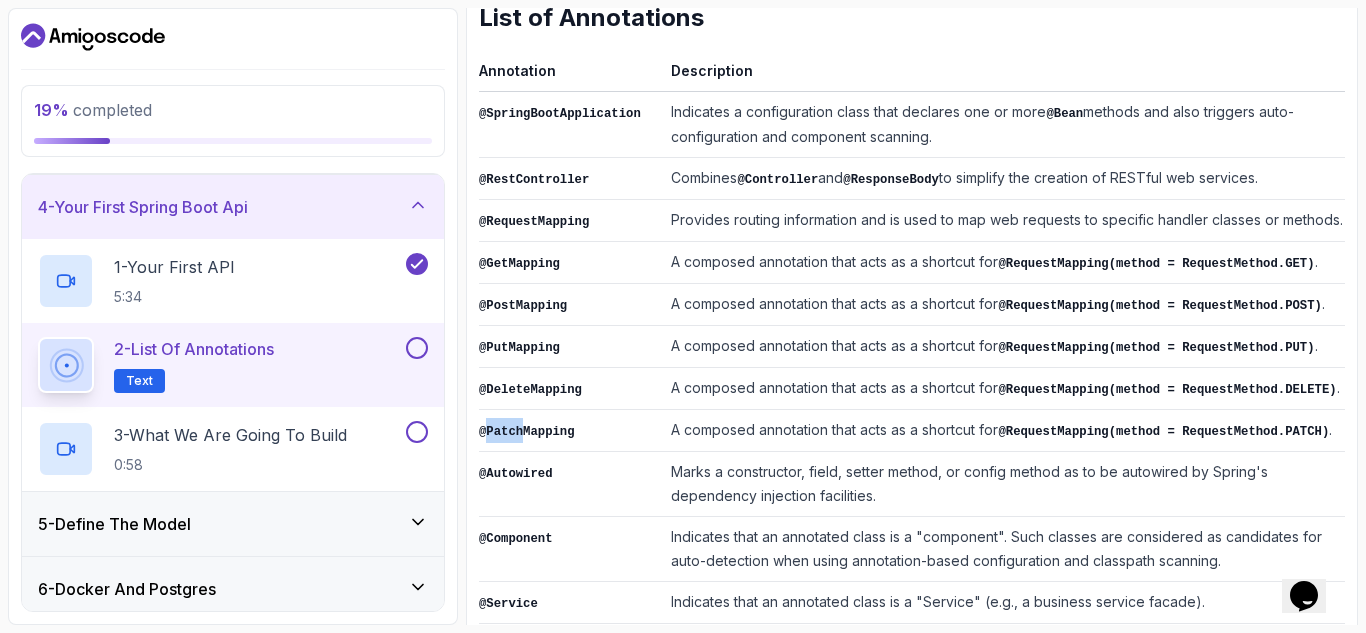 drag, startPoint x: 488, startPoint y: 420, endPoint x: 519, endPoint y: 421, distance: 31.016125 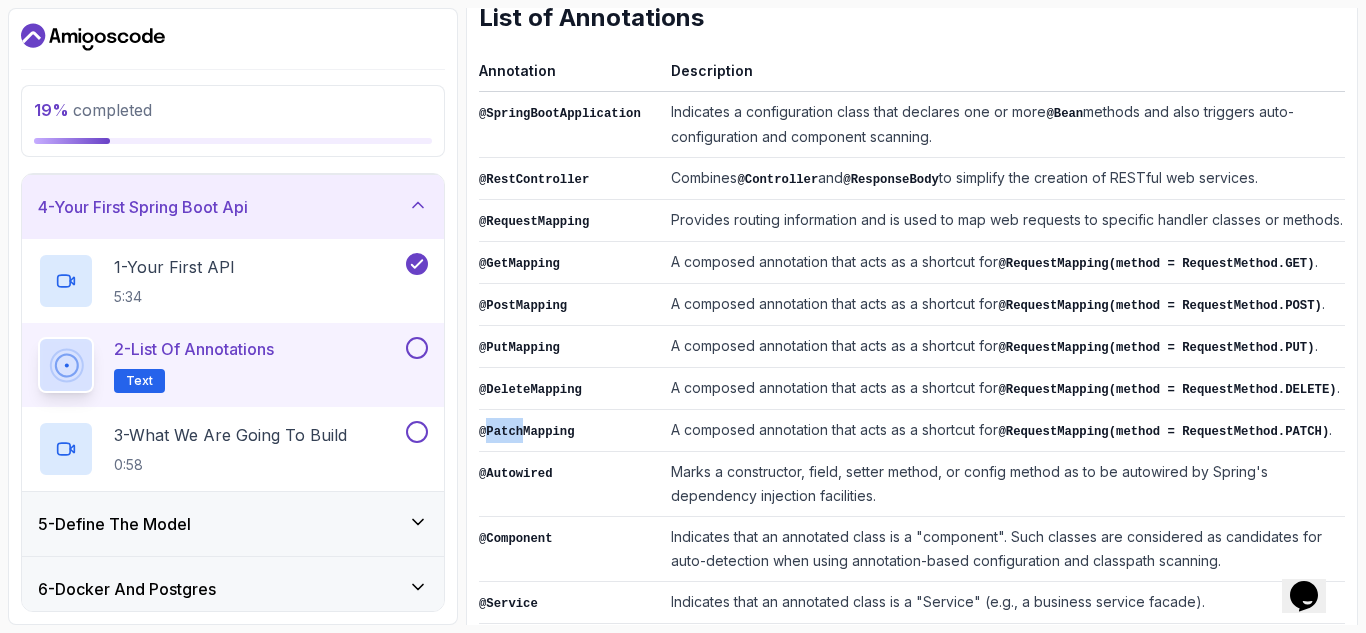 click on "@PatchMapping" at bounding box center [527, 432] 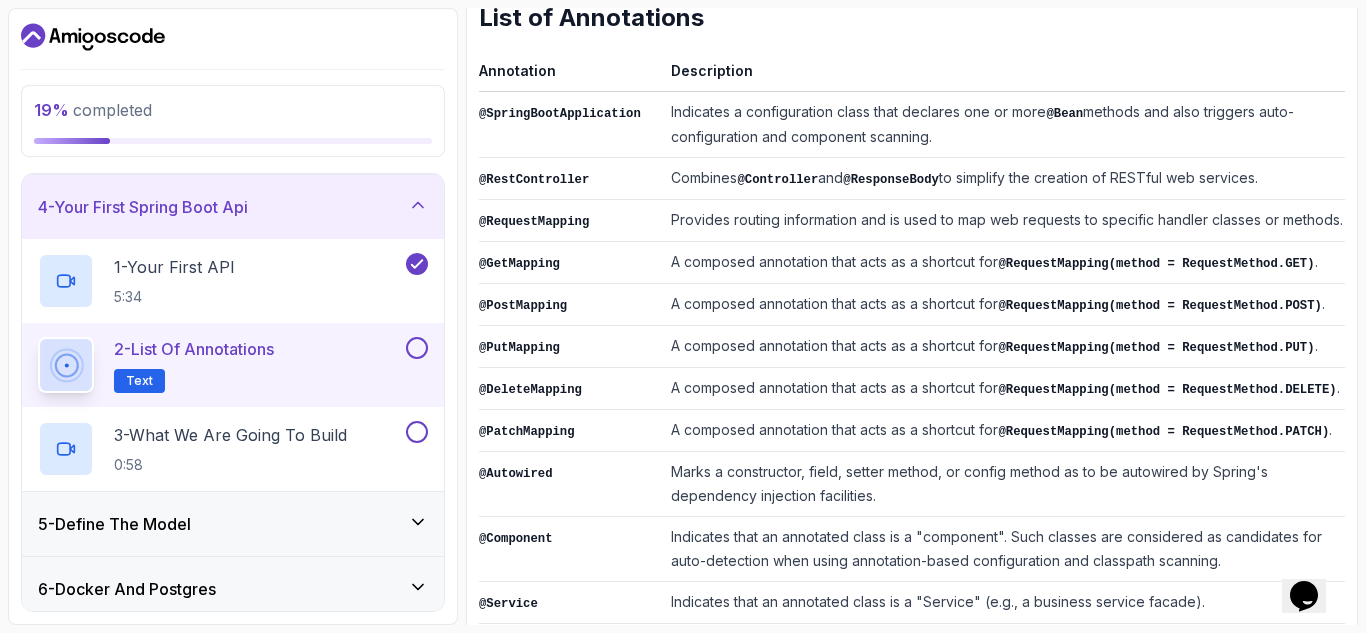 click on "Provides routing information and is used to map web requests to specific handler classes or methods." at bounding box center (1004, 221) 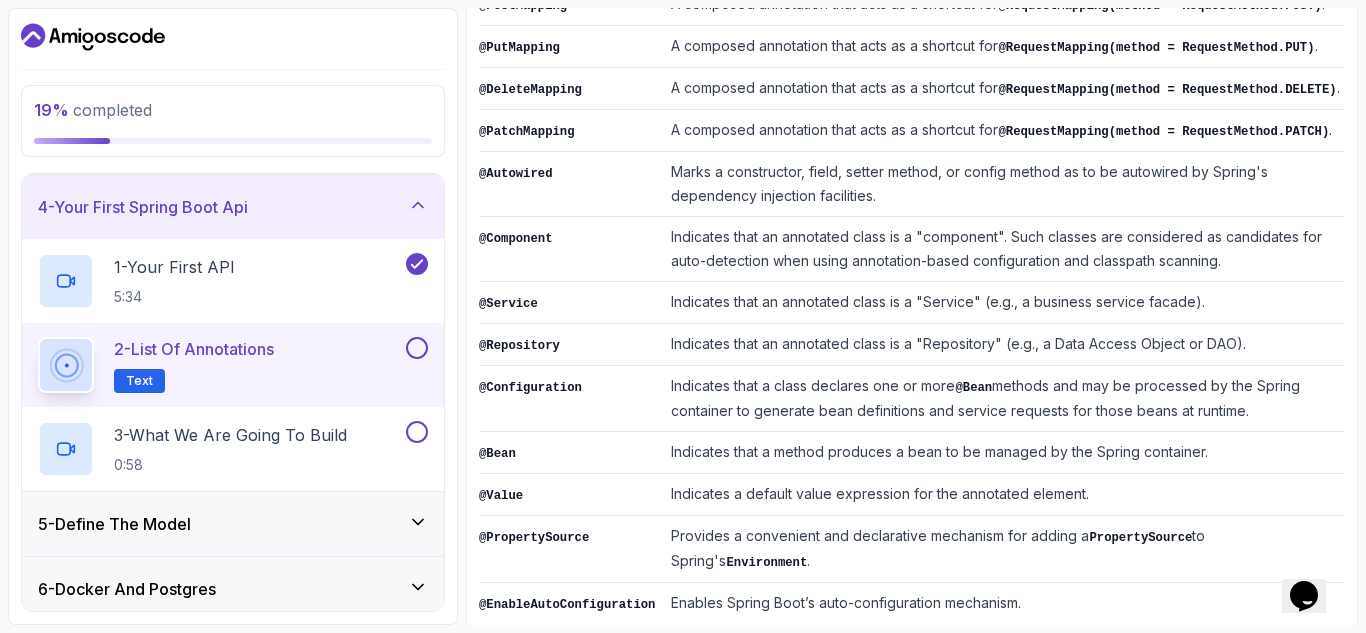 scroll, scrollTop: 518, scrollLeft: 0, axis: vertical 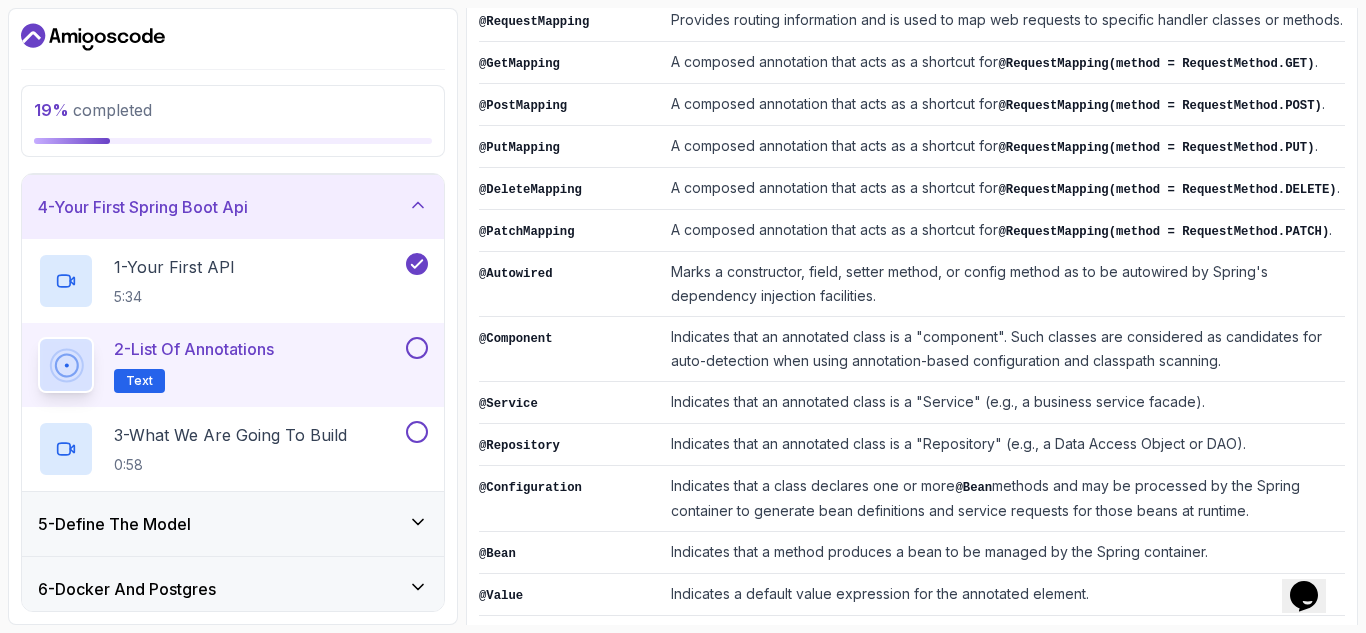 click on "@RequestMapping" at bounding box center (534, 22) 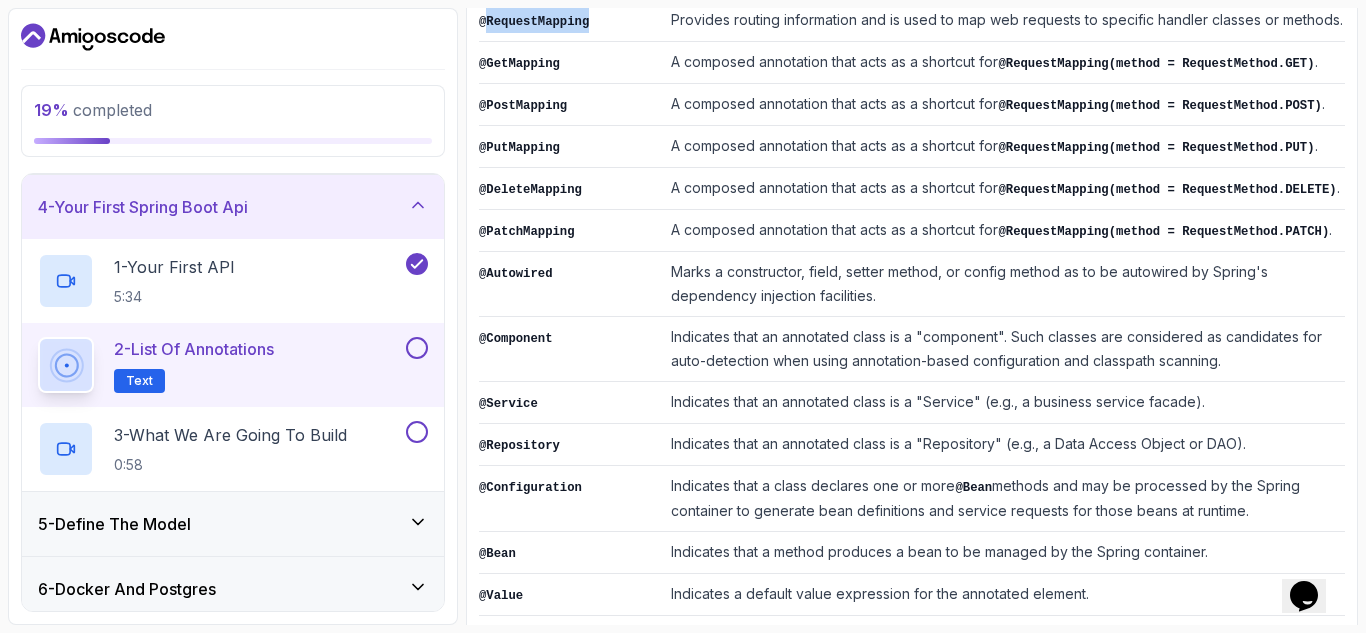 click on "@RequestMapping" at bounding box center (534, 22) 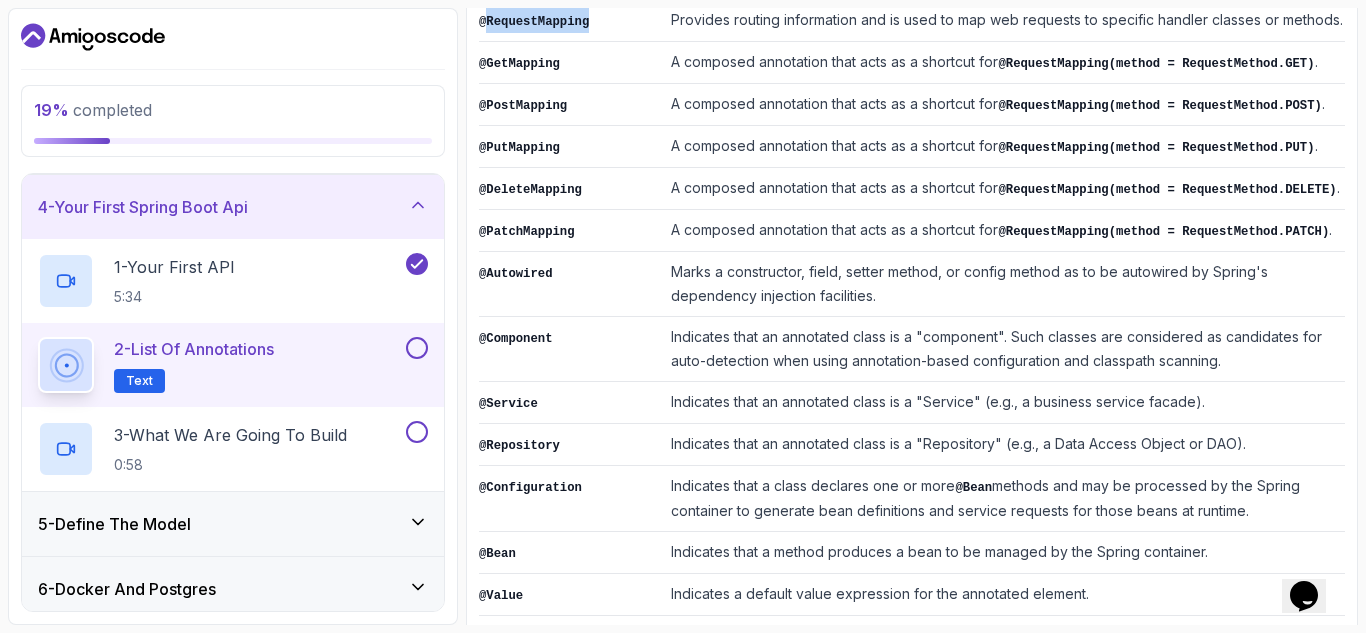copy on "RequestMapping" 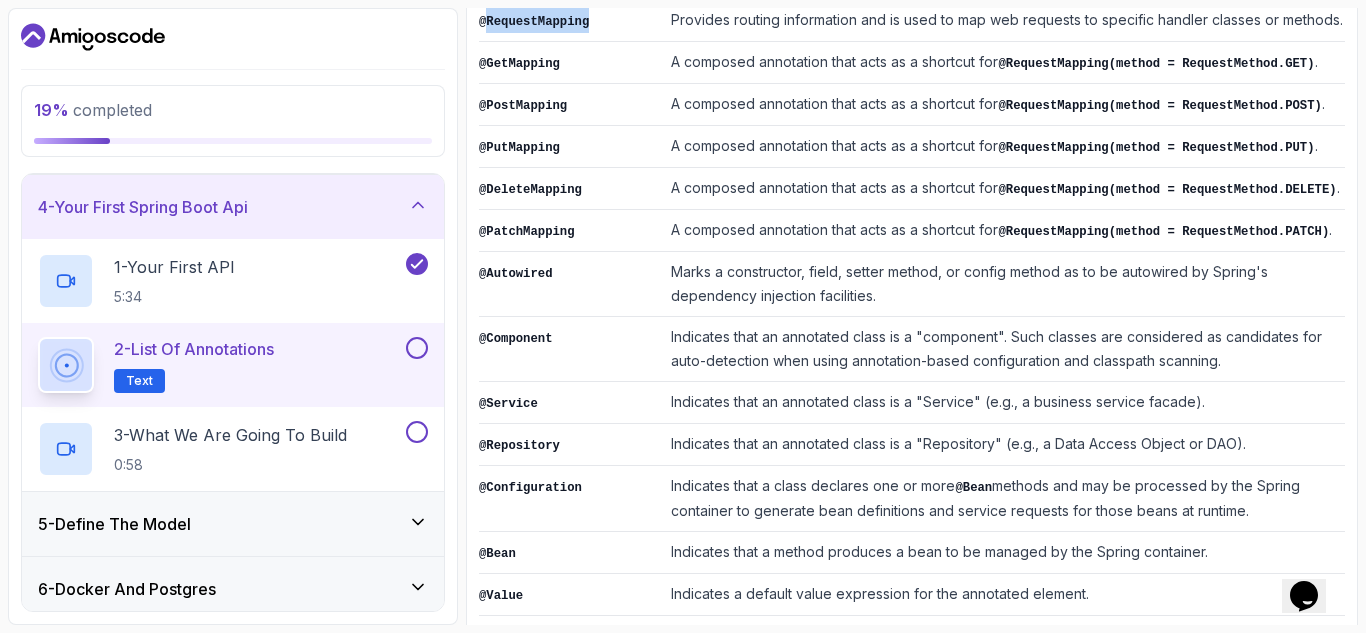 click at bounding box center (417, 348) 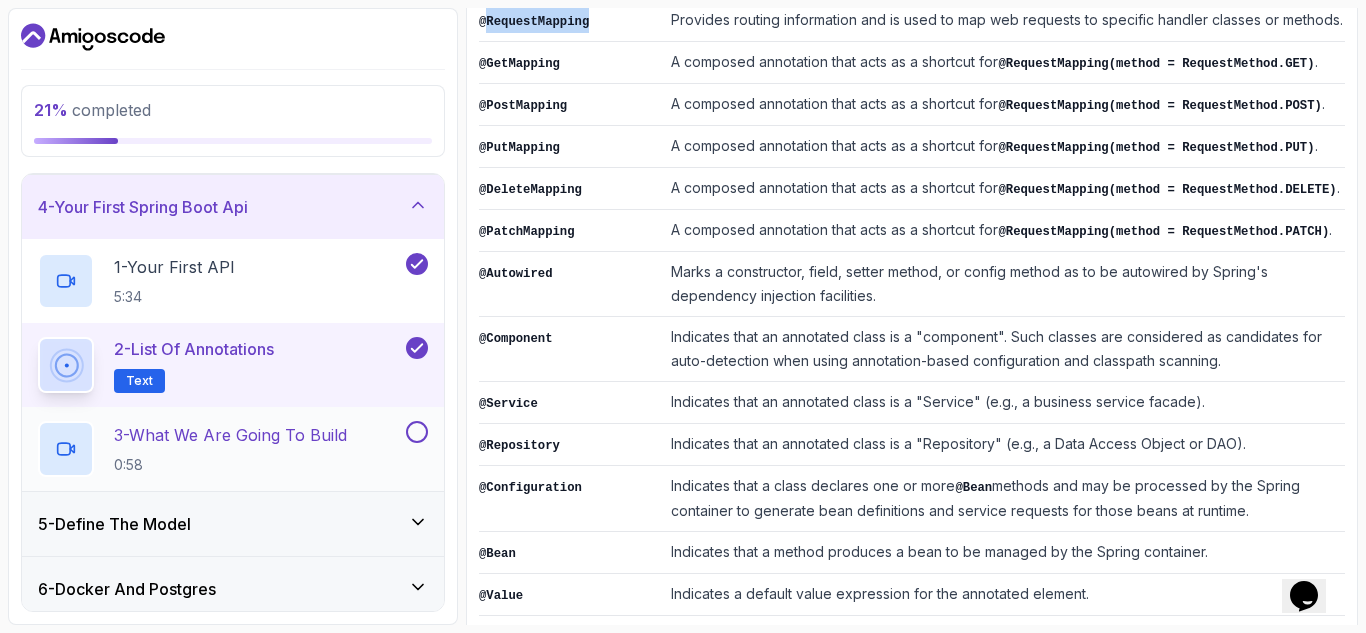 click on "3  -  What We Are Going To Build" at bounding box center [230, 435] 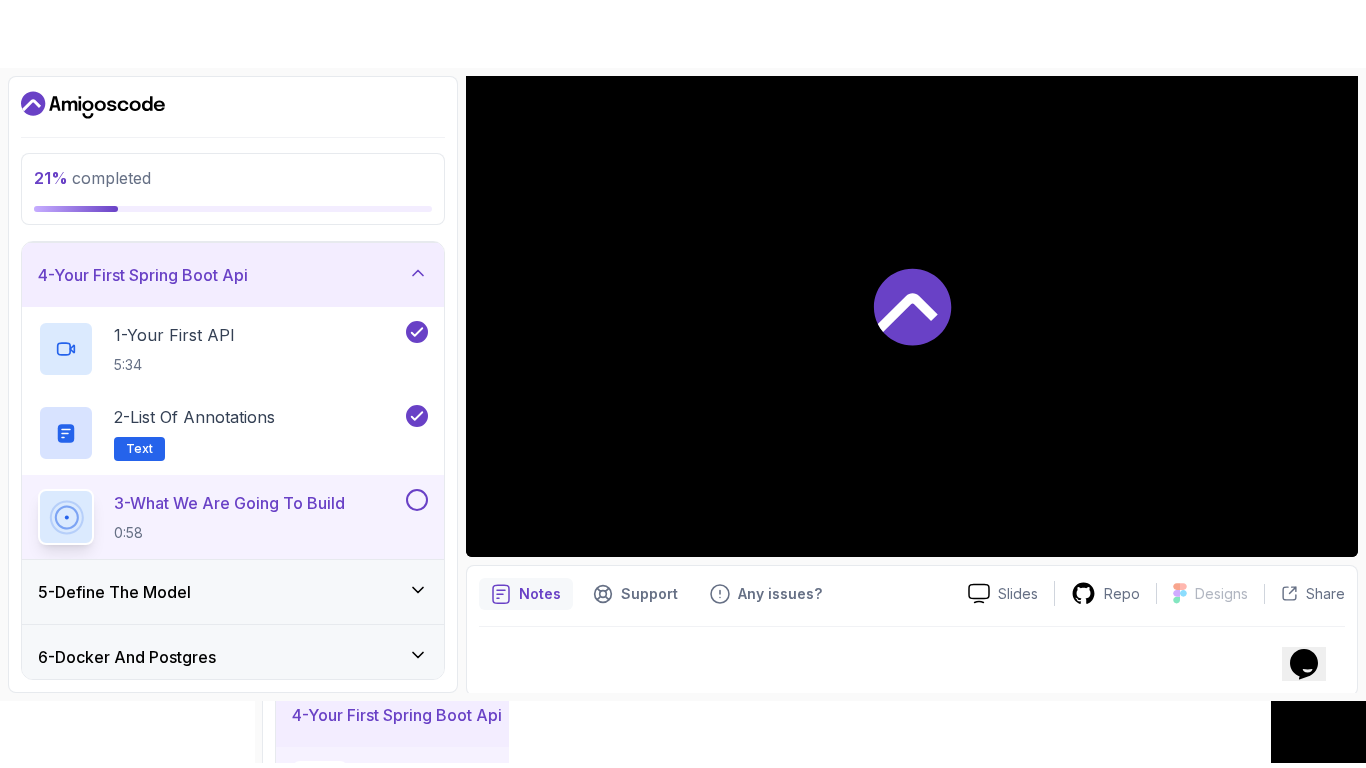 scroll, scrollTop: 194, scrollLeft: 0, axis: vertical 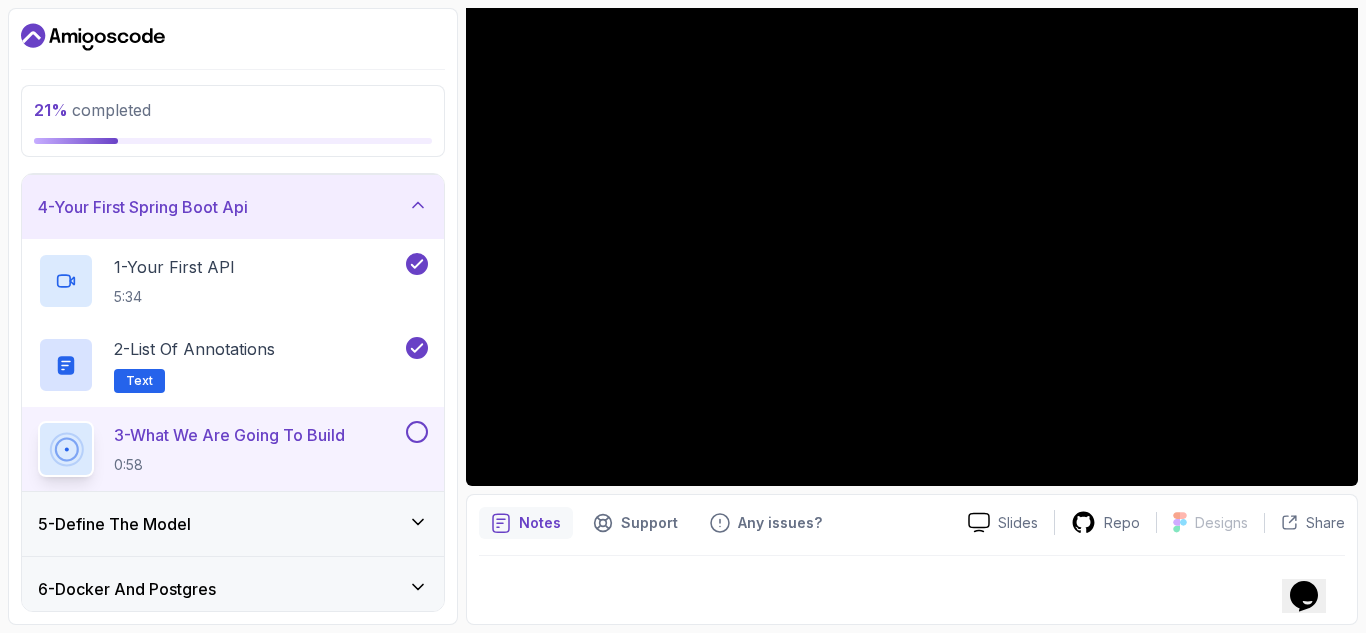 click on "5  -  Define The Model" at bounding box center [233, 524] 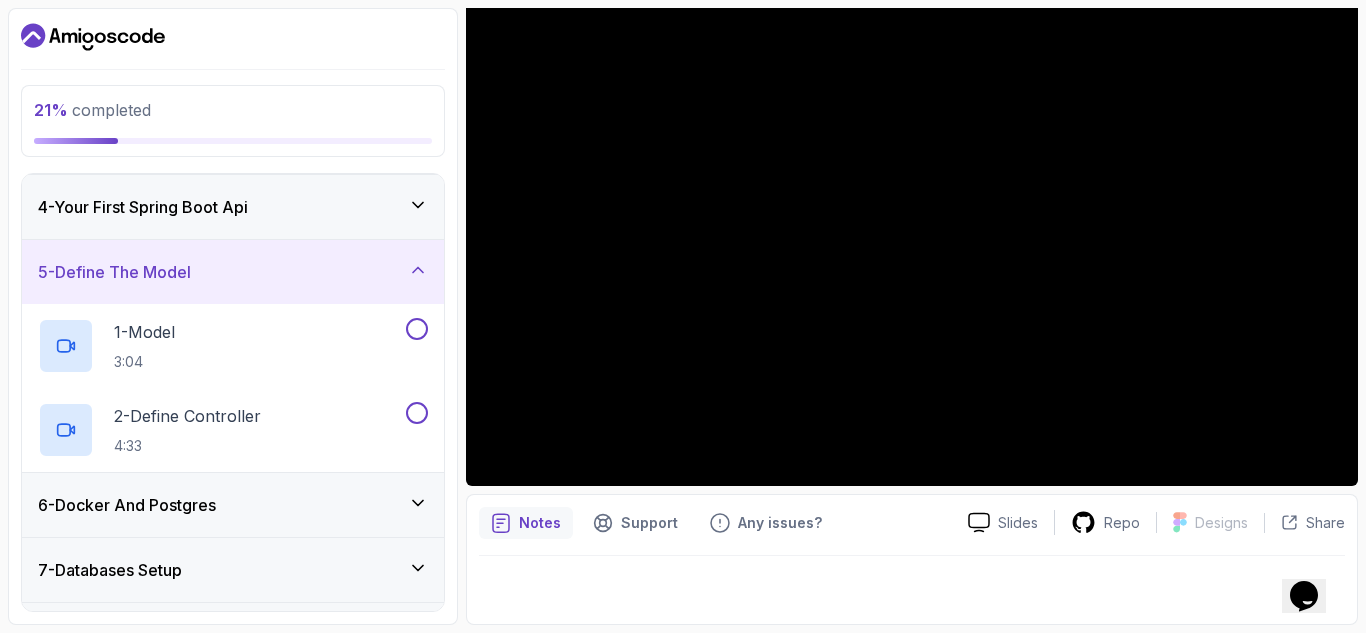 click on "6  -  Docker And Postgres" at bounding box center (233, 505) 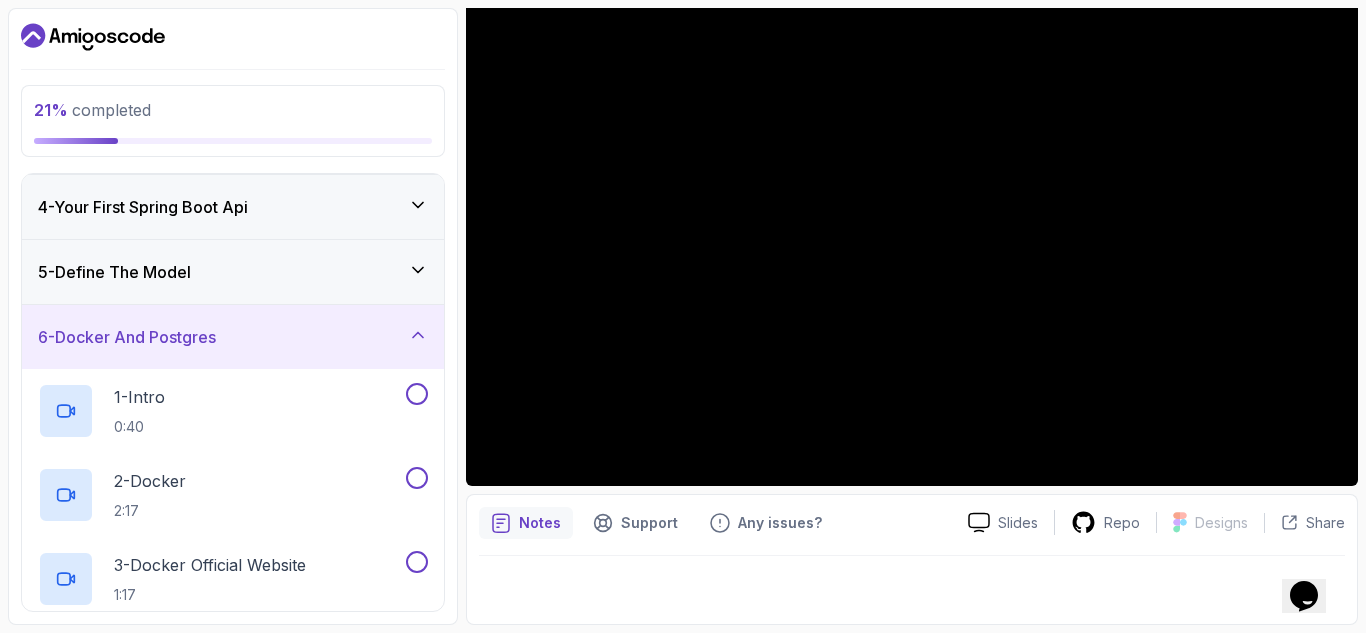 click on "6  -  Docker And Postgres" at bounding box center [233, 337] 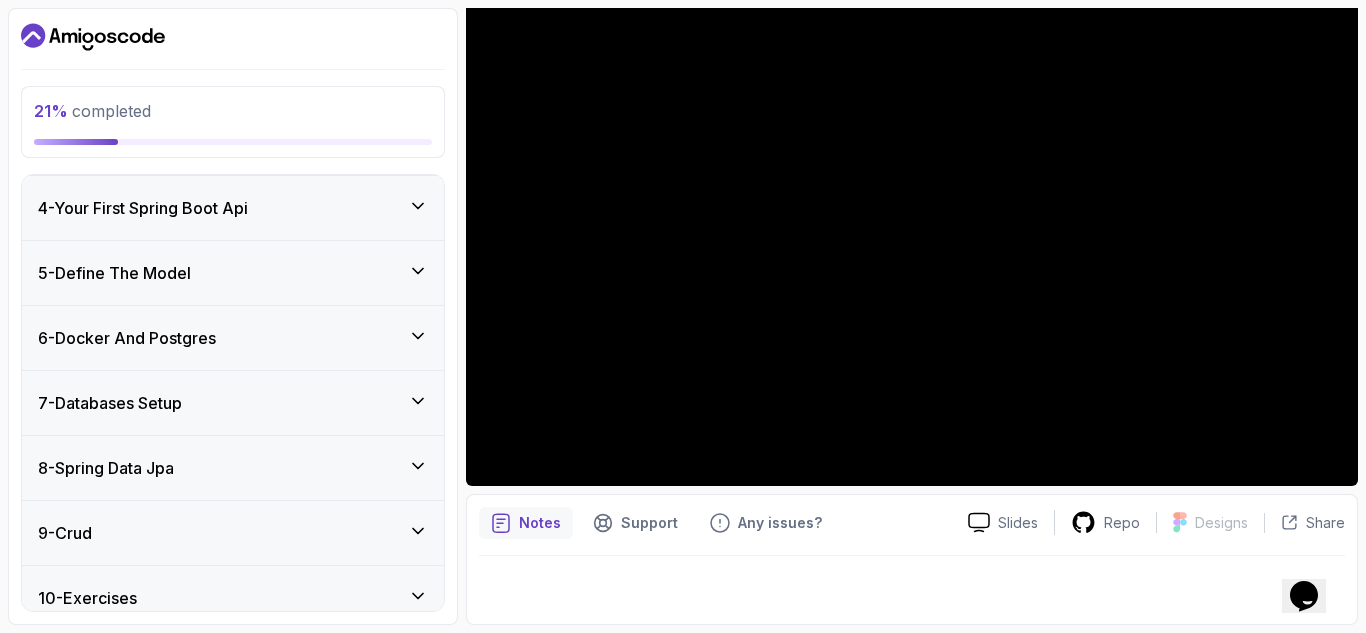 click on "4  -  Your First Spring Boot Api" at bounding box center (233, 208) 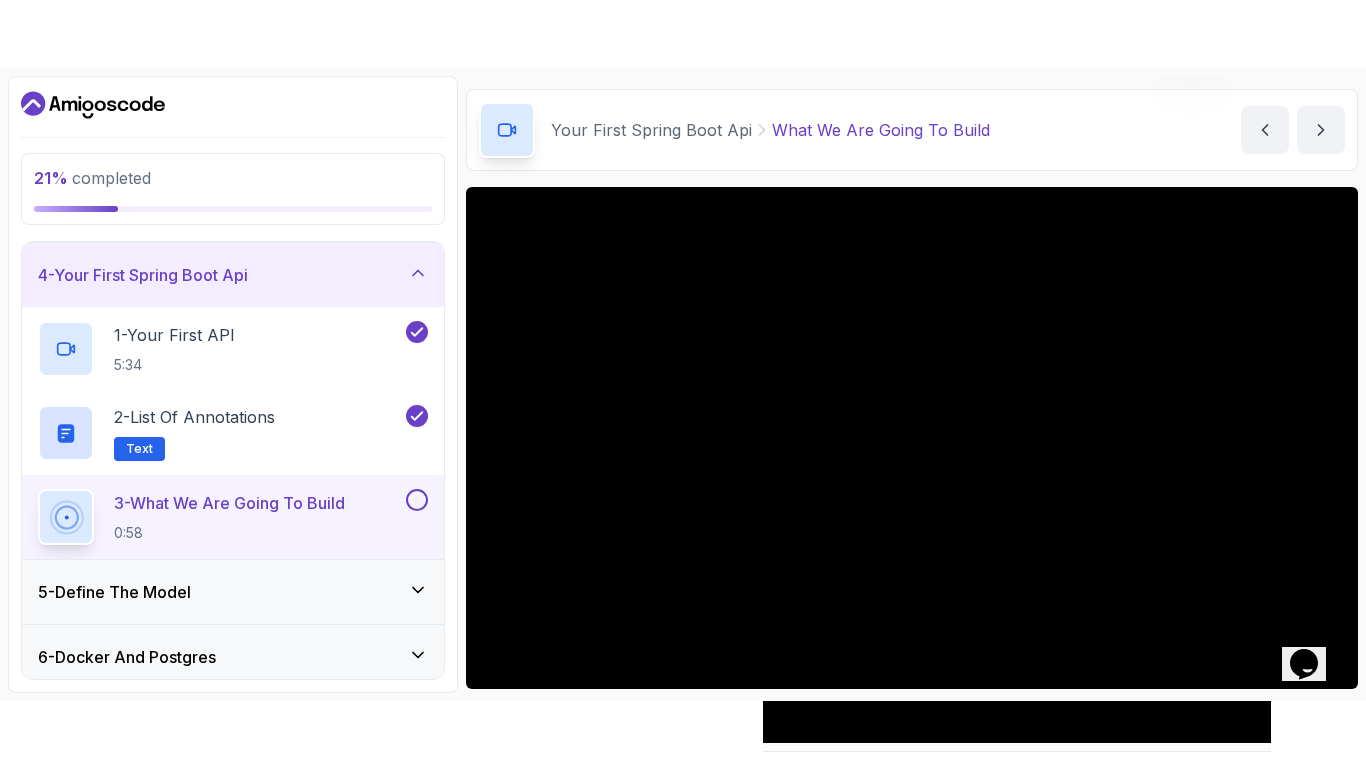 scroll, scrollTop: 194, scrollLeft: 0, axis: vertical 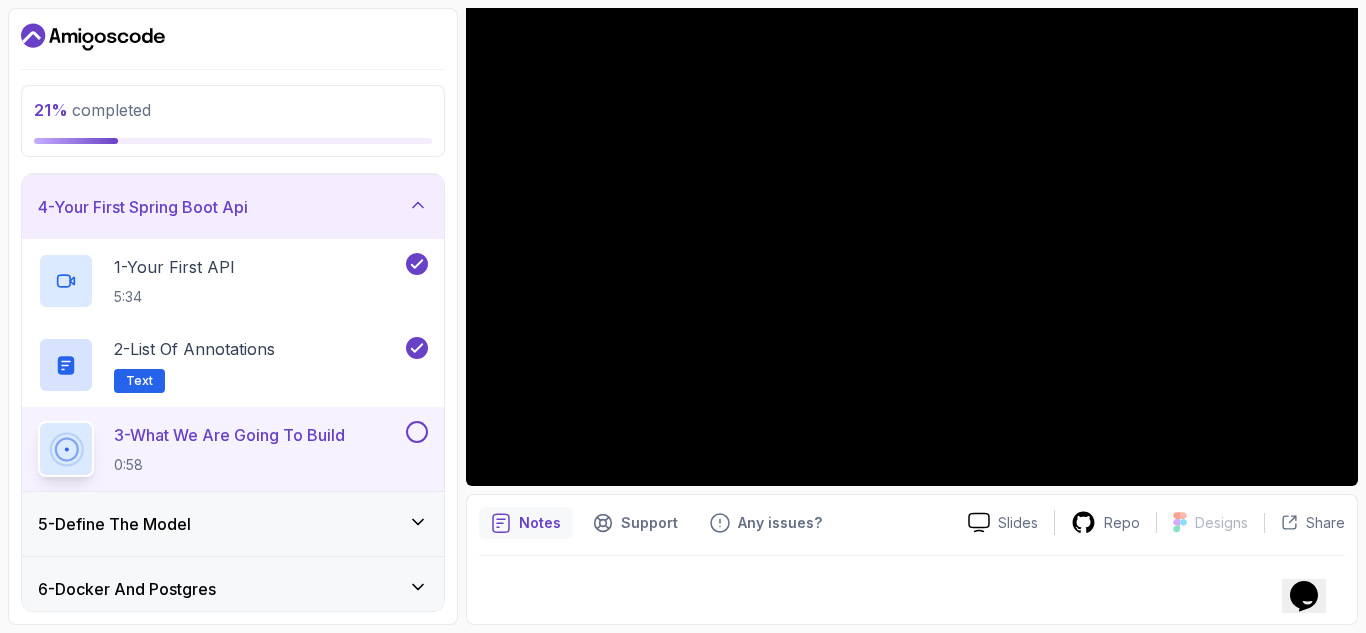 click at bounding box center (417, 432) 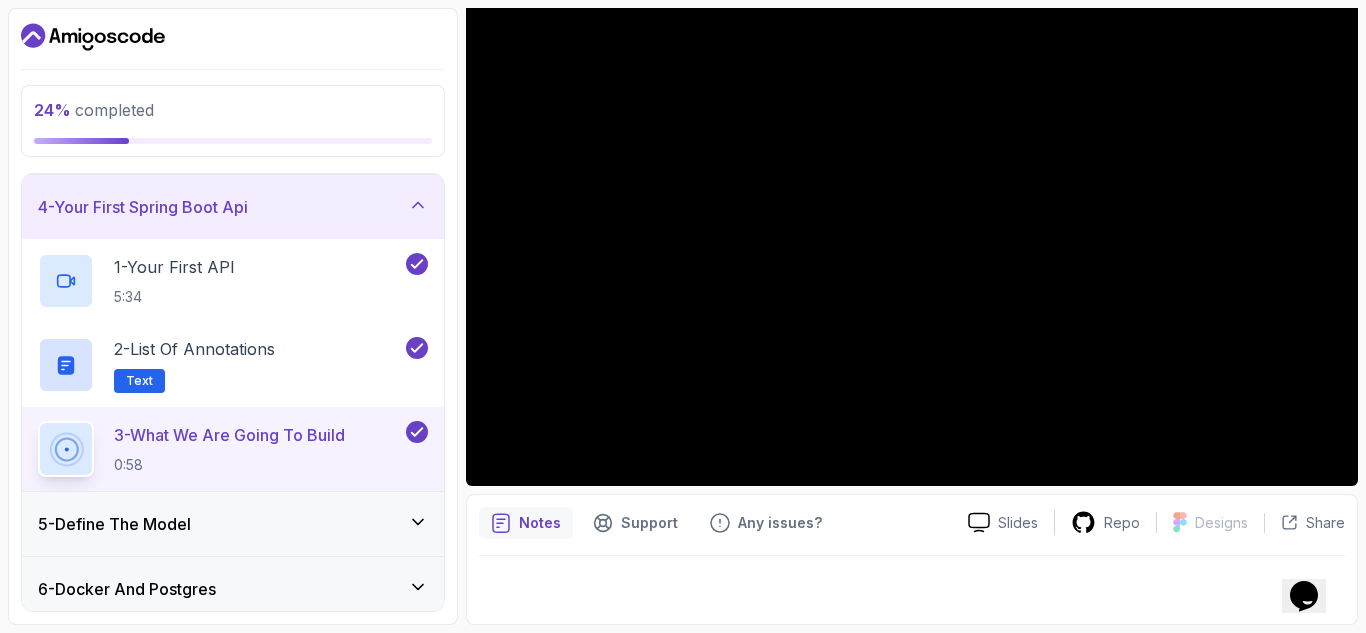 click 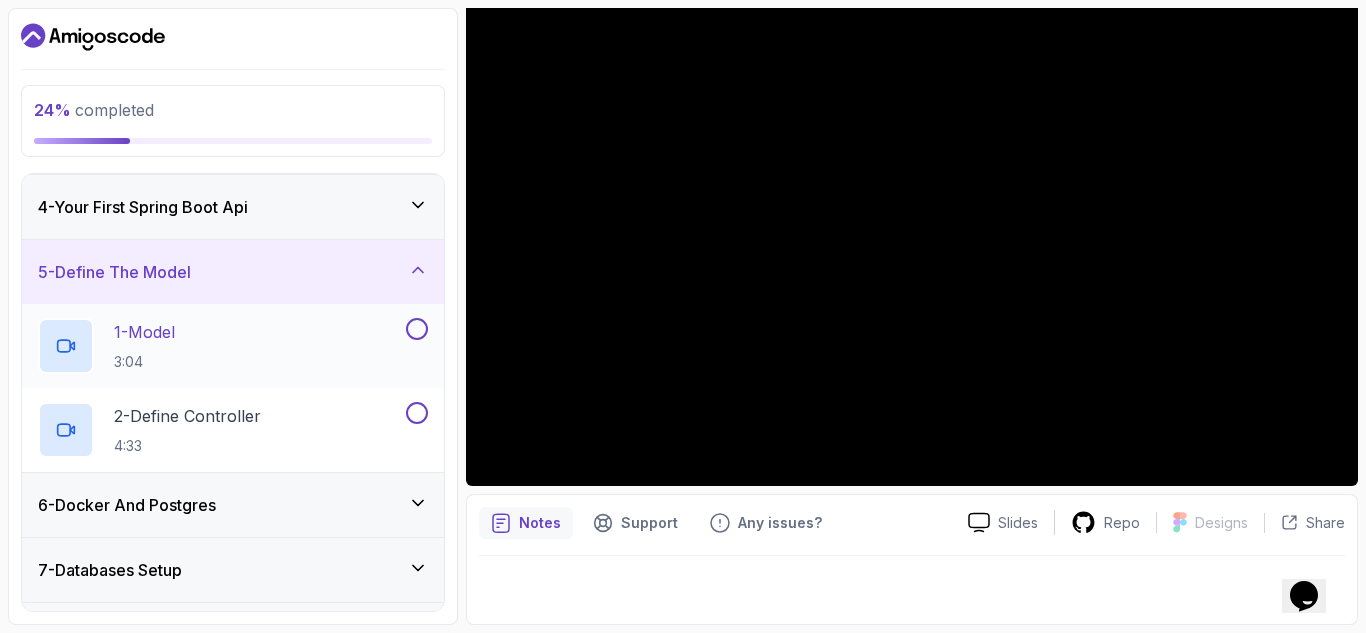 click on "1  -  Model" at bounding box center (144, 332) 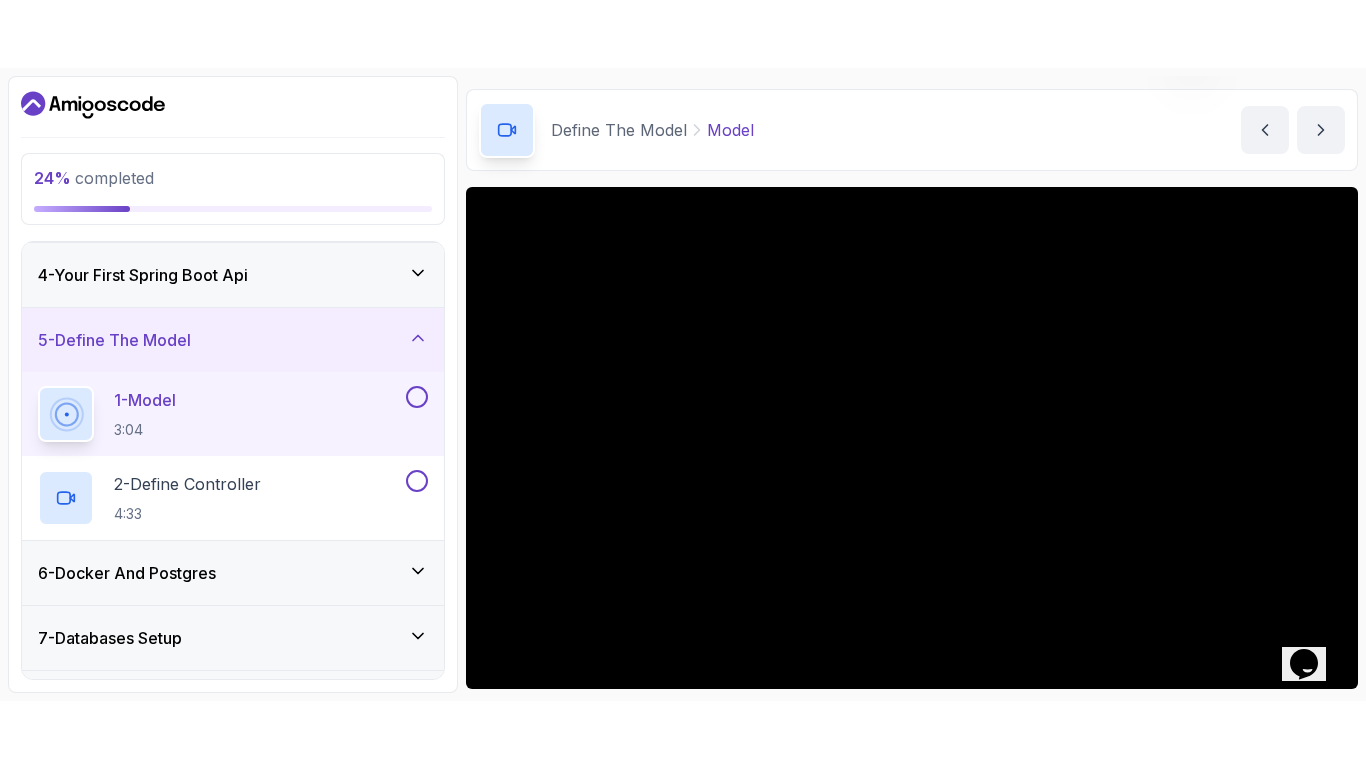 scroll, scrollTop: 194, scrollLeft: 0, axis: vertical 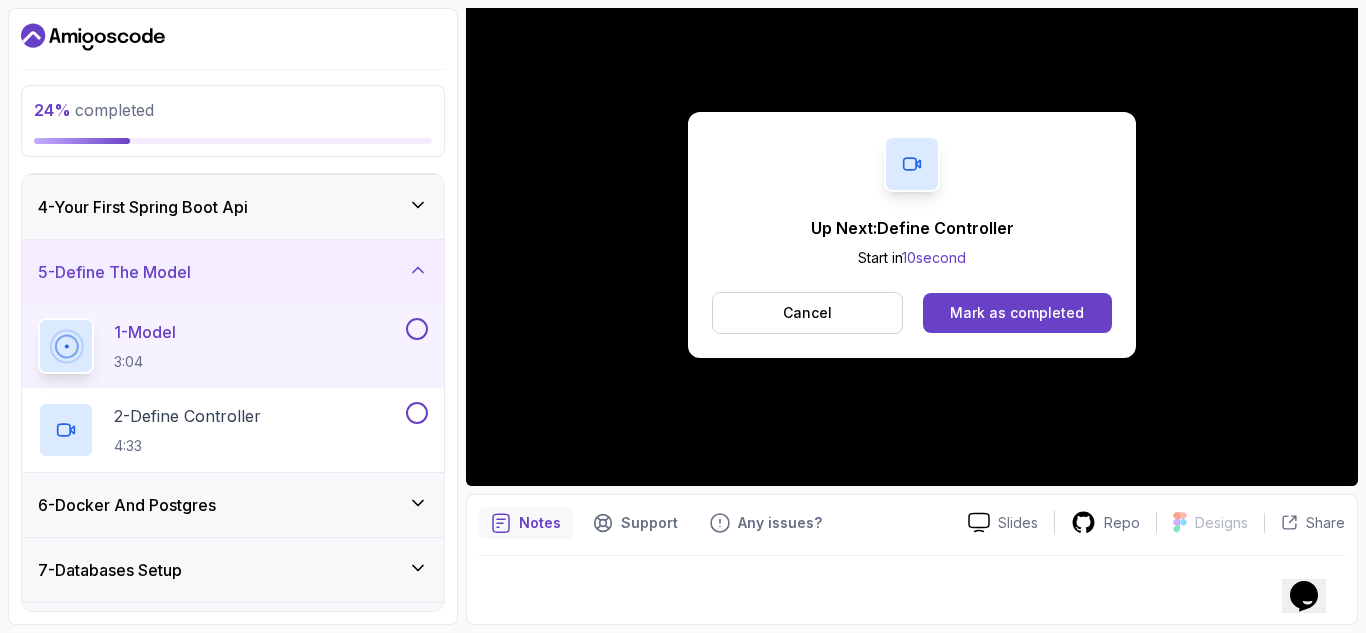 click at bounding box center (415, 329) 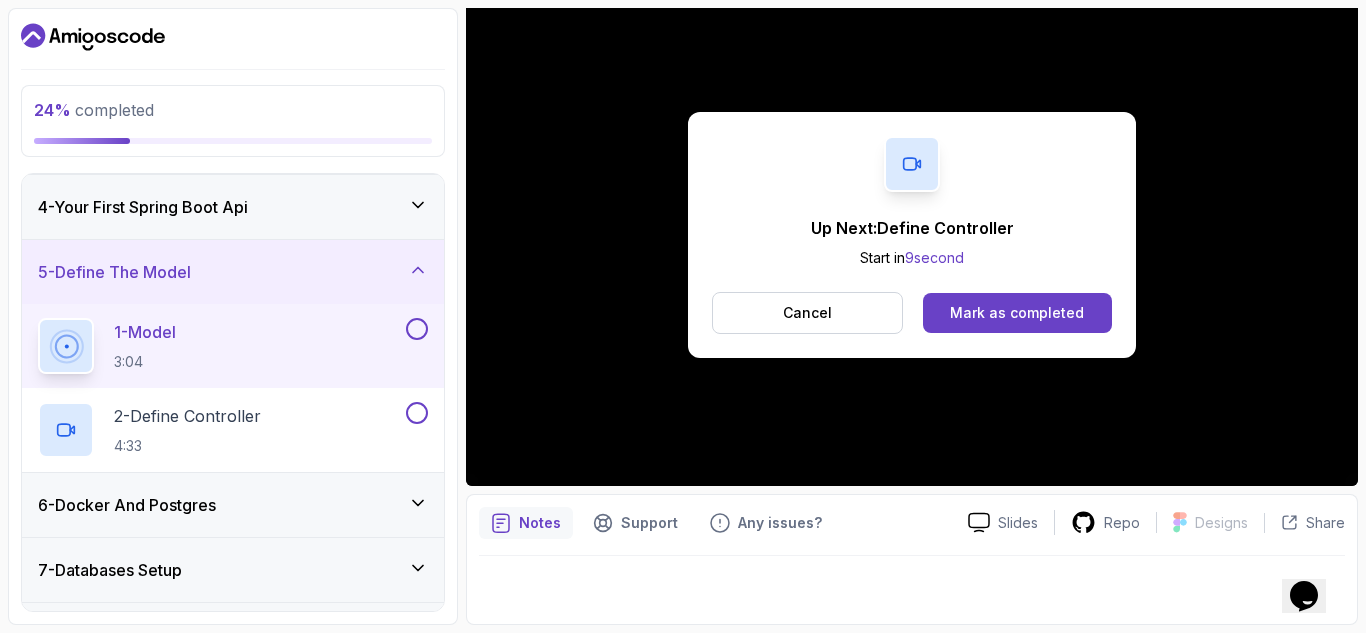 click at bounding box center [415, 329] 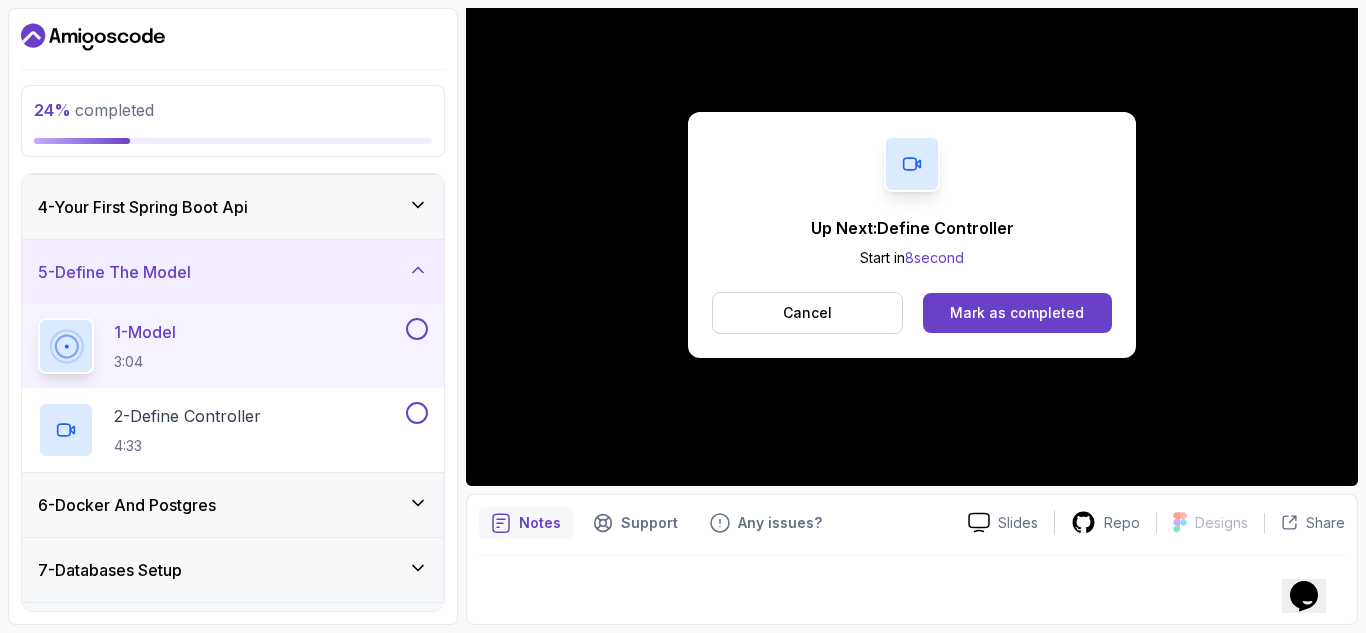 click at bounding box center [417, 329] 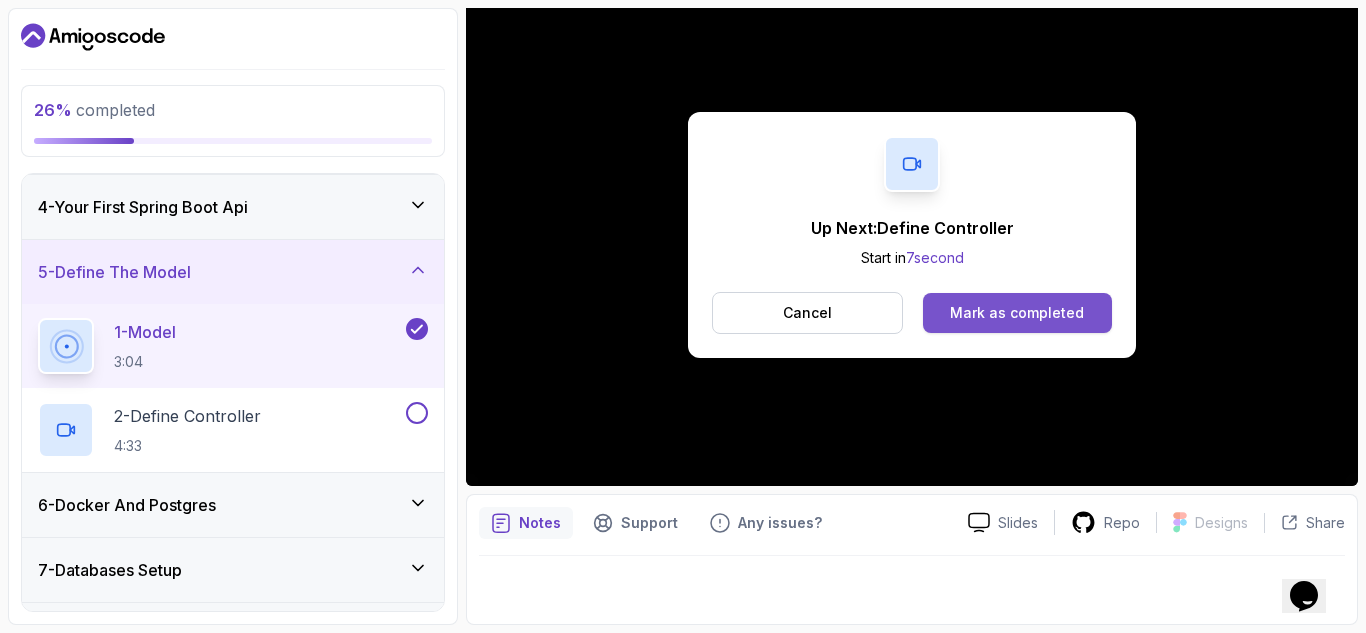 click on "Mark as completed" at bounding box center [1017, 313] 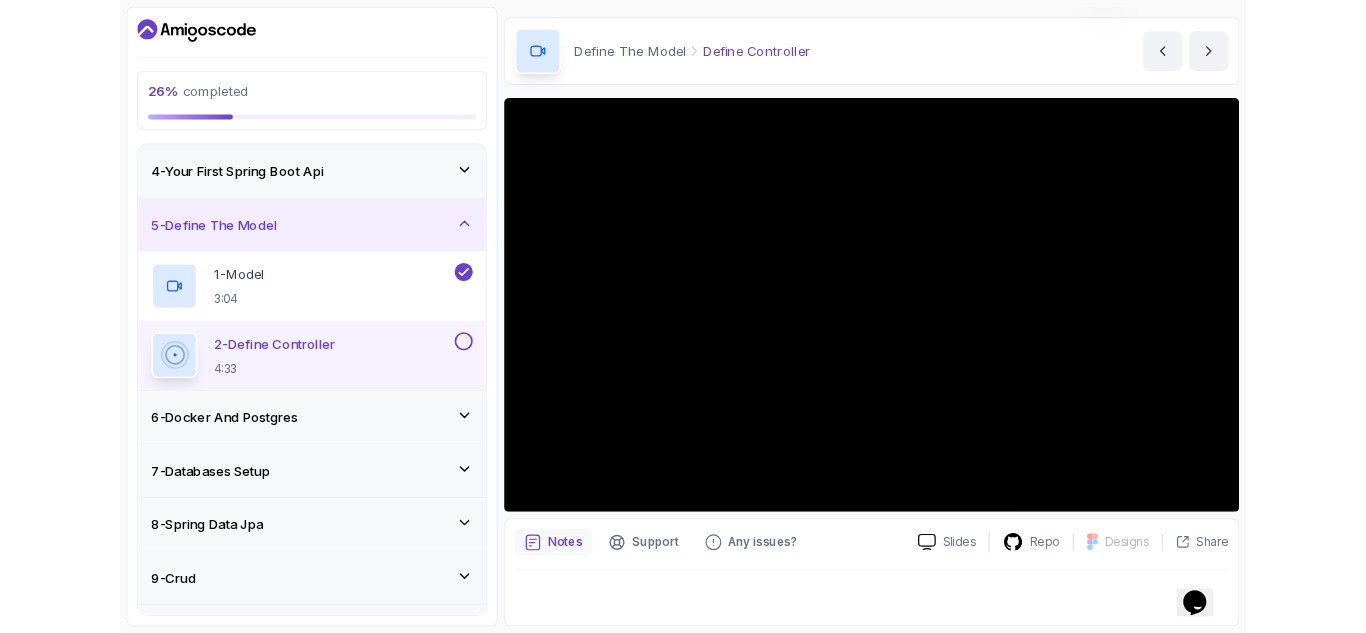 scroll, scrollTop: 194, scrollLeft: 0, axis: vertical 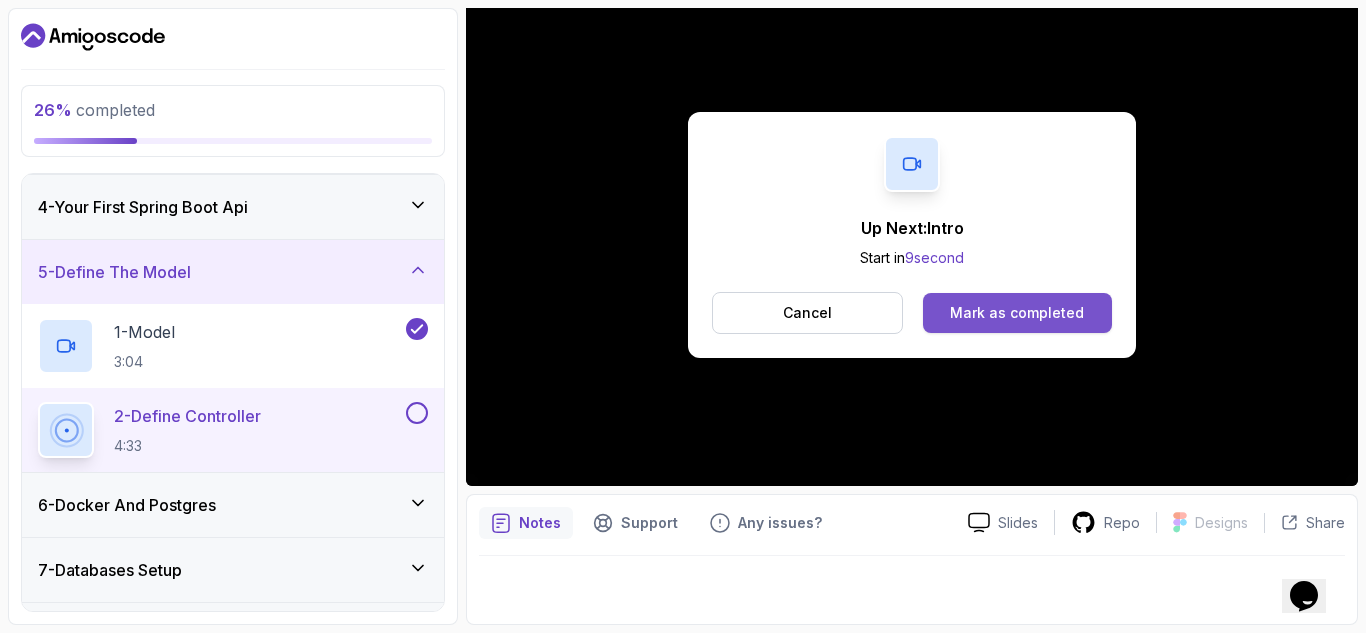 click on "Mark as completed" at bounding box center [1017, 313] 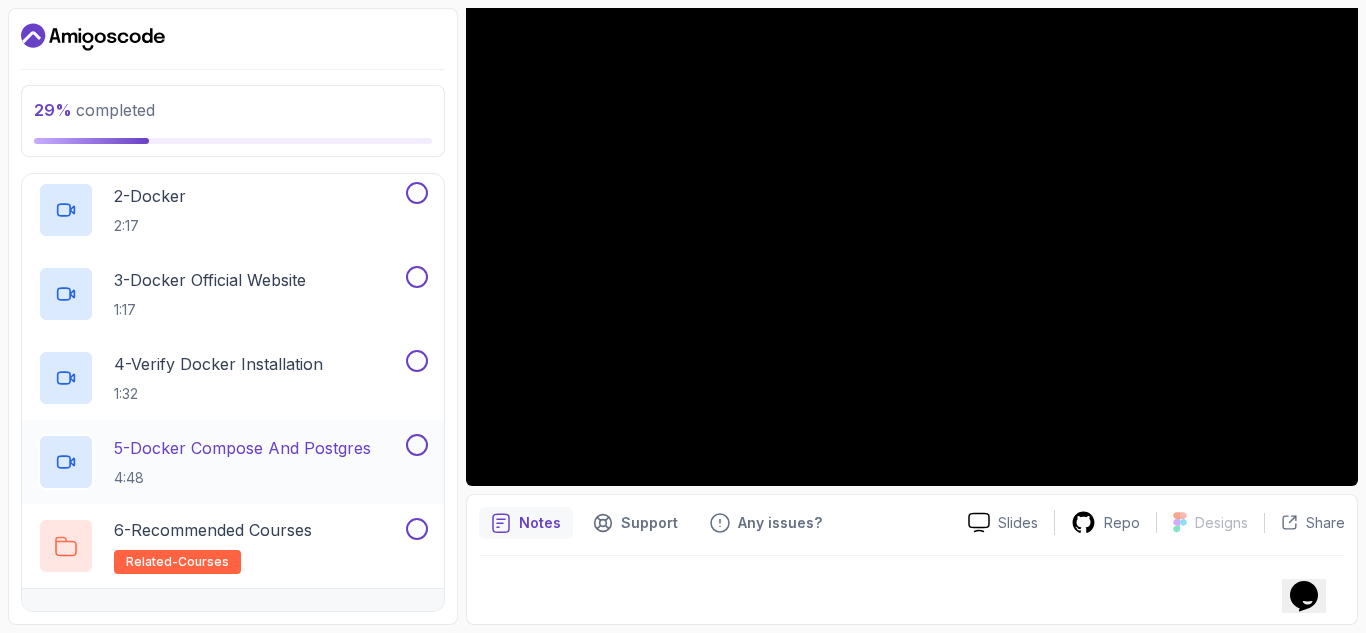 scroll, scrollTop: 446, scrollLeft: 0, axis: vertical 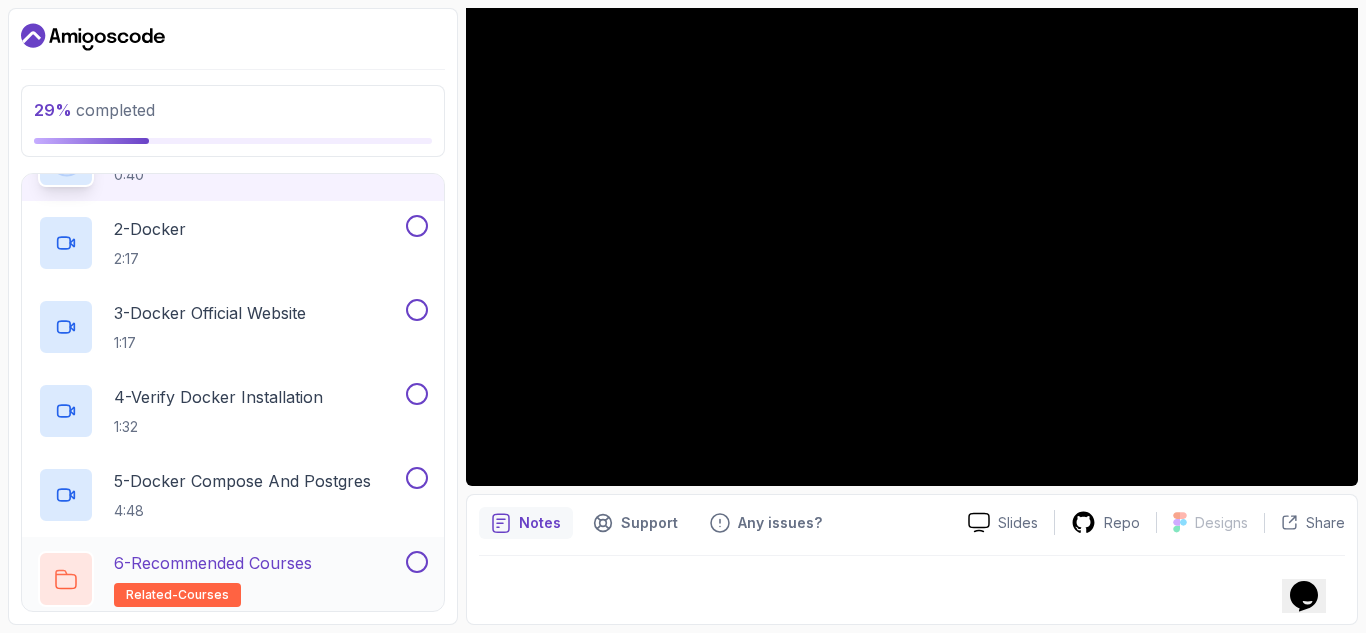 click on "6  -  Recommended Courses" at bounding box center (213, 563) 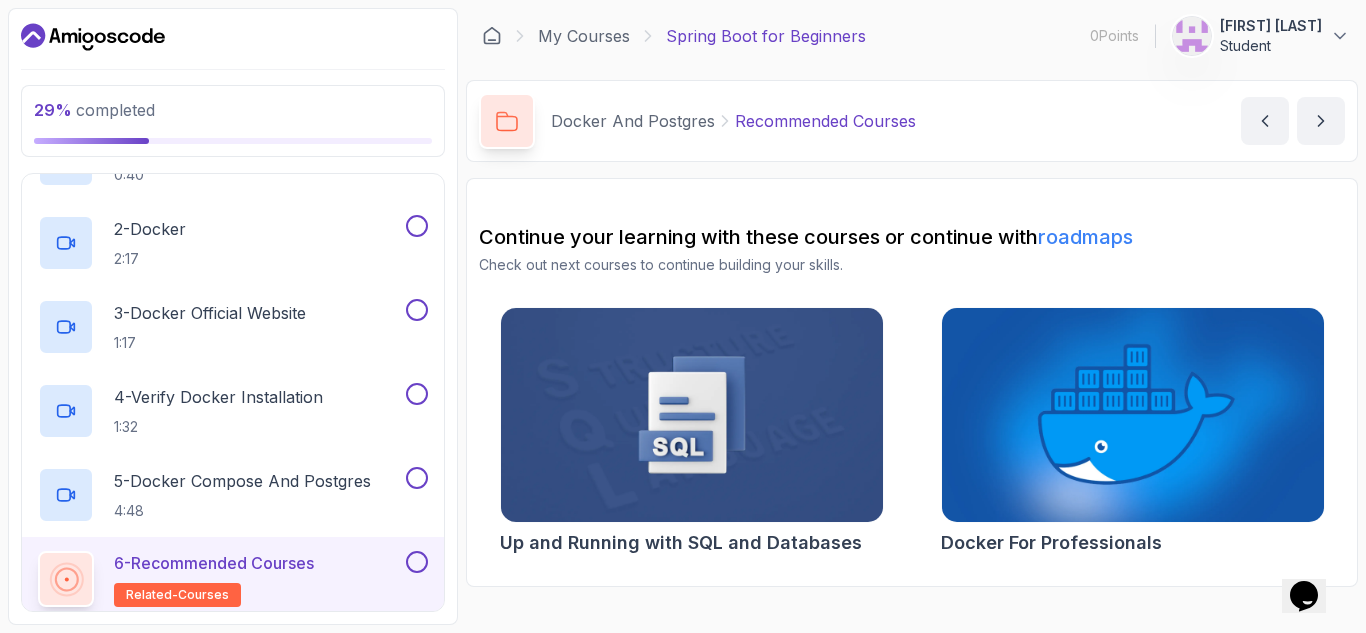 scroll, scrollTop: 0, scrollLeft: 0, axis: both 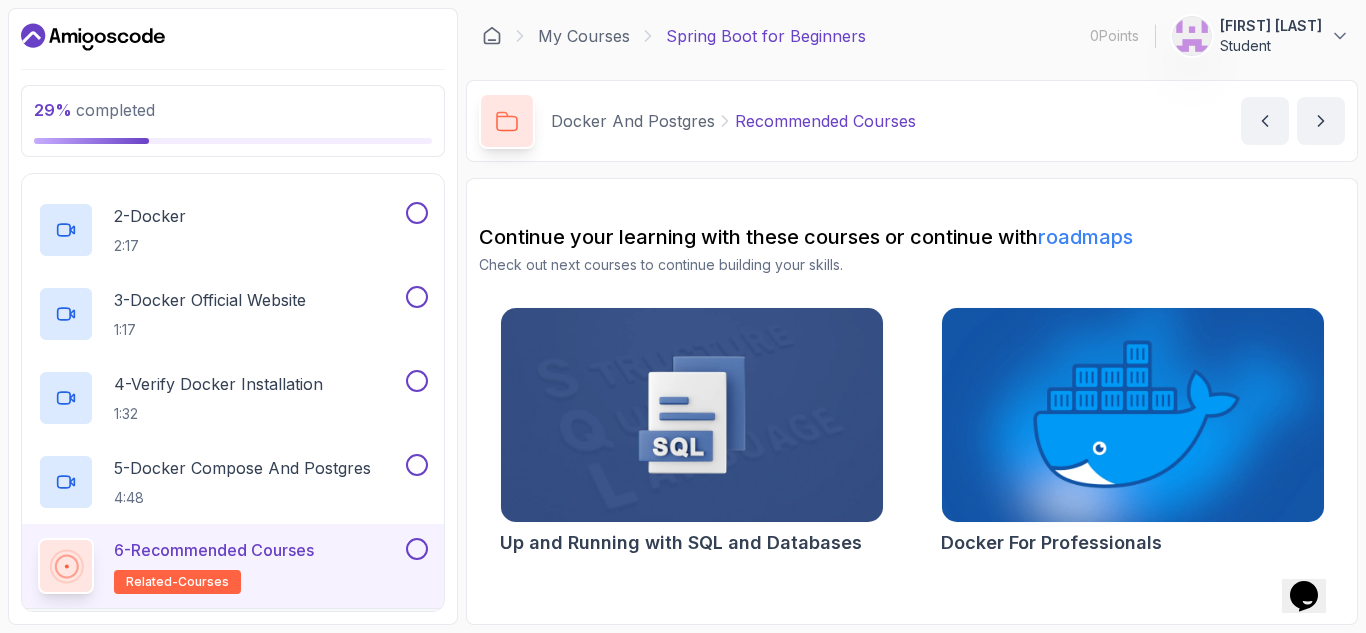 click at bounding box center (1132, 415) 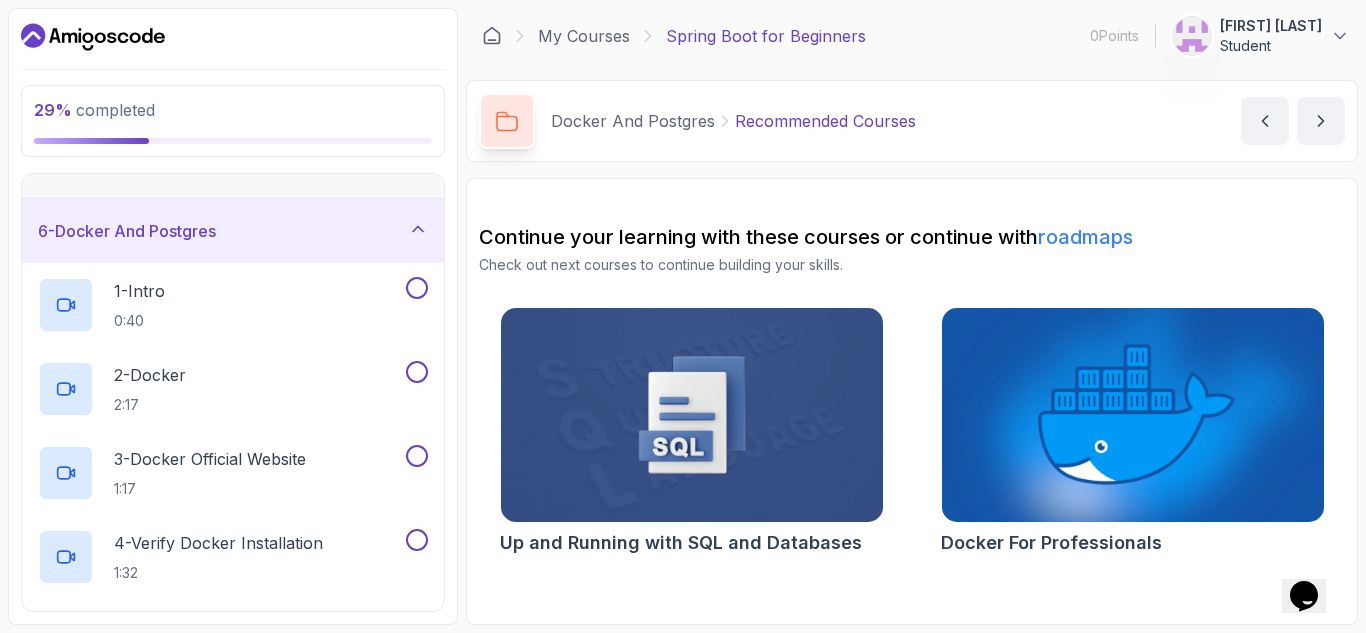 scroll, scrollTop: 146, scrollLeft: 0, axis: vertical 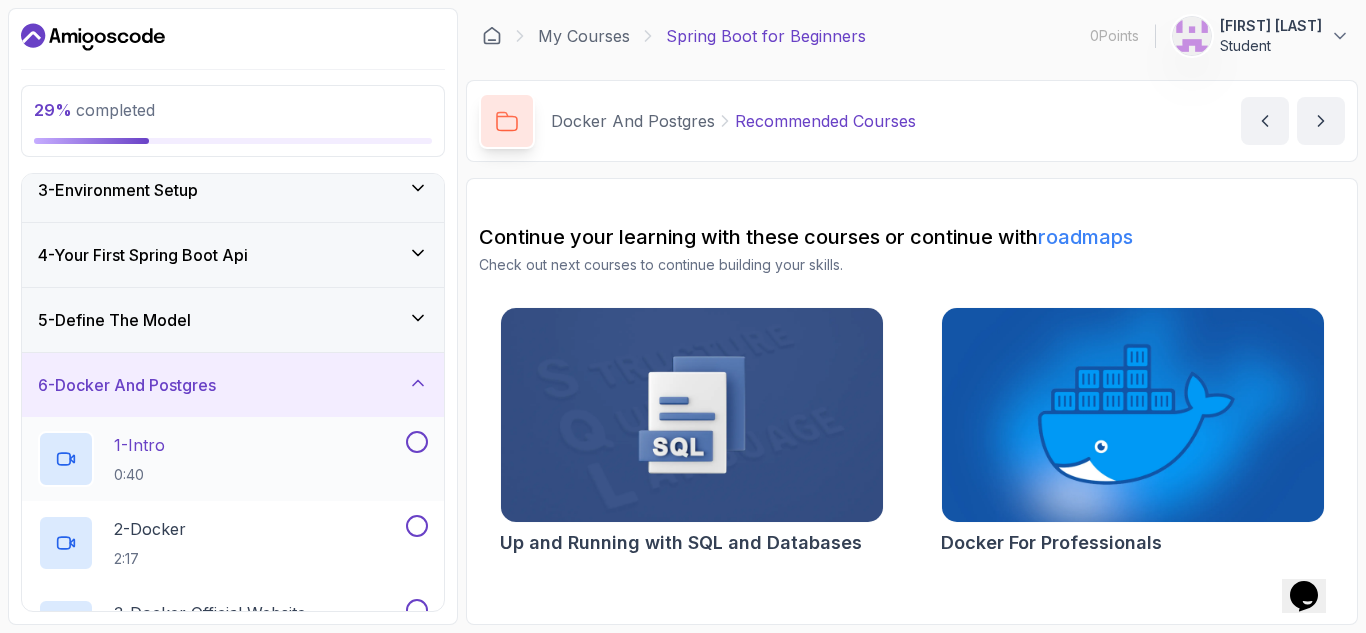 click on "1  -  Intro 0:40" at bounding box center [220, 459] 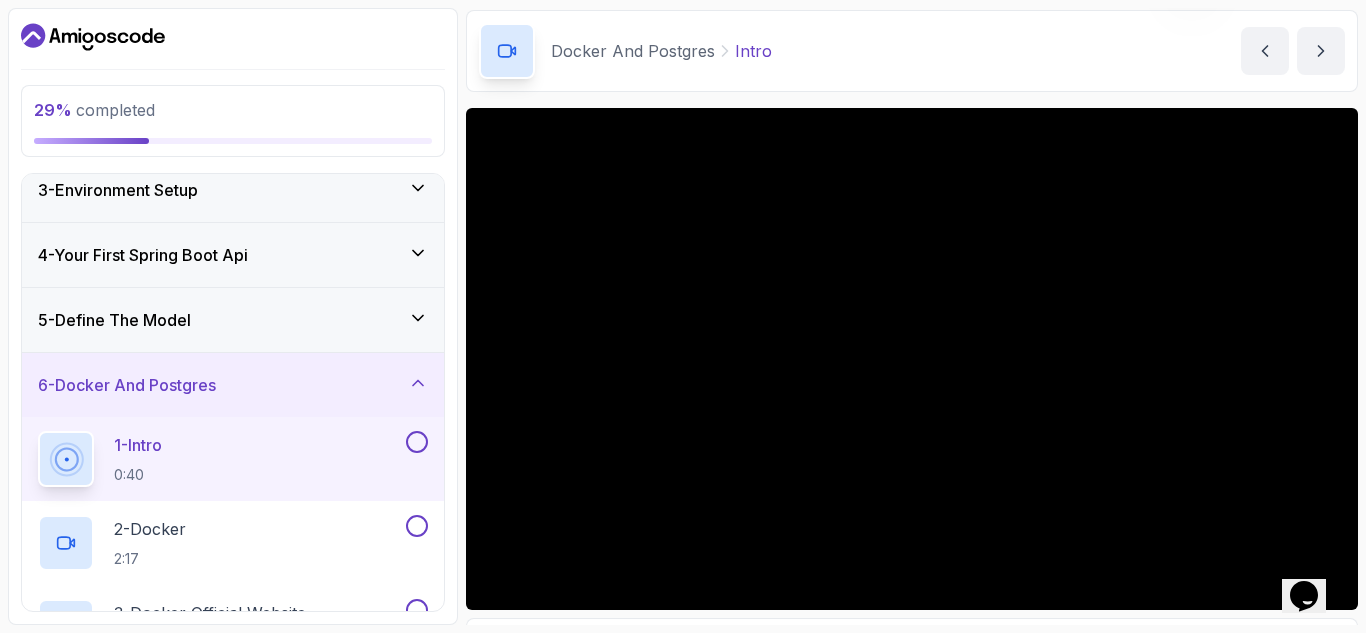 scroll, scrollTop: 100, scrollLeft: 0, axis: vertical 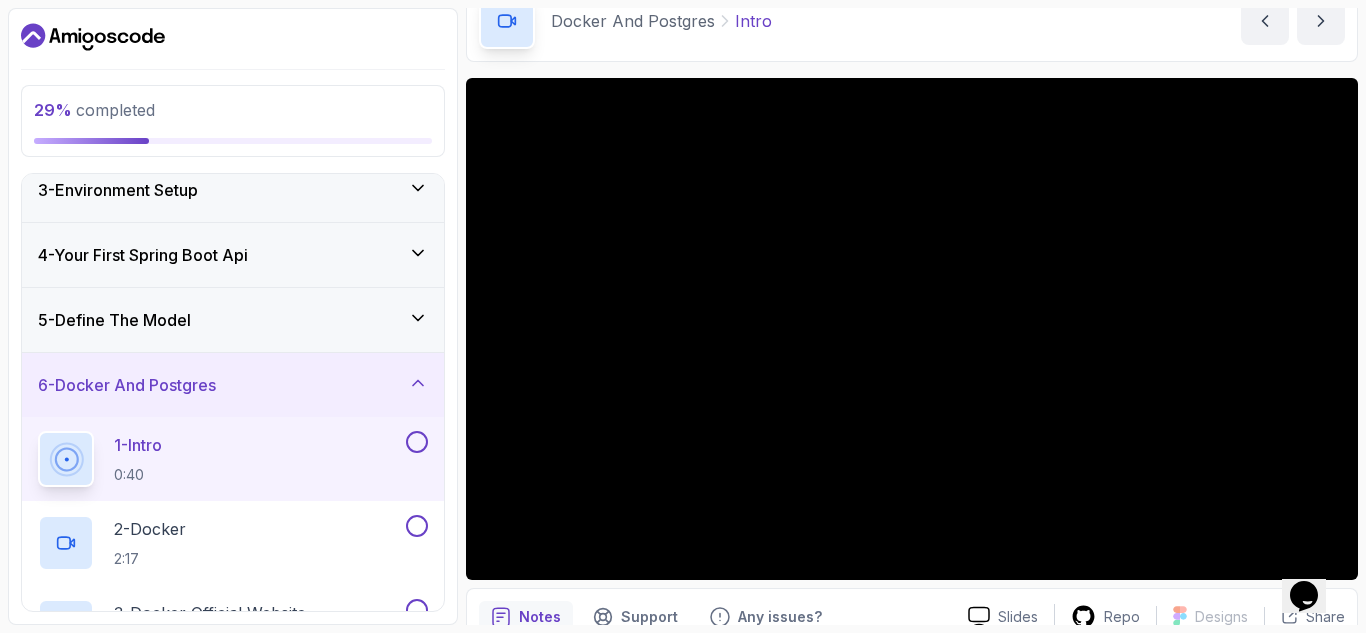 click at bounding box center [417, 442] 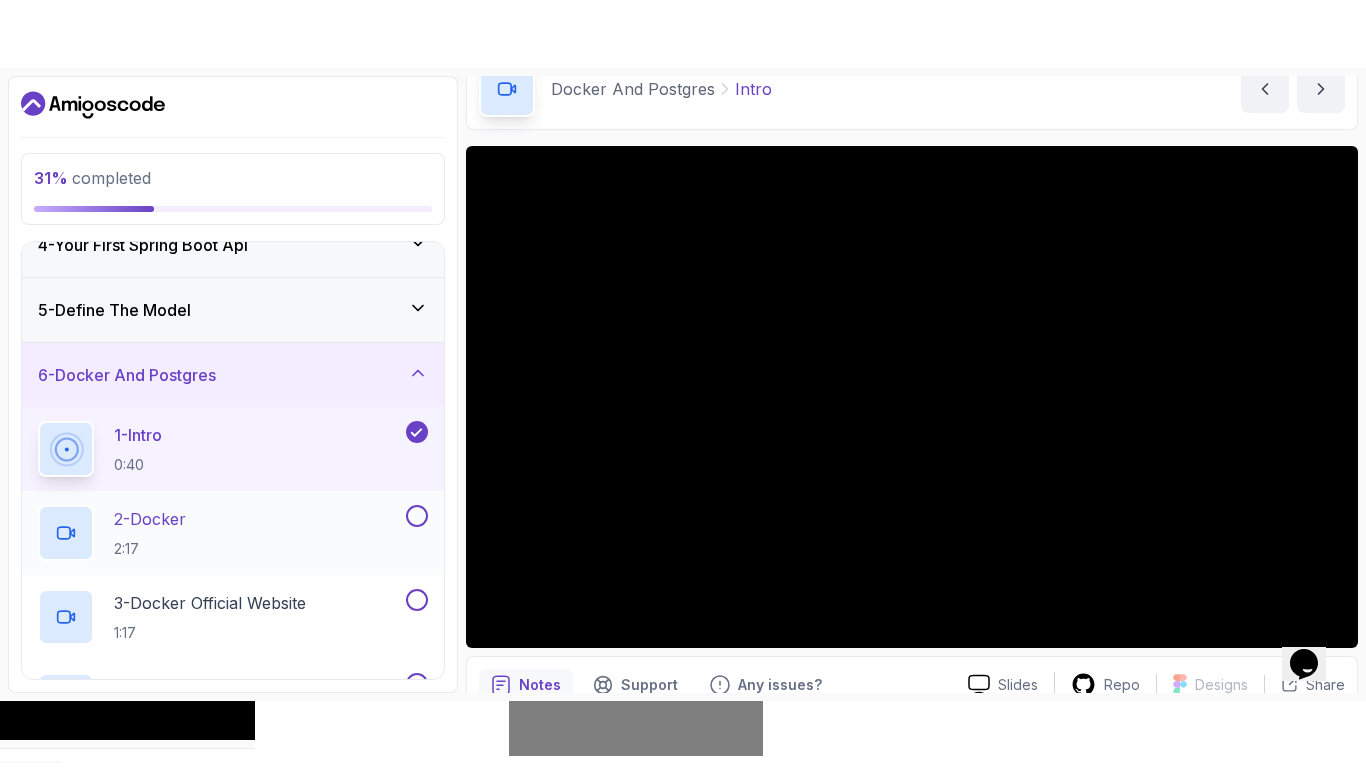scroll, scrollTop: 246, scrollLeft: 0, axis: vertical 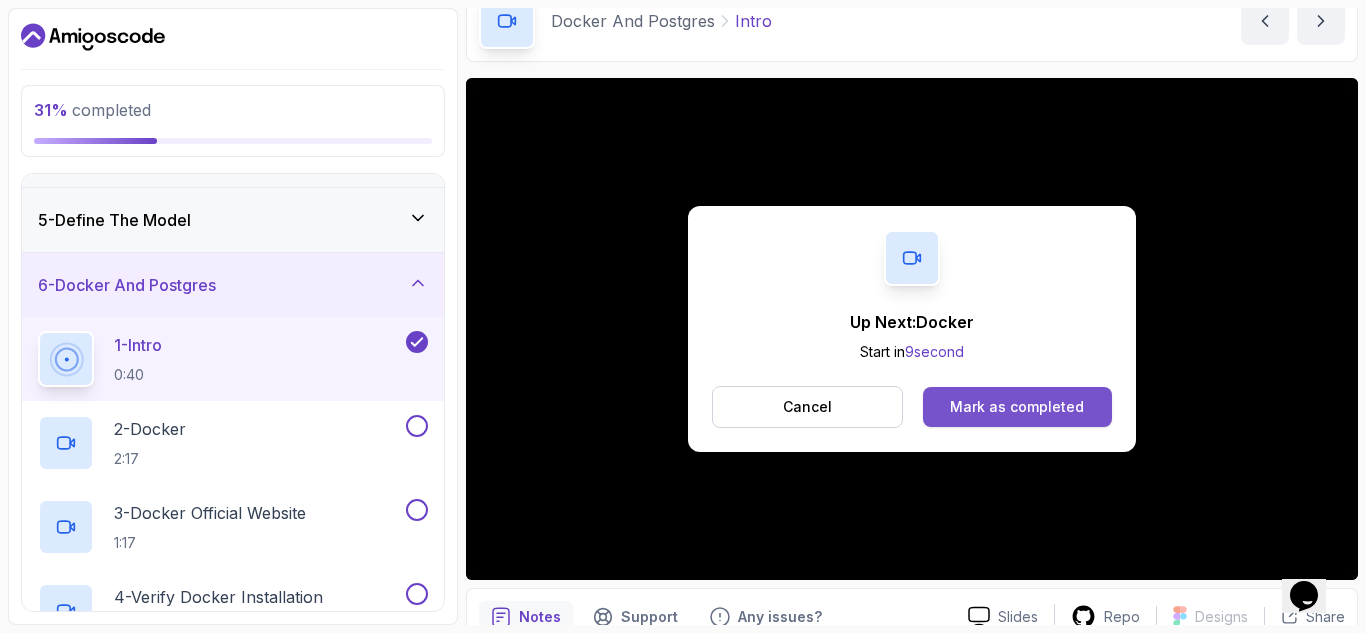 click on "Mark as completed" at bounding box center [1017, 407] 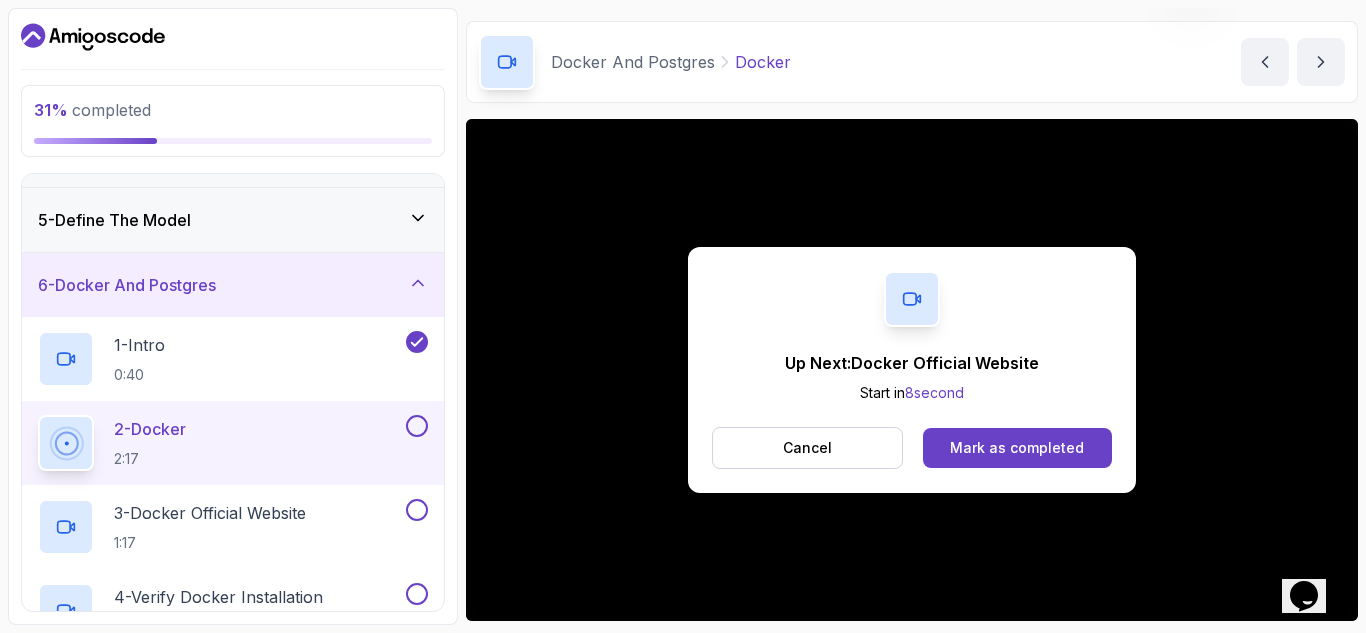 scroll, scrollTop: 194, scrollLeft: 0, axis: vertical 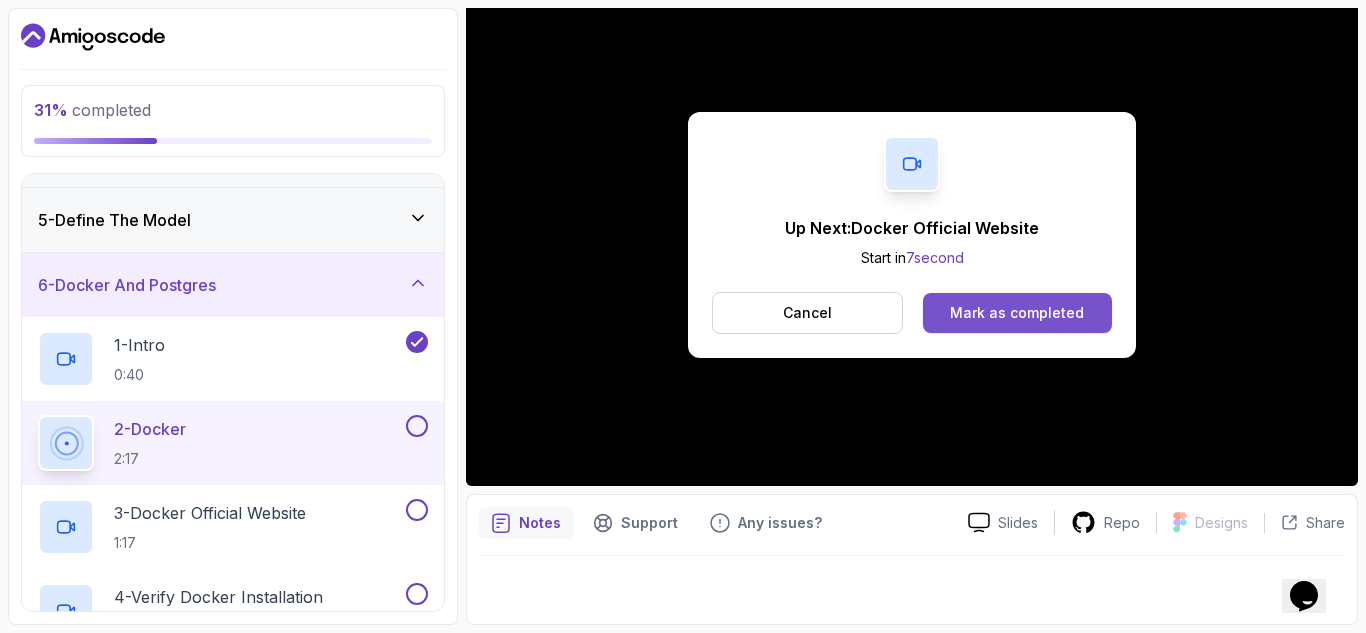 click on "Mark as completed" at bounding box center (1017, 313) 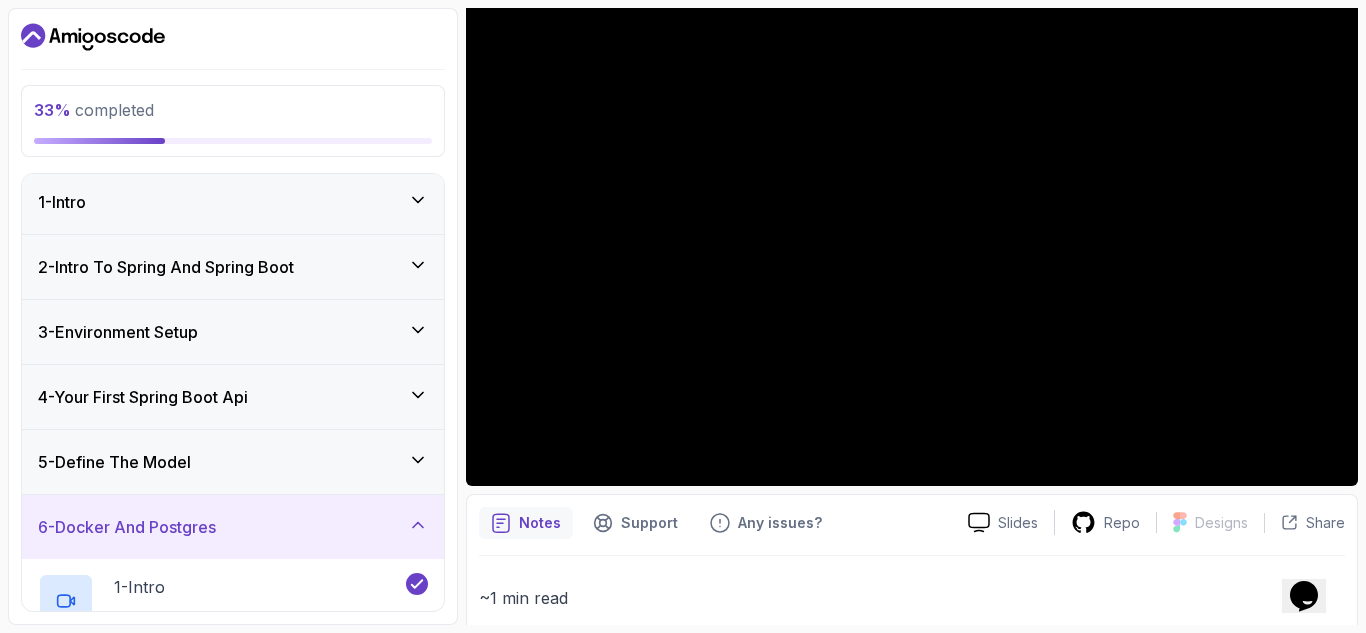 scroll, scrollTop: 0, scrollLeft: 0, axis: both 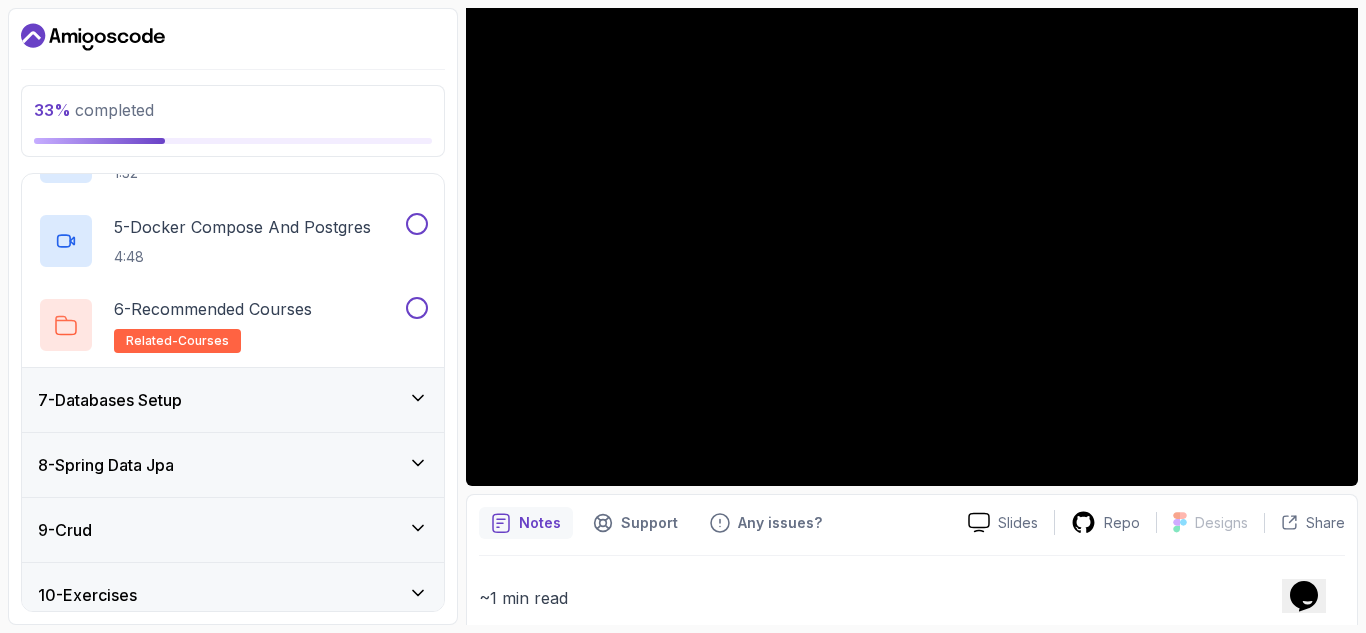 click on "7  -  Databases Setup" at bounding box center [233, 400] 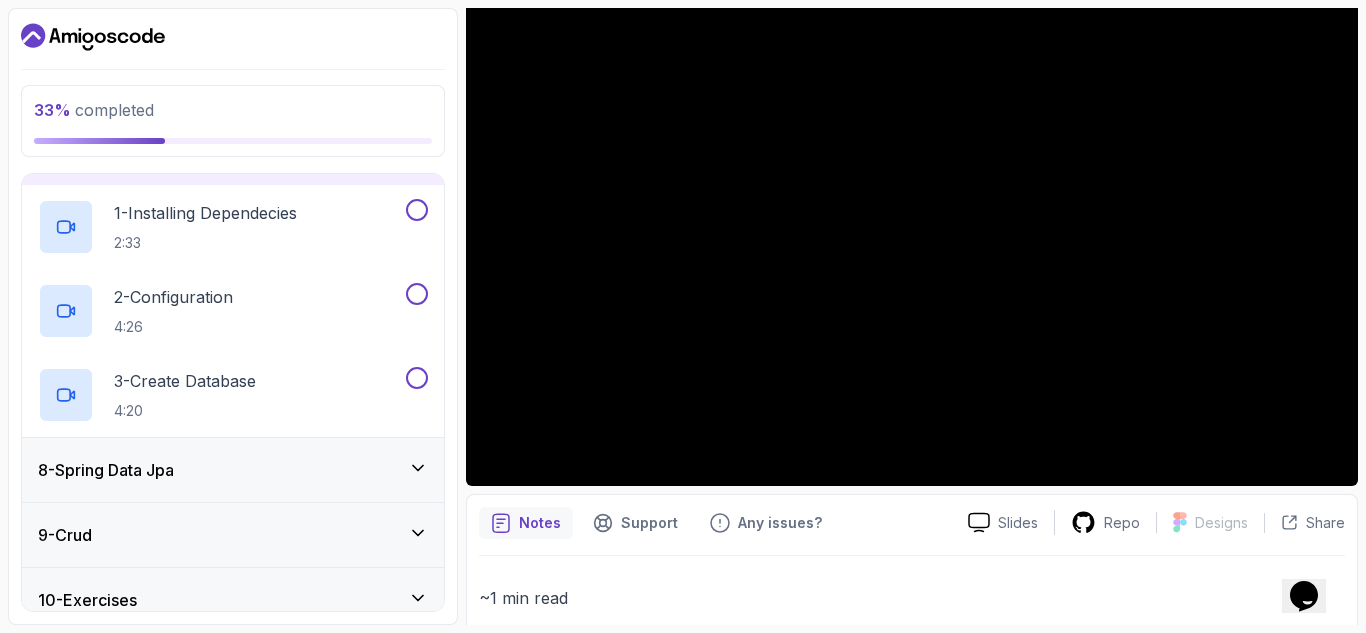 click on "8  -  Spring Data Jpa" at bounding box center (233, 470) 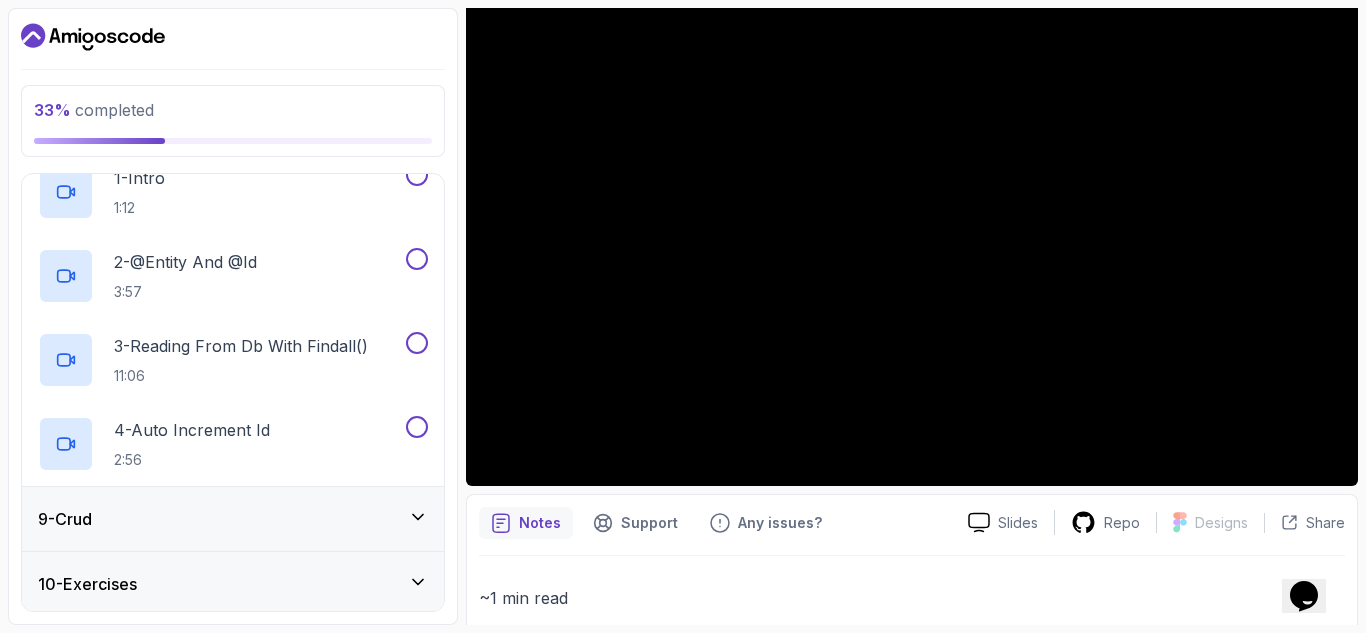 click on "9  -  Crud" at bounding box center (233, 519) 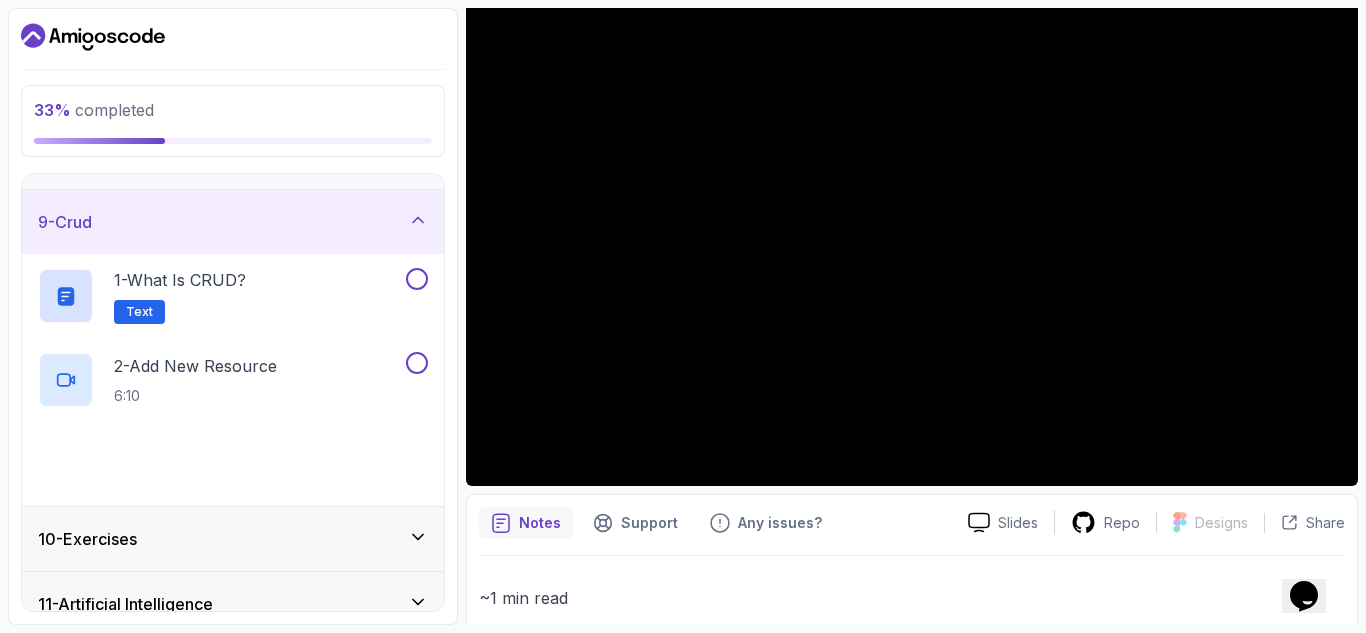 scroll, scrollTop: 543, scrollLeft: 0, axis: vertical 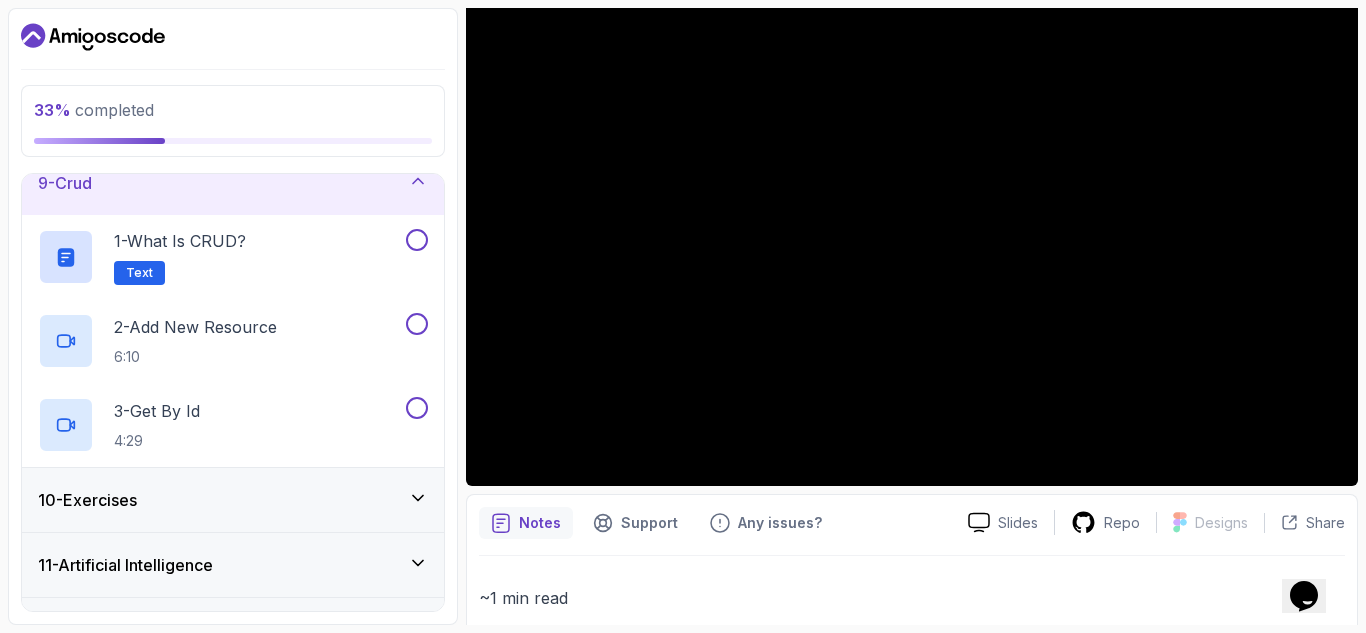 click on "10  -  Exercises" at bounding box center (233, 500) 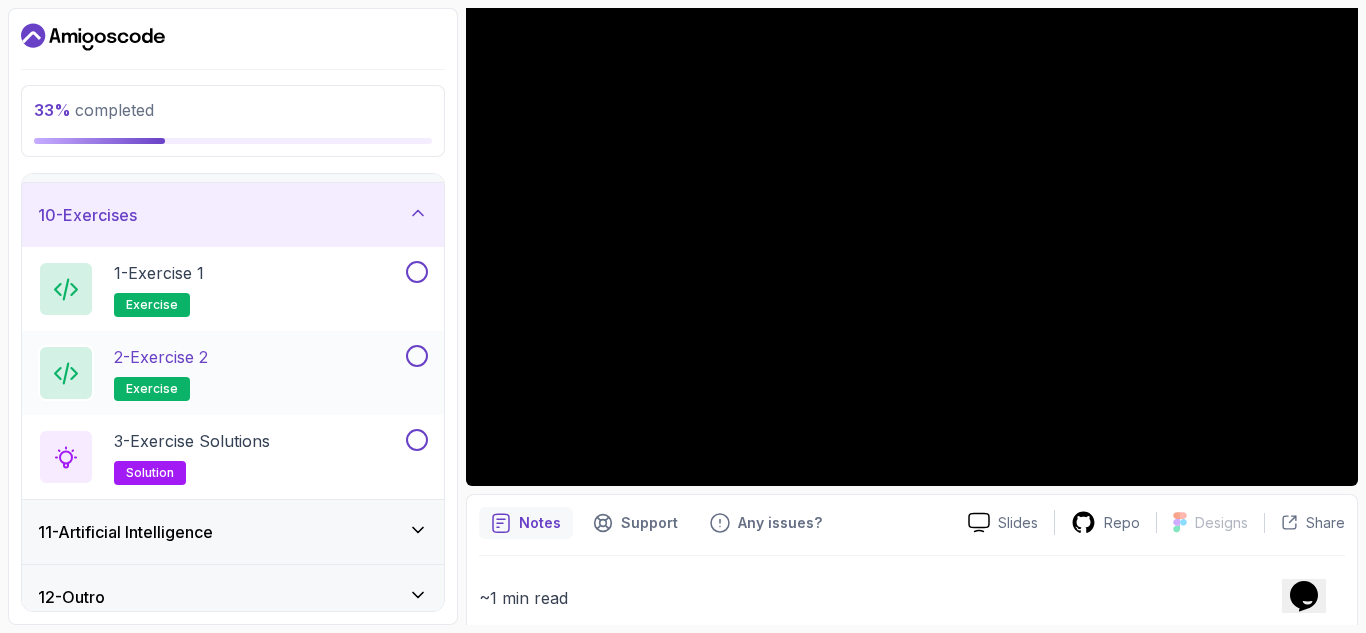 scroll, scrollTop: 594, scrollLeft: 0, axis: vertical 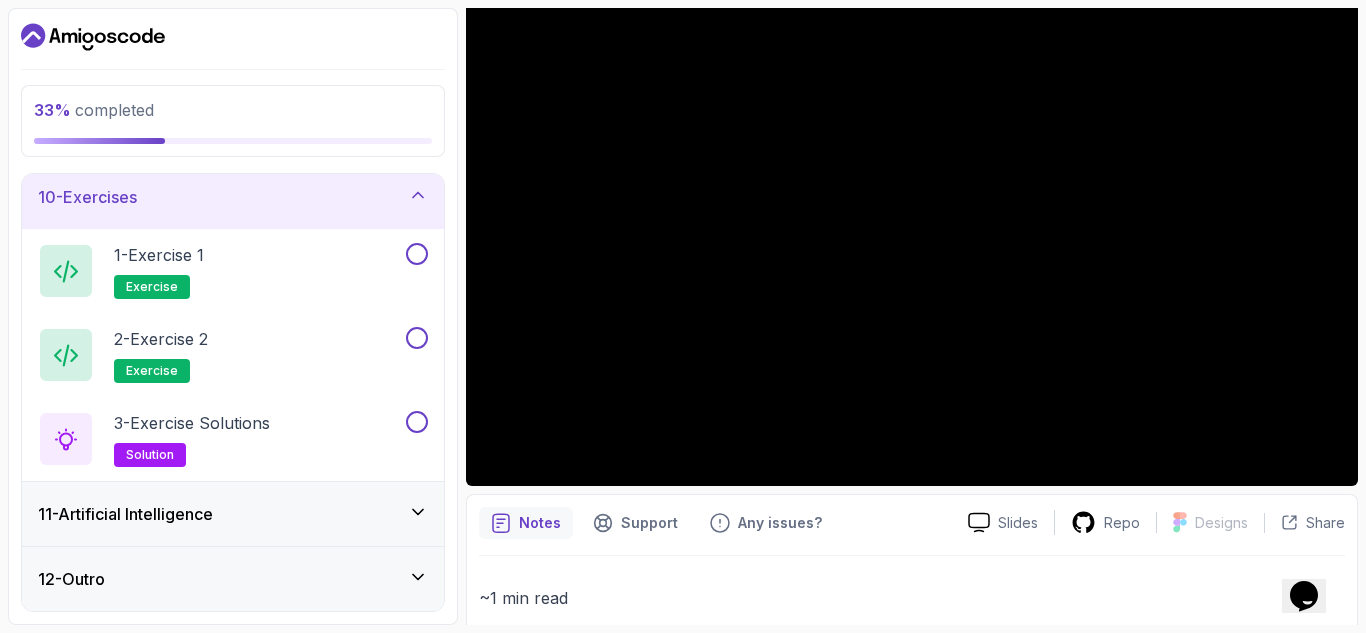 click on "11  -  Artificial Intelligence" at bounding box center (233, 514) 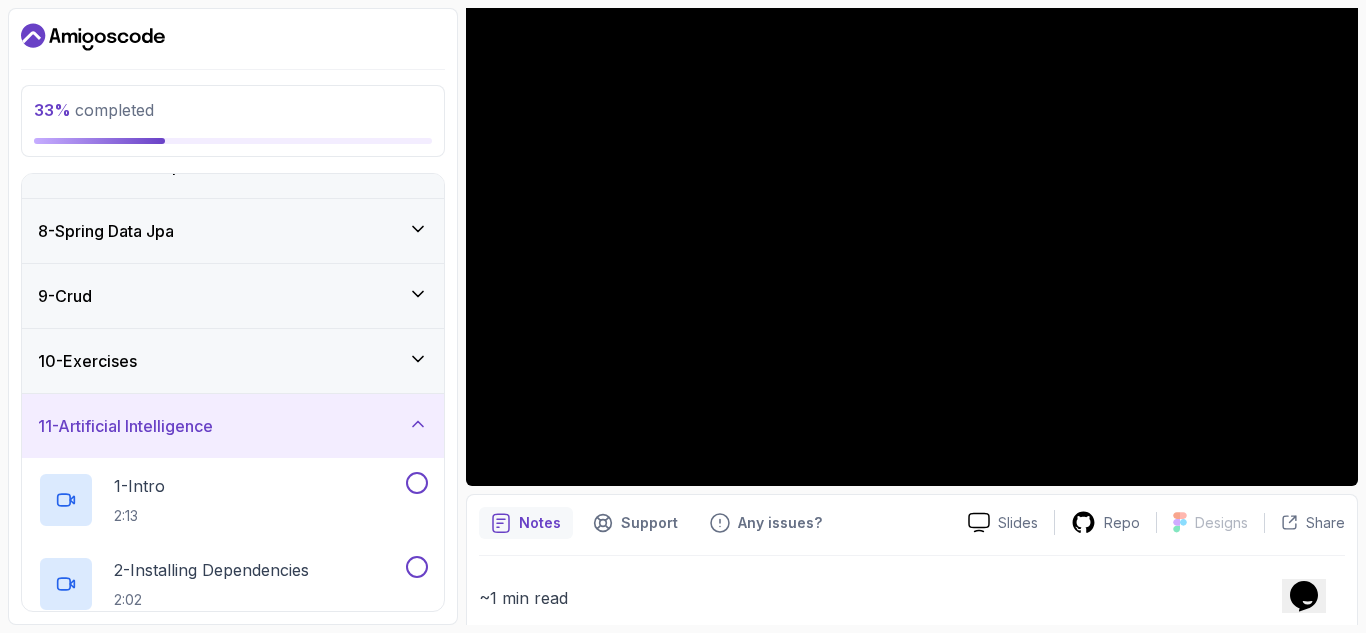 click on "11  -  Artificial Intelligence" at bounding box center (233, 426) 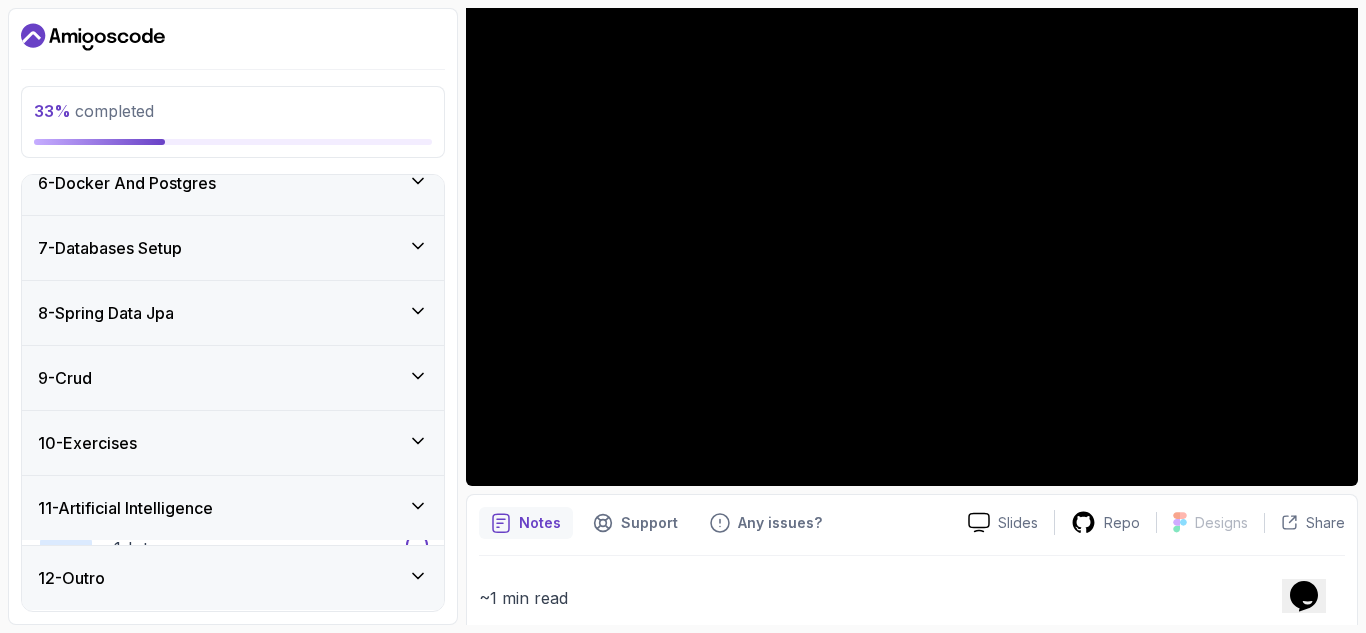 scroll, scrollTop: 343, scrollLeft: 0, axis: vertical 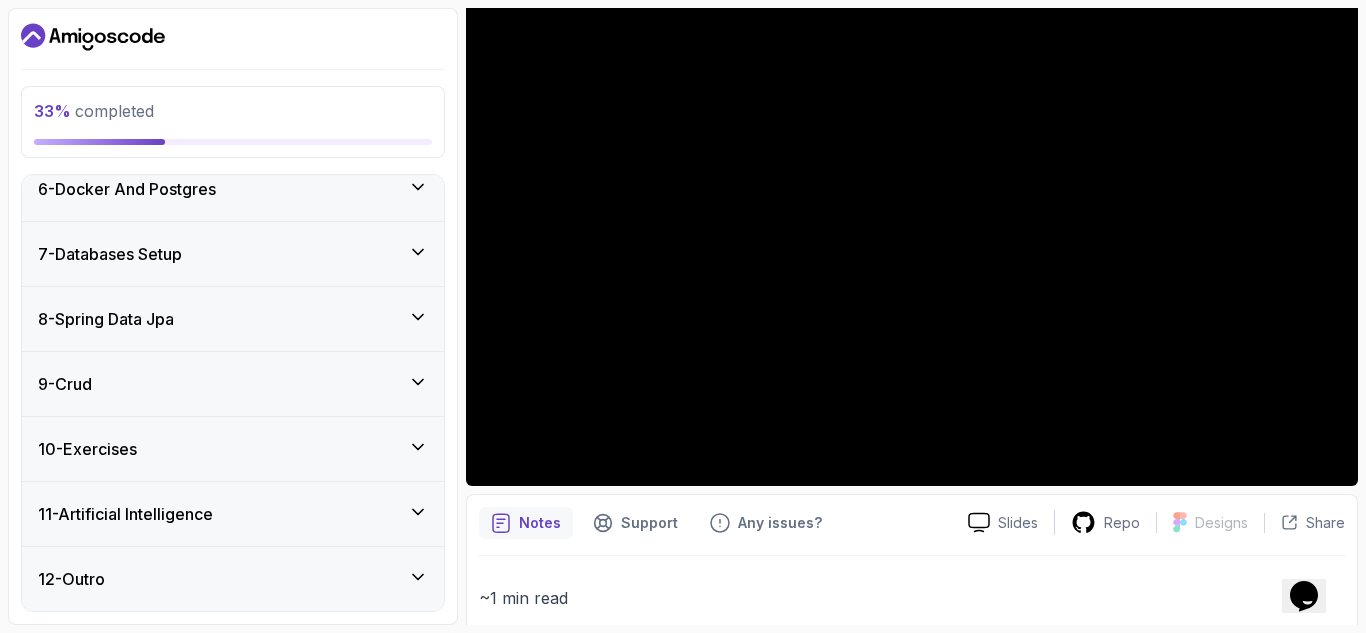 click on "10  -  Exercises" at bounding box center (233, 449) 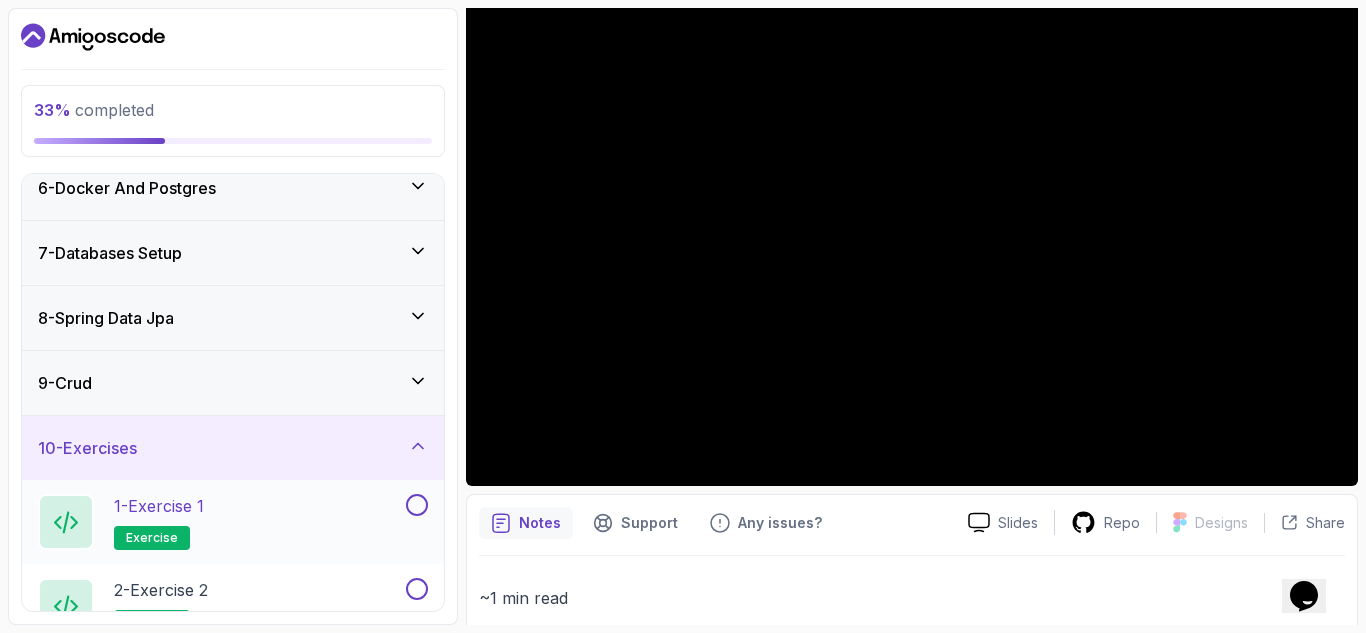 click on "exercise" at bounding box center [152, 538] 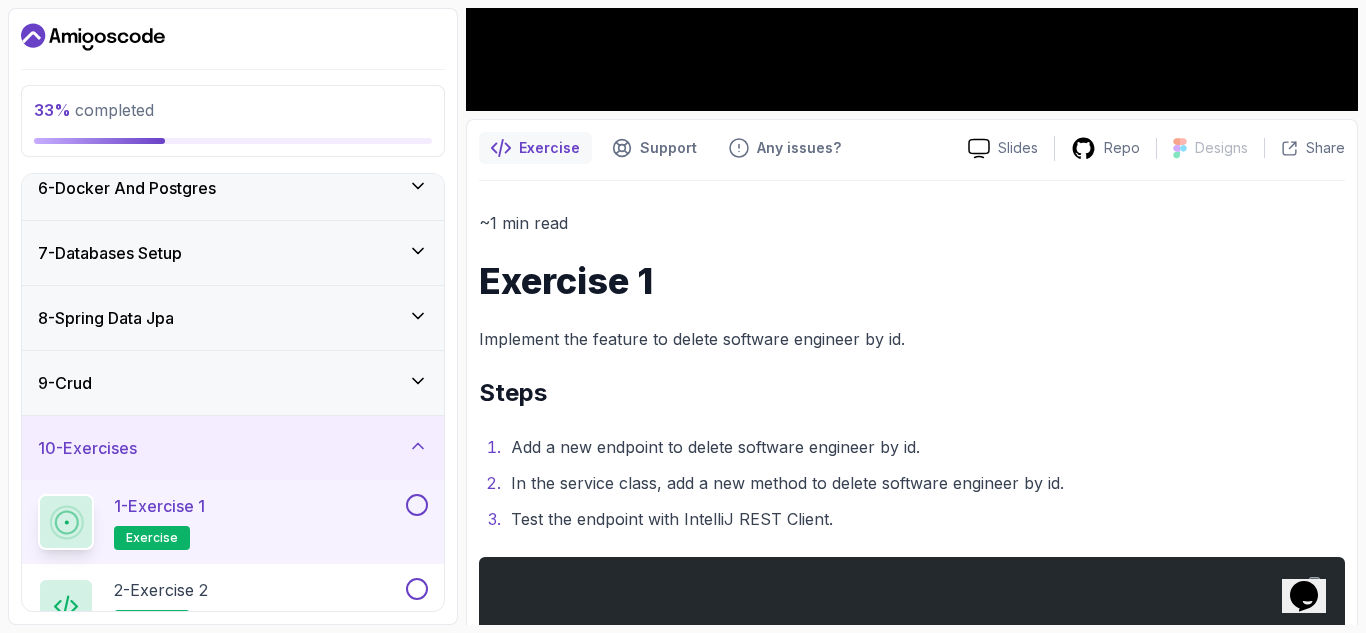 scroll, scrollTop: 166, scrollLeft: 0, axis: vertical 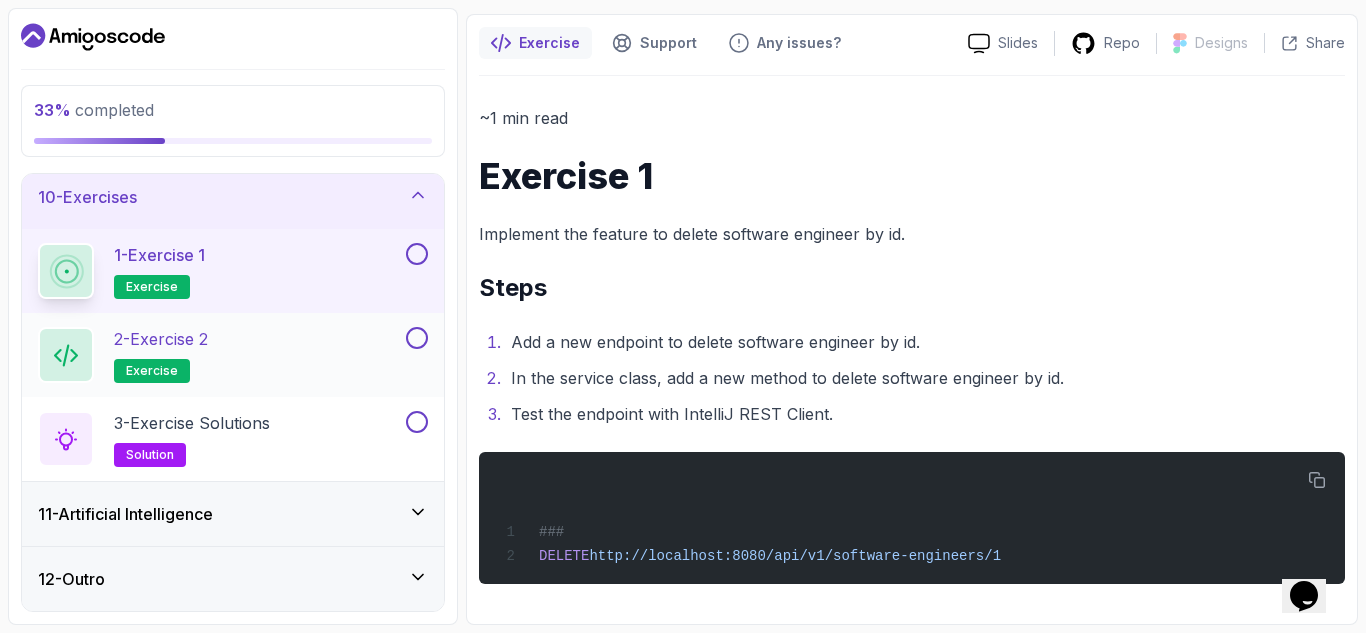 click on "2  -  Exercise 2 exercise" at bounding box center (220, 355) 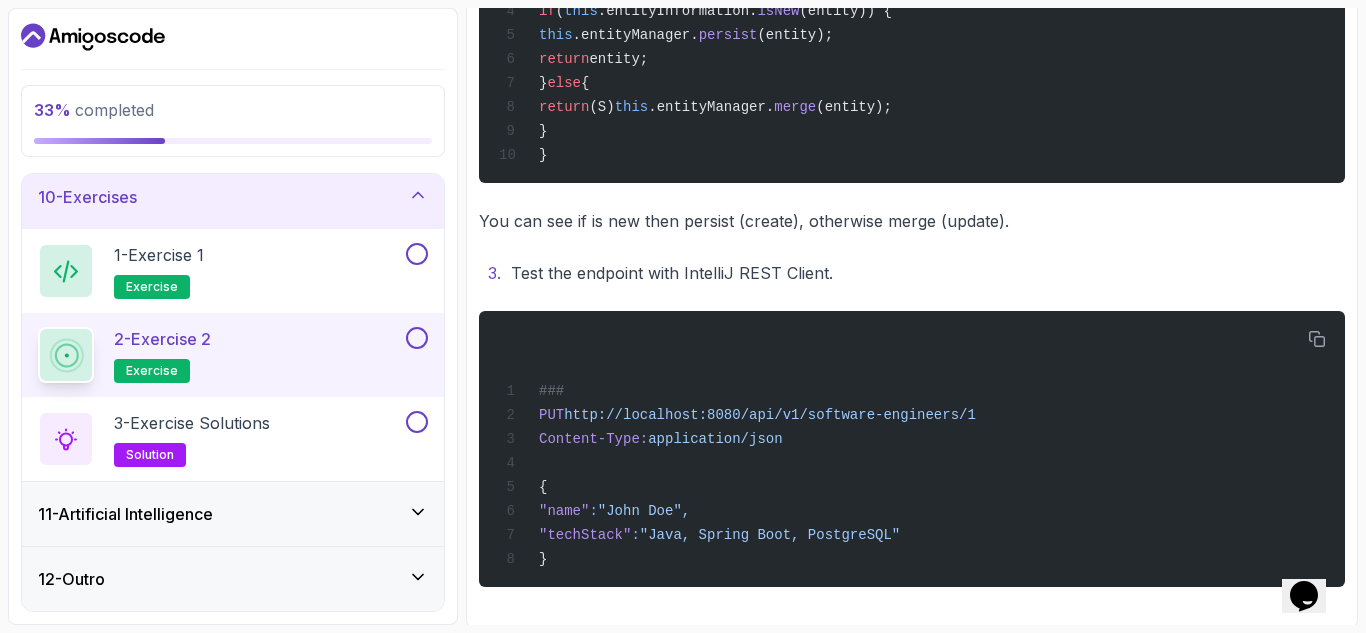 scroll, scrollTop: 928, scrollLeft: 0, axis: vertical 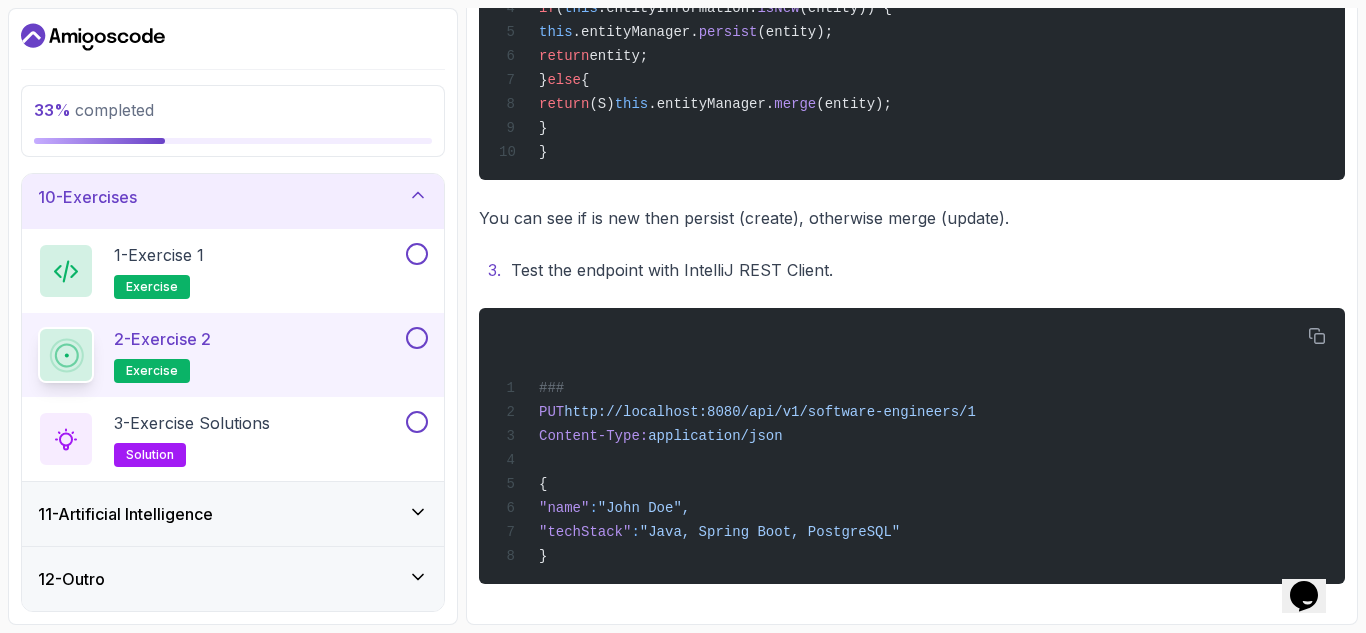 click on "11  -  Artificial Intelligence" at bounding box center (233, 514) 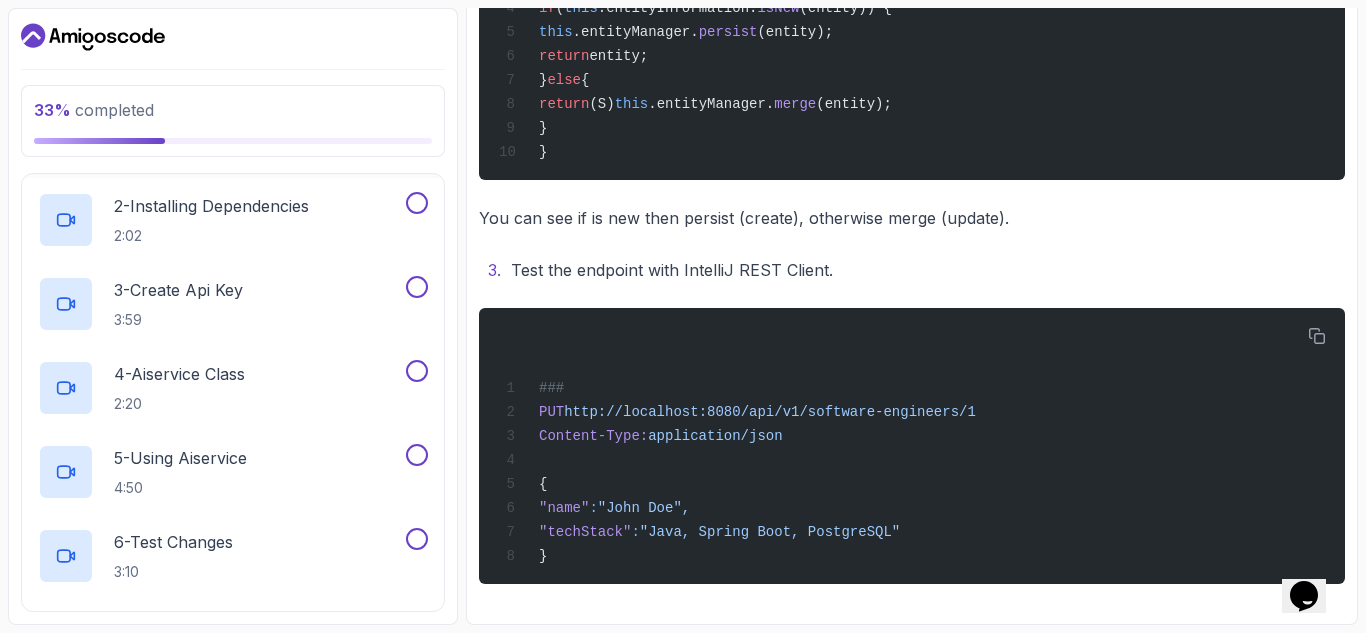scroll, scrollTop: 930, scrollLeft: 0, axis: vertical 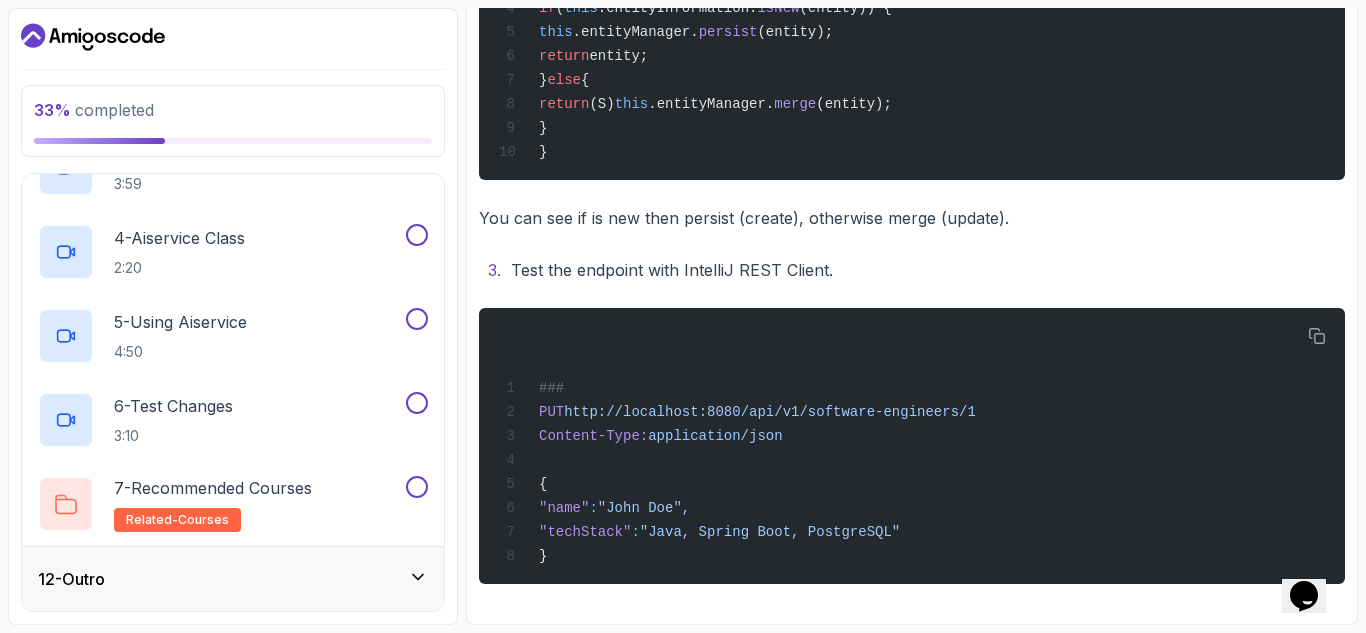 click on "12  -  Outro" at bounding box center (233, 579) 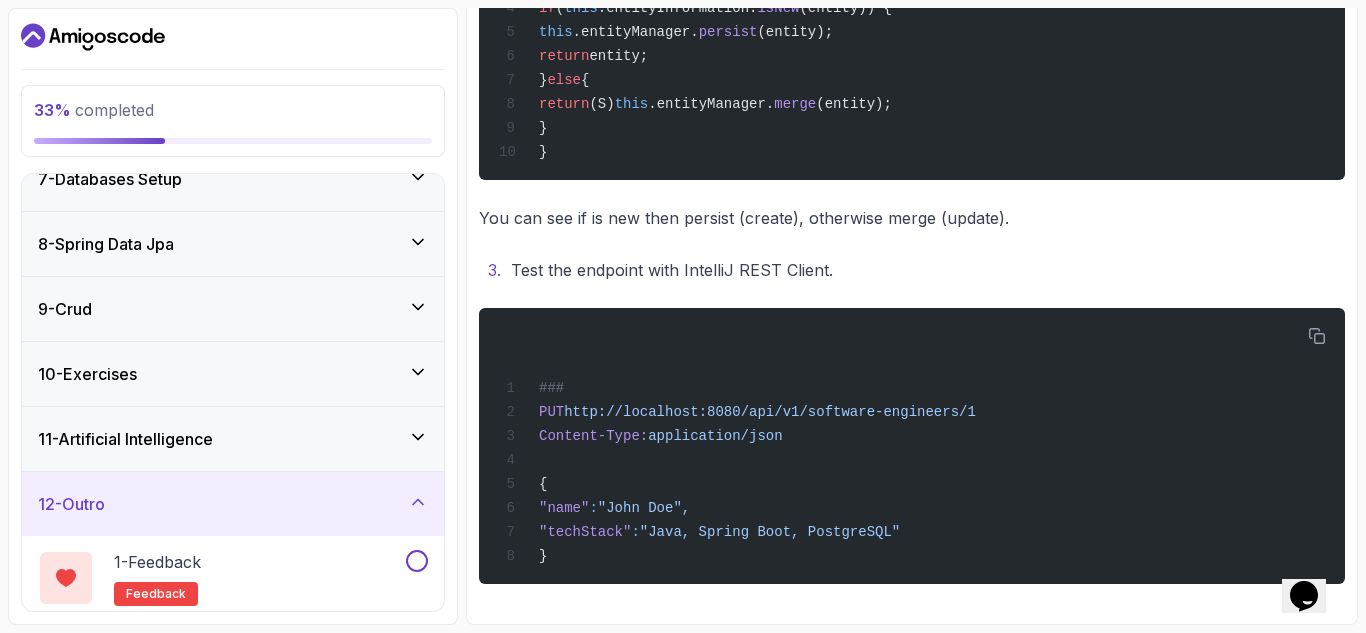 scroll, scrollTop: 510, scrollLeft: 0, axis: vertical 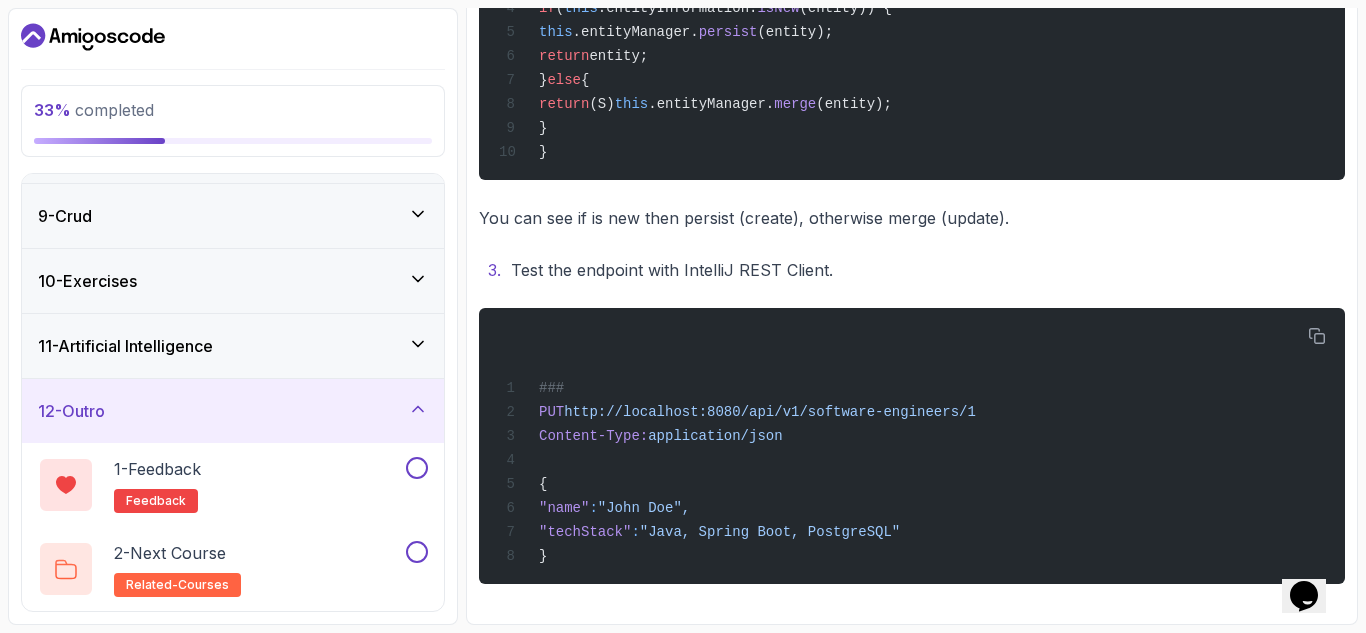 click on "12  -  Outro" at bounding box center [233, 411] 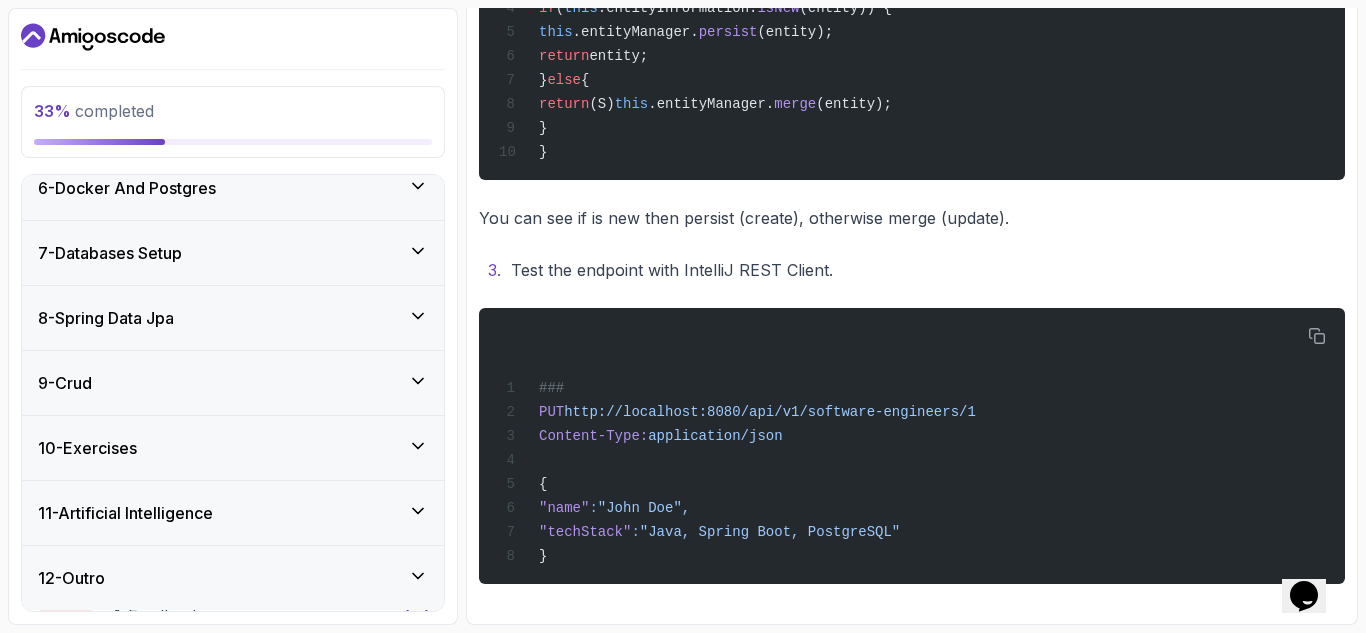scroll, scrollTop: 343, scrollLeft: 0, axis: vertical 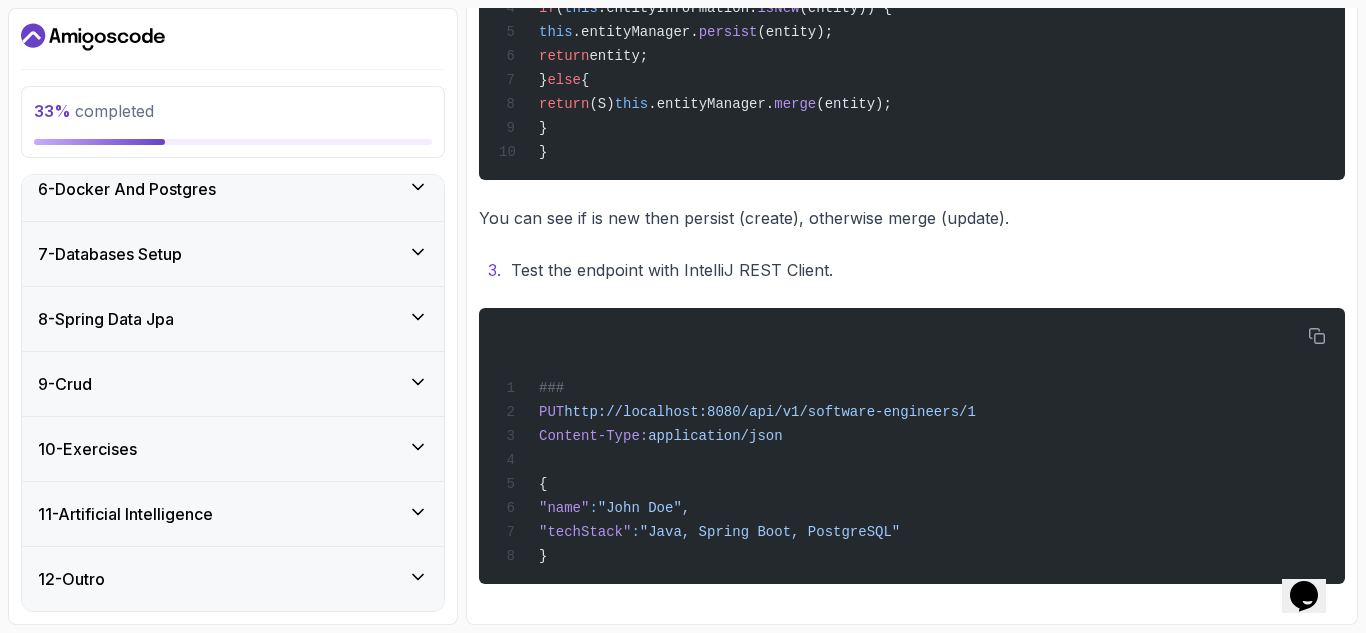 click on "11  -  Artificial Intelligence" at bounding box center (233, 514) 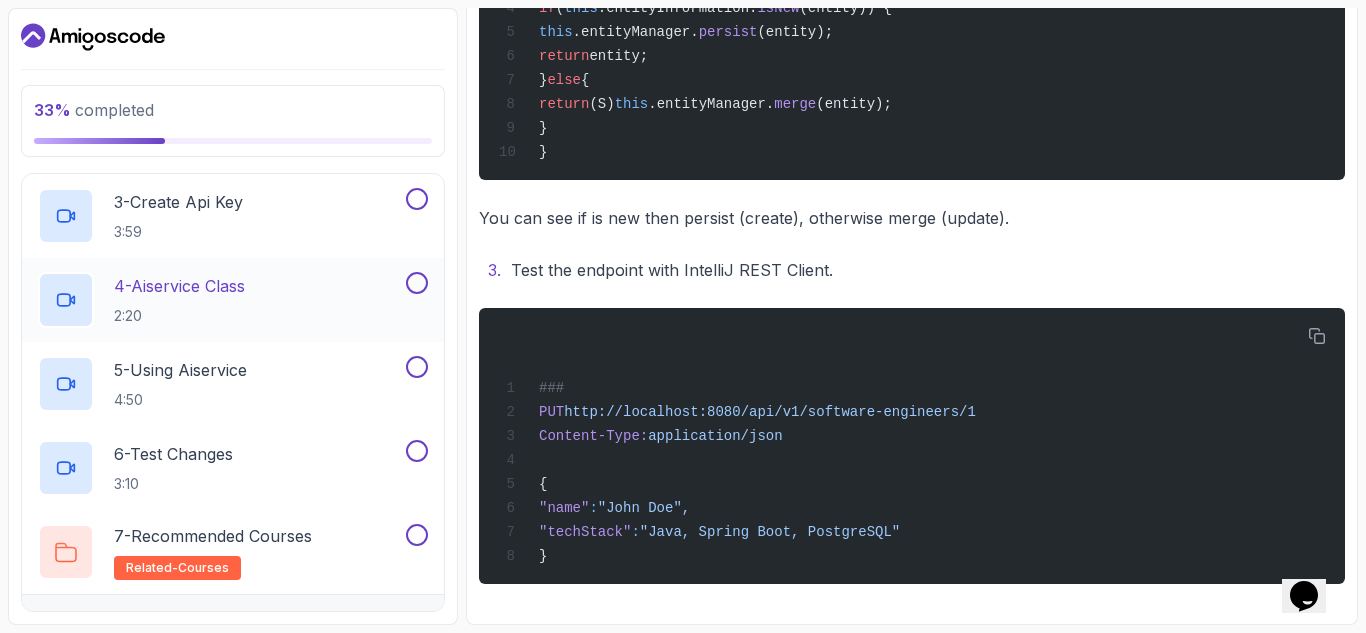 scroll, scrollTop: 930, scrollLeft: 0, axis: vertical 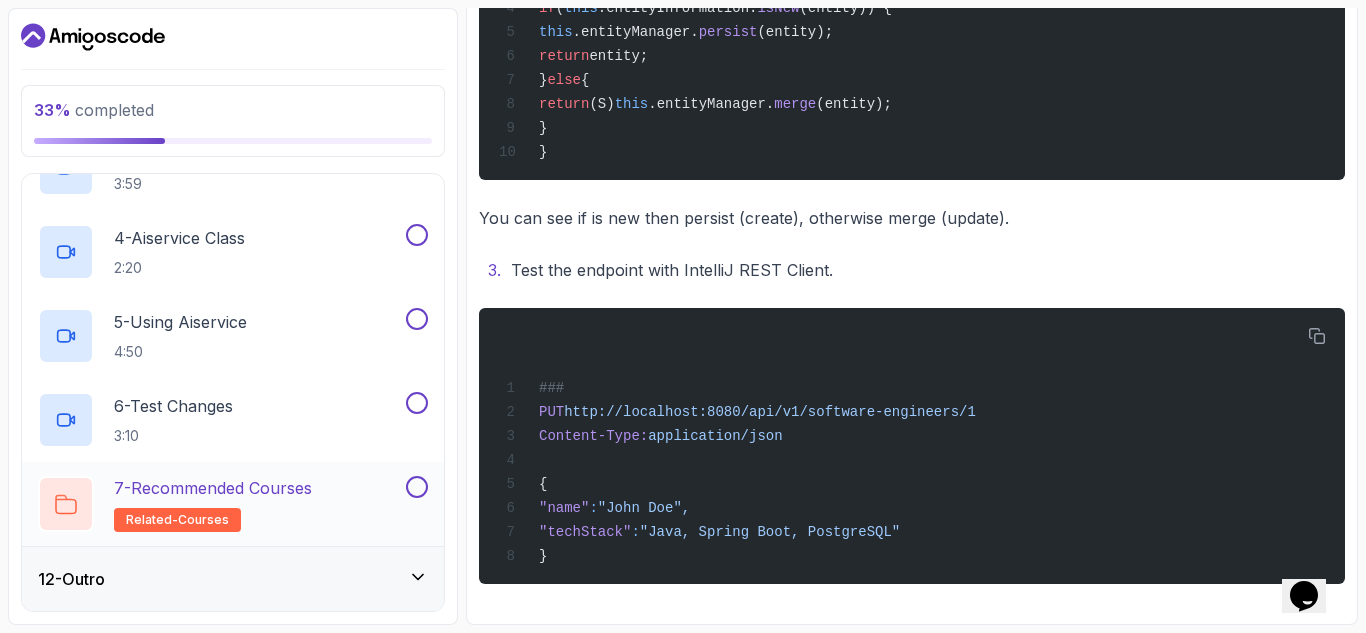 click on "7  -  Recommended Courses" at bounding box center (213, 488) 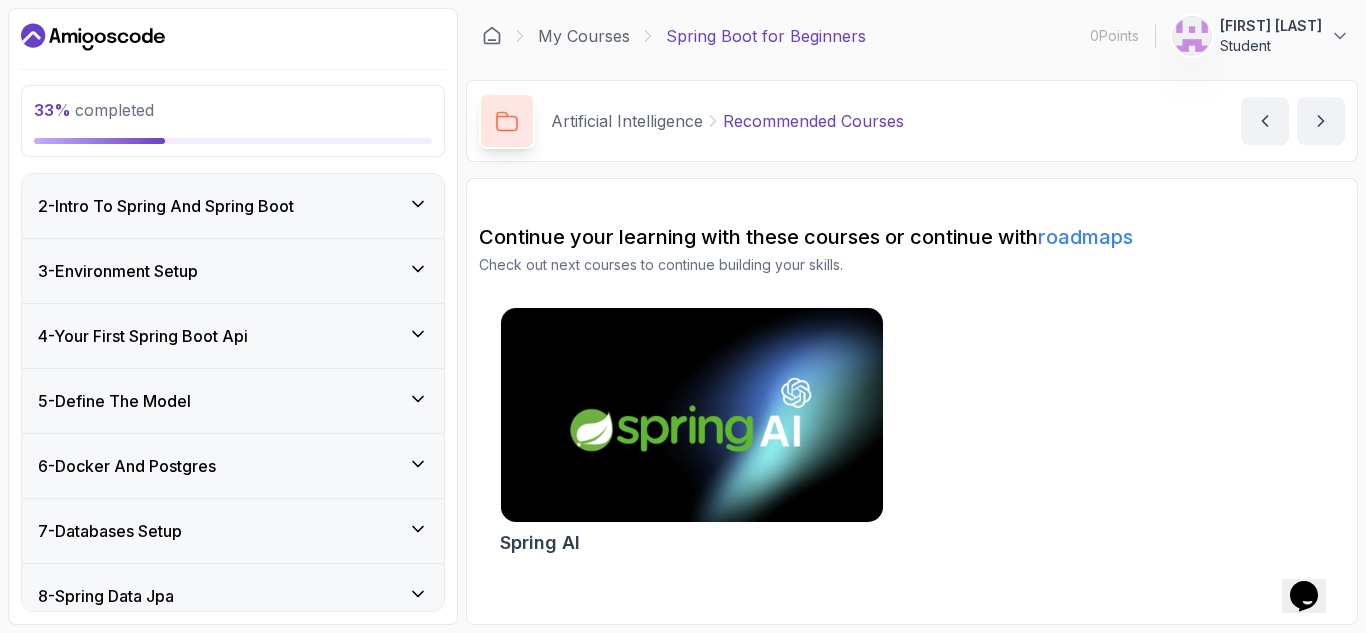 scroll, scrollTop: 100, scrollLeft: 0, axis: vertical 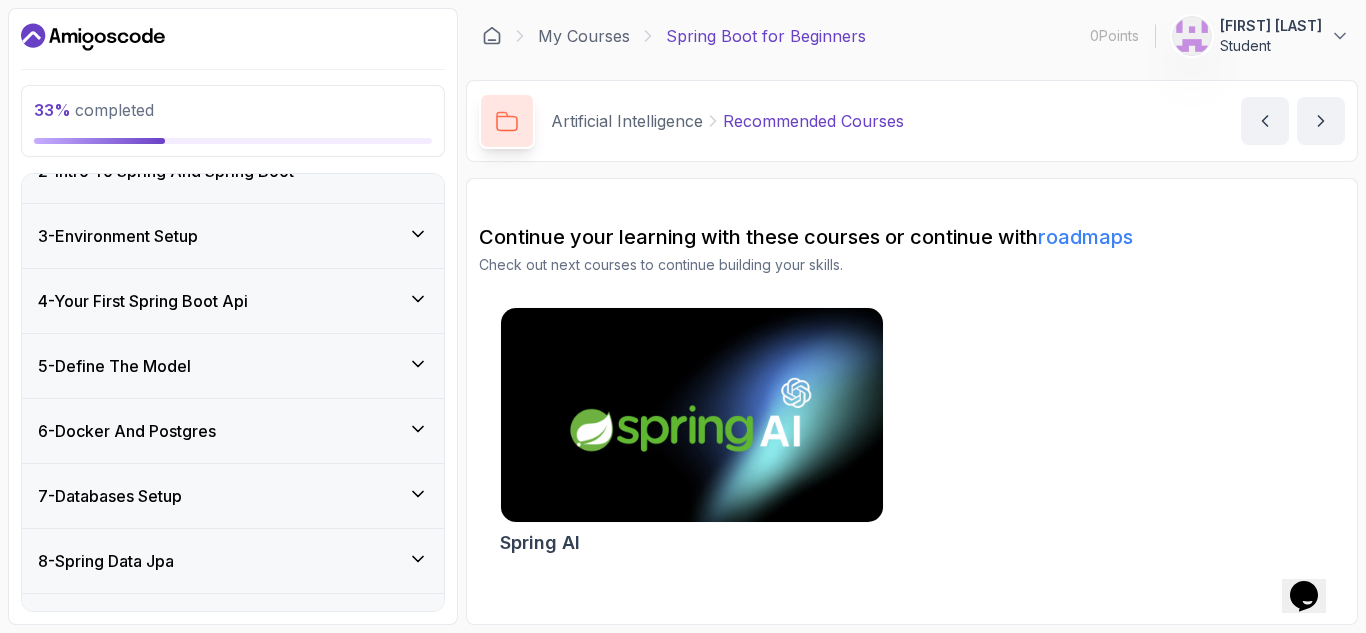 click on "6  -  Docker And Postgres" at bounding box center (233, 431) 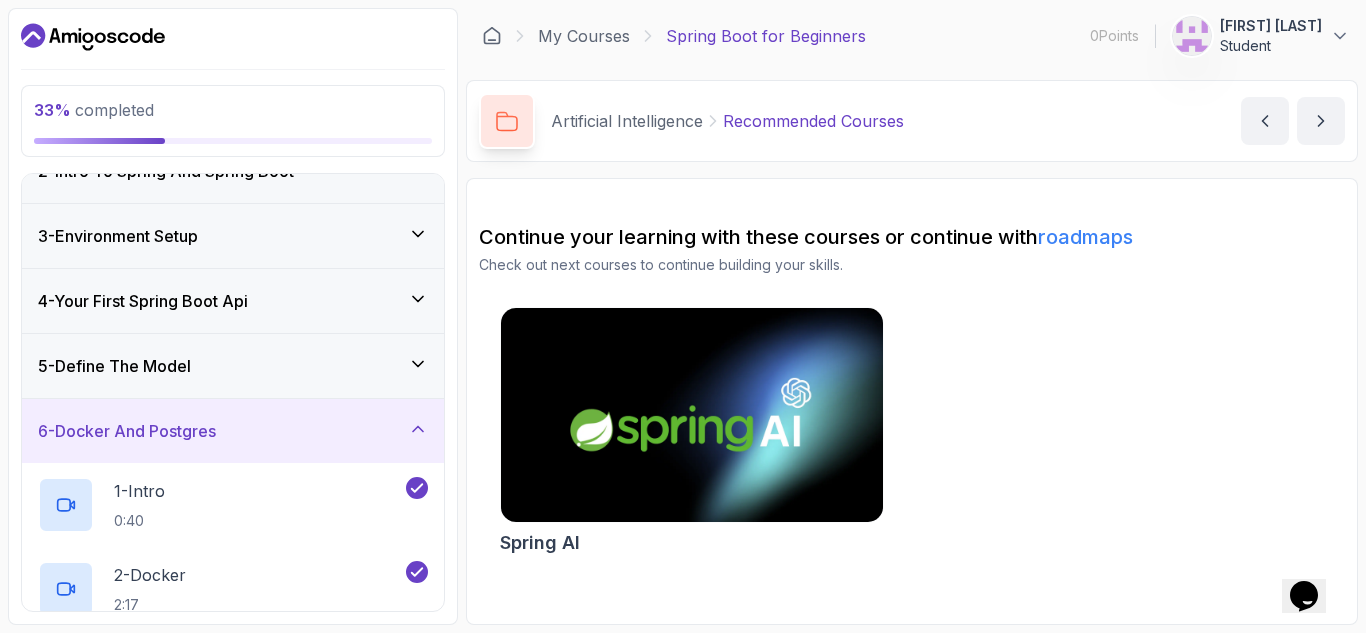 scroll, scrollTop: 400, scrollLeft: 0, axis: vertical 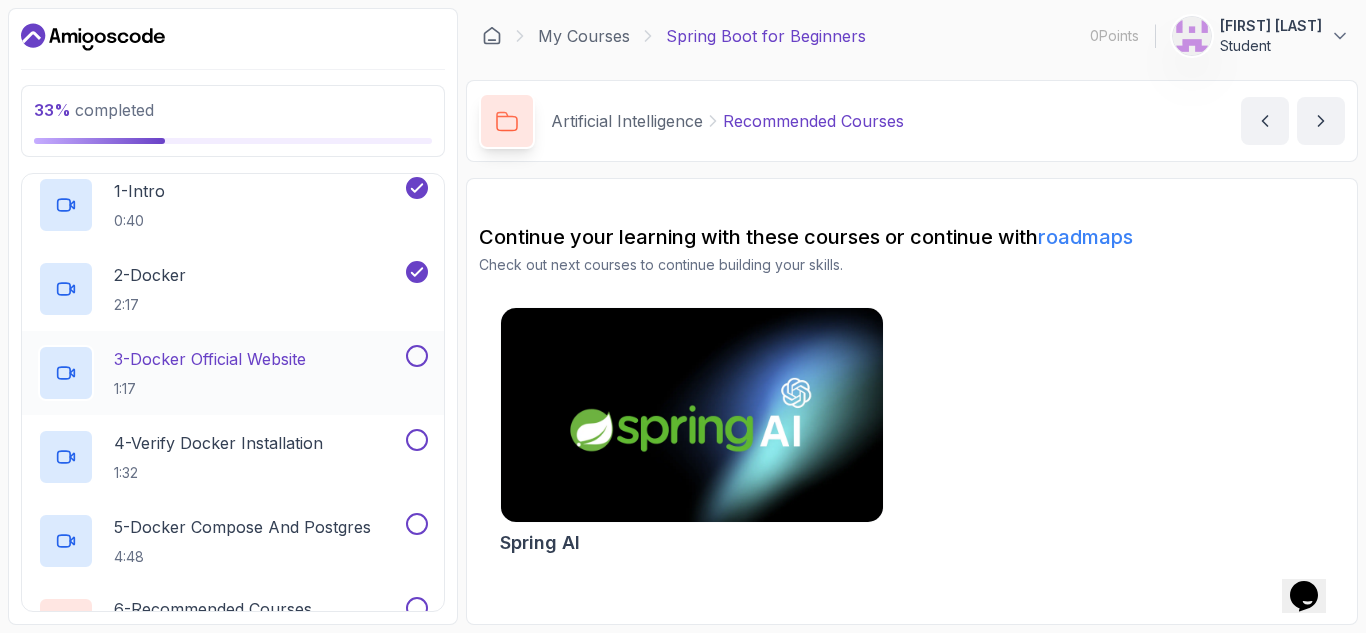 click on "3  -  Docker Official Website 1:17" at bounding box center [210, 373] 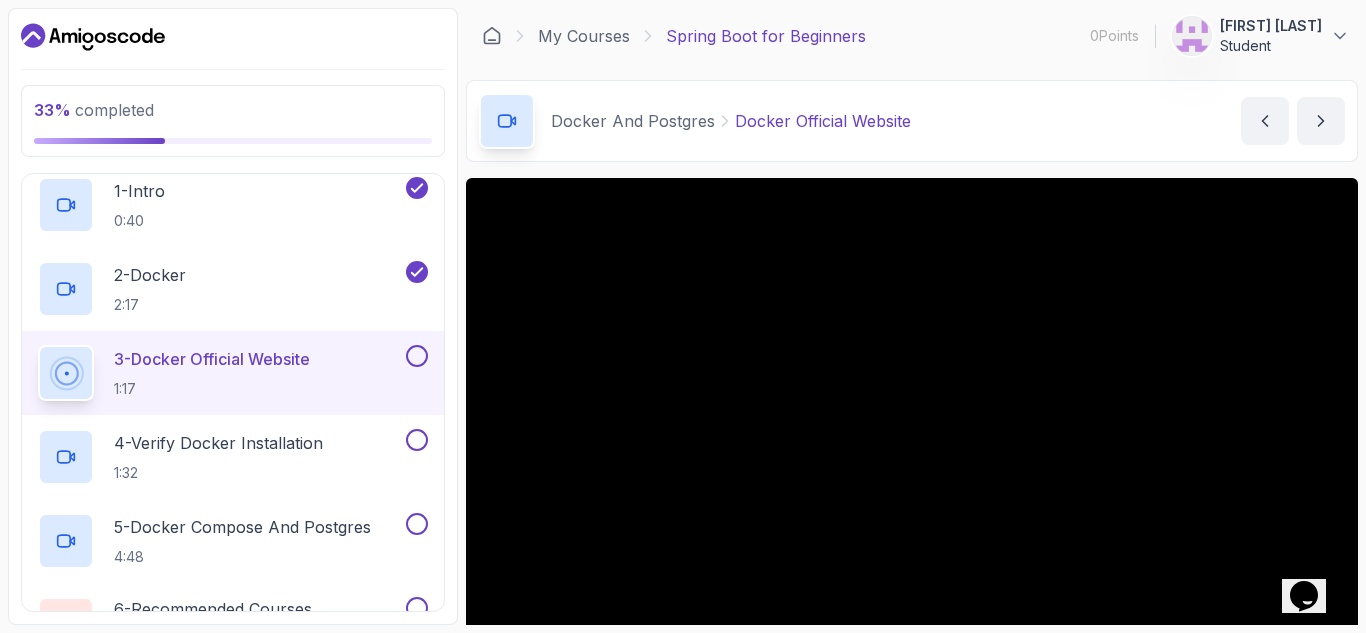 click on "3  -  Docker Official Website 1:17" at bounding box center (233, 373) 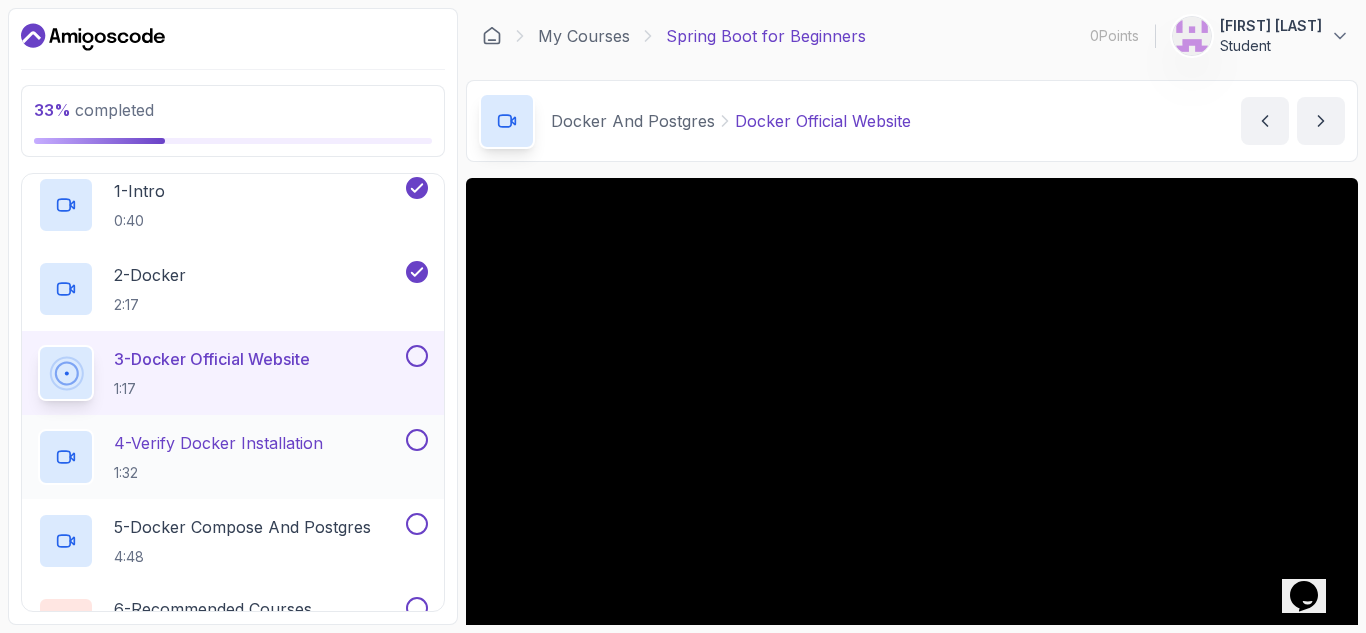 click at bounding box center (417, 440) 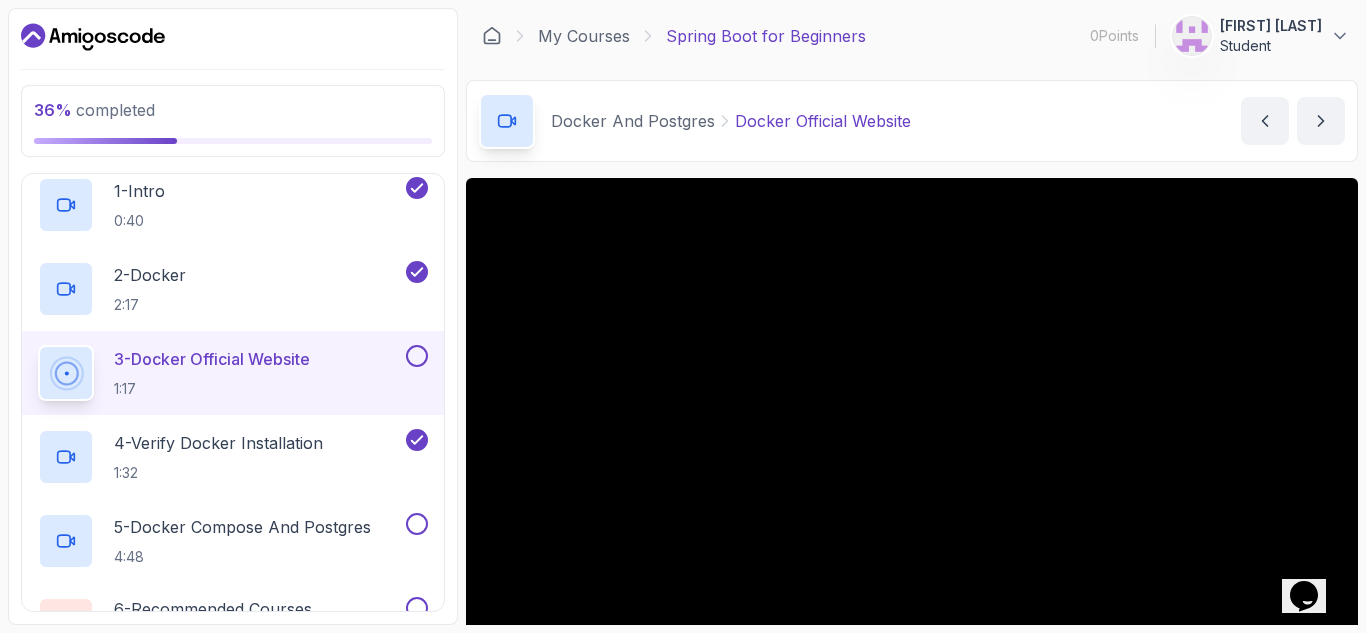 click at bounding box center (417, 356) 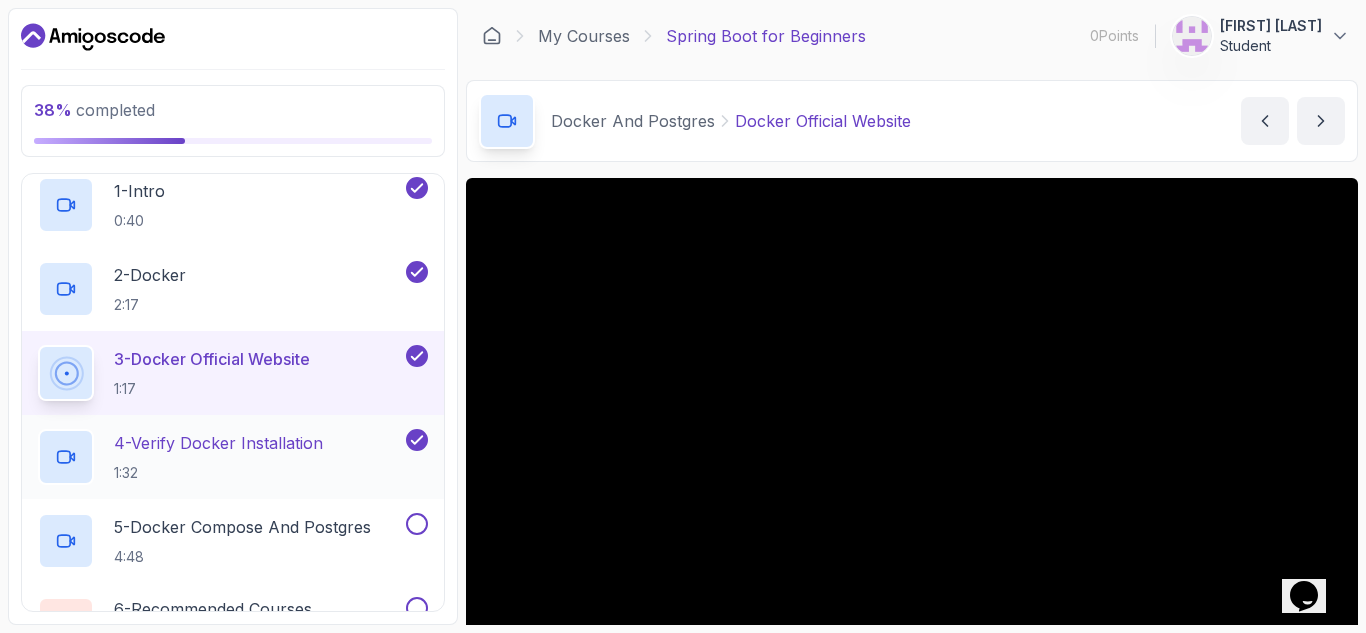 click on "4  -  Verify Docker Installation" at bounding box center [218, 443] 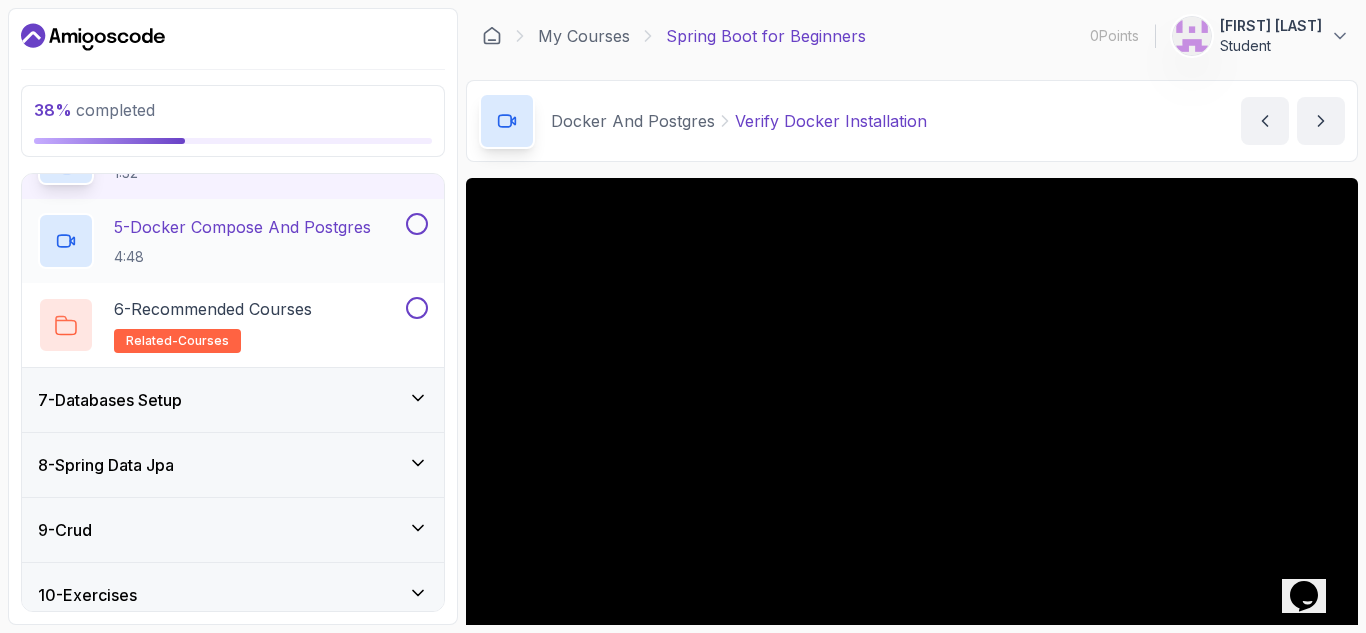 click on "4:48" at bounding box center [242, 257] 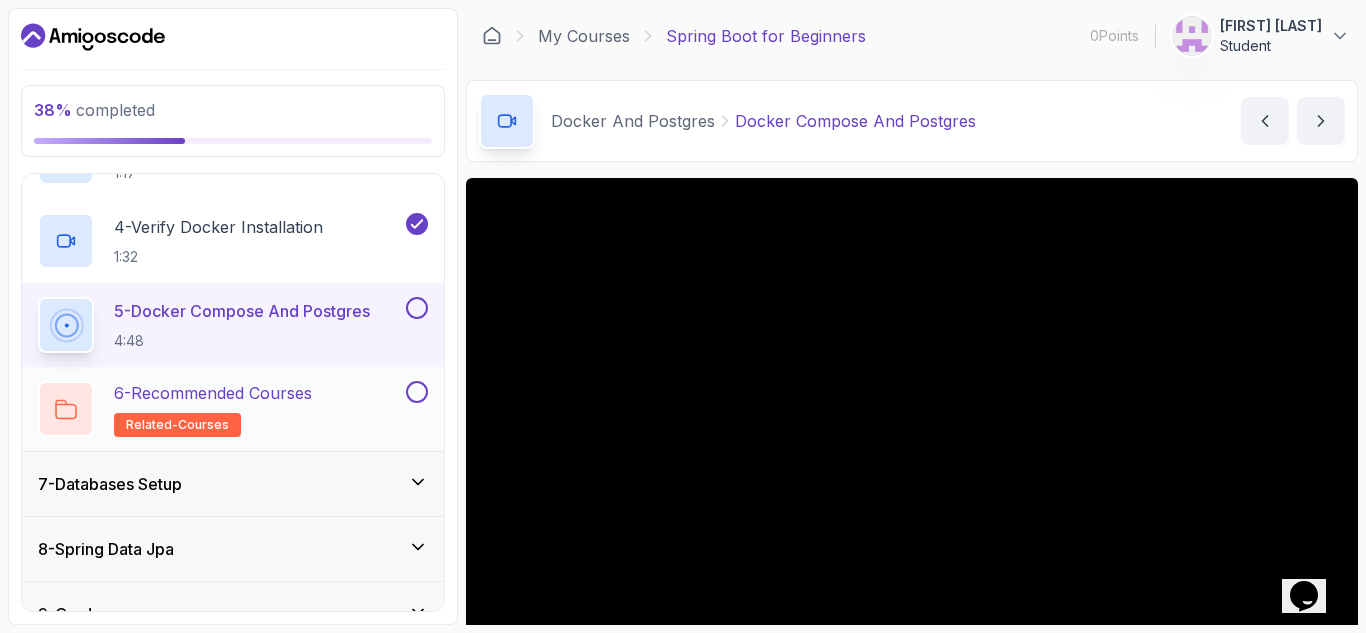 scroll, scrollTop: 413, scrollLeft: 0, axis: vertical 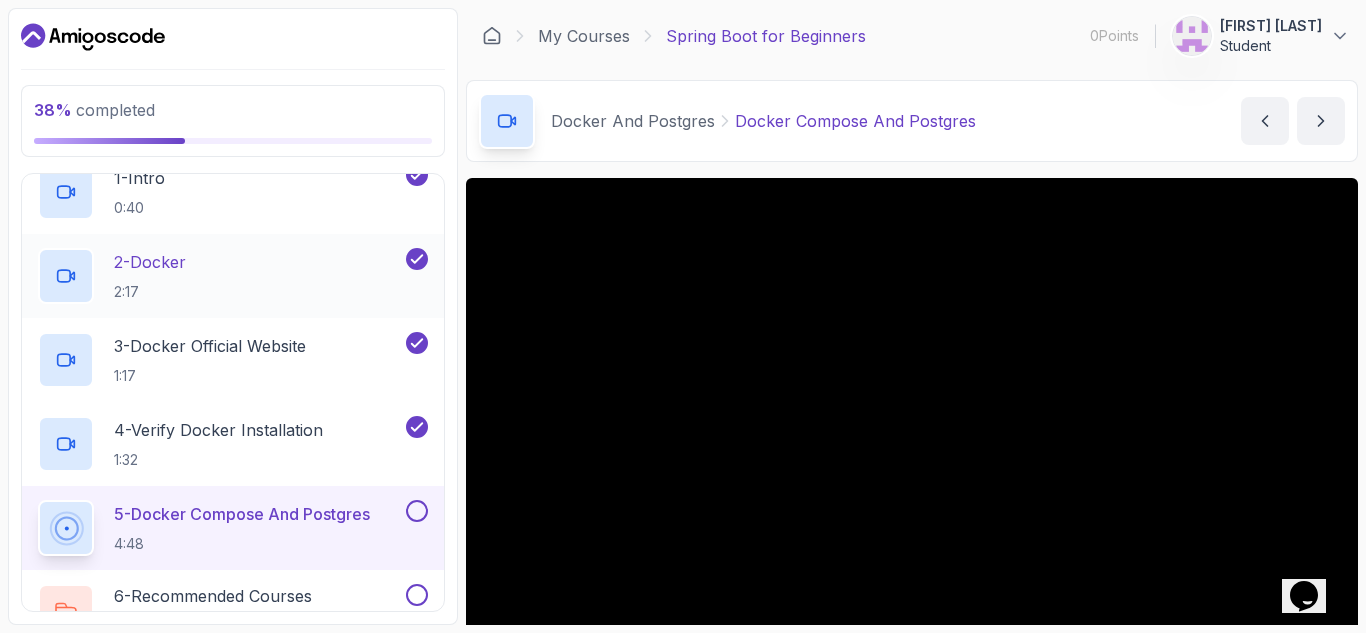 click on "2  -  Docker 2:17" at bounding box center (233, 276) 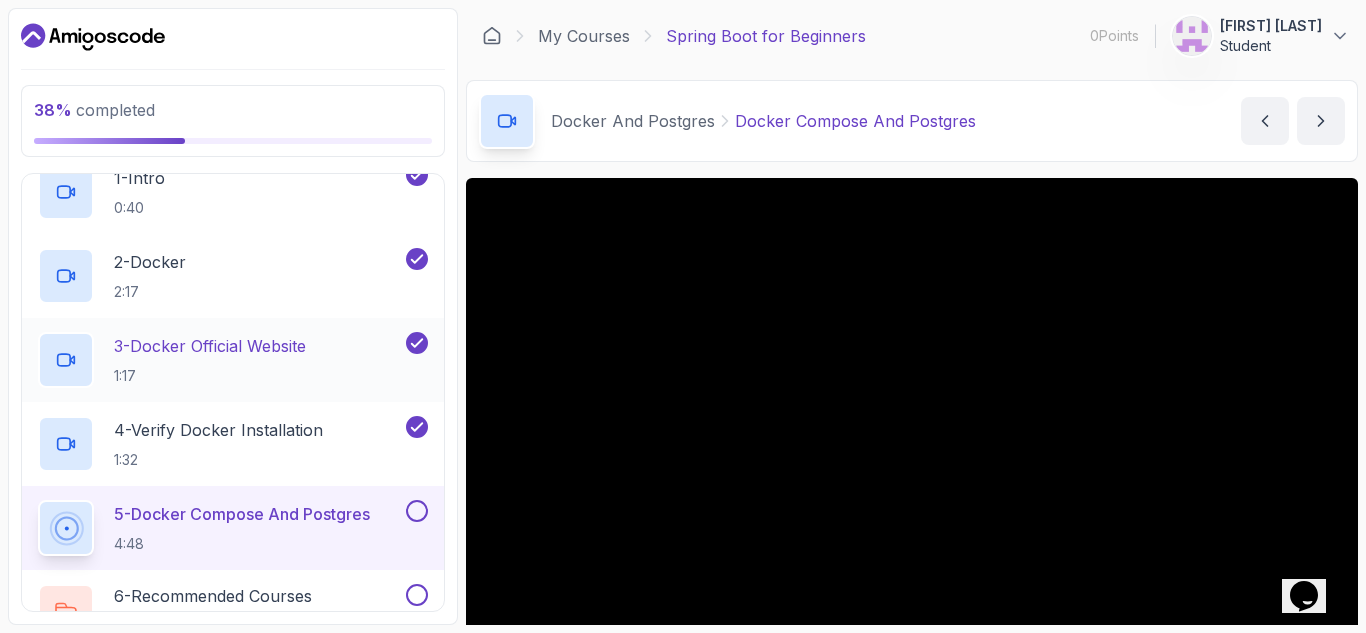 click on "3  -  Docker Official Website" at bounding box center (210, 346) 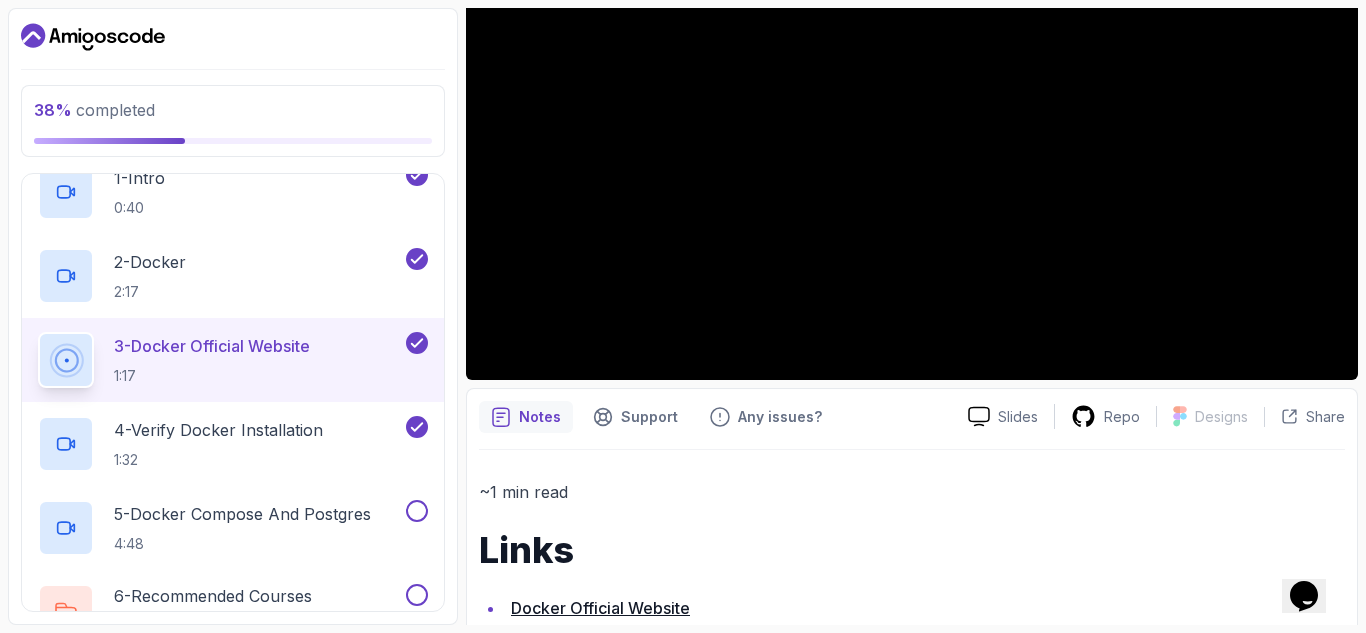 scroll, scrollTop: 200, scrollLeft: 0, axis: vertical 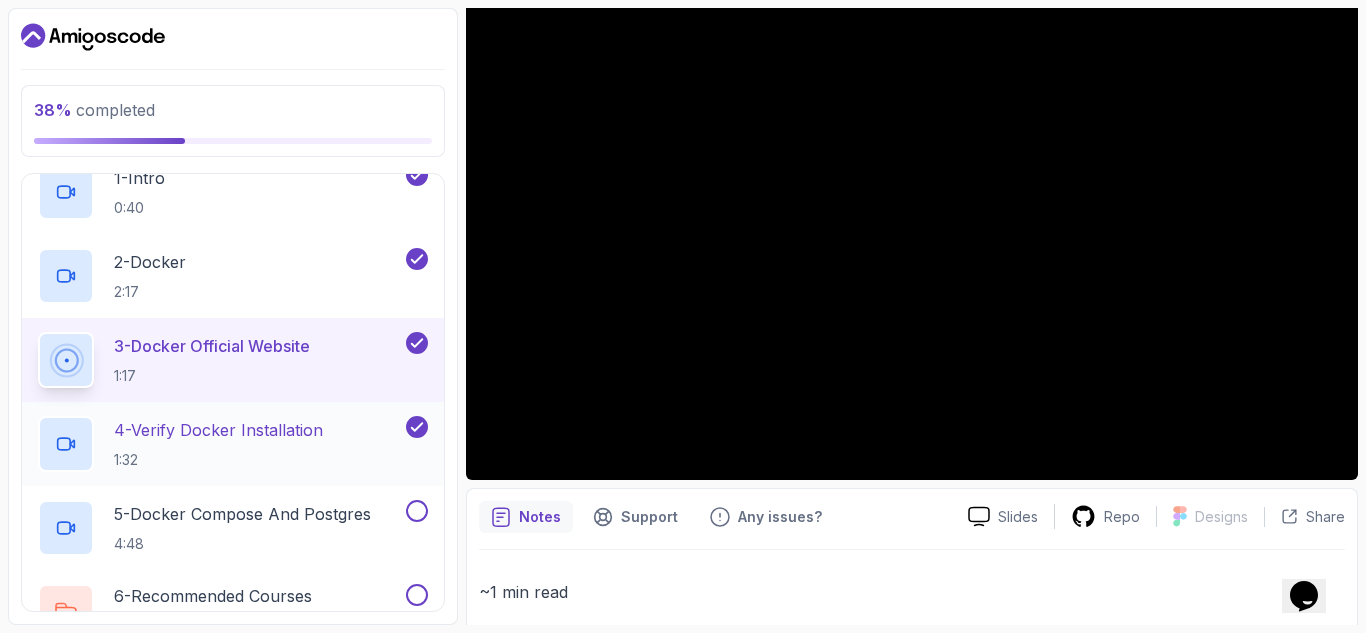 click on "4  -  Verify Docker Installation" at bounding box center [218, 430] 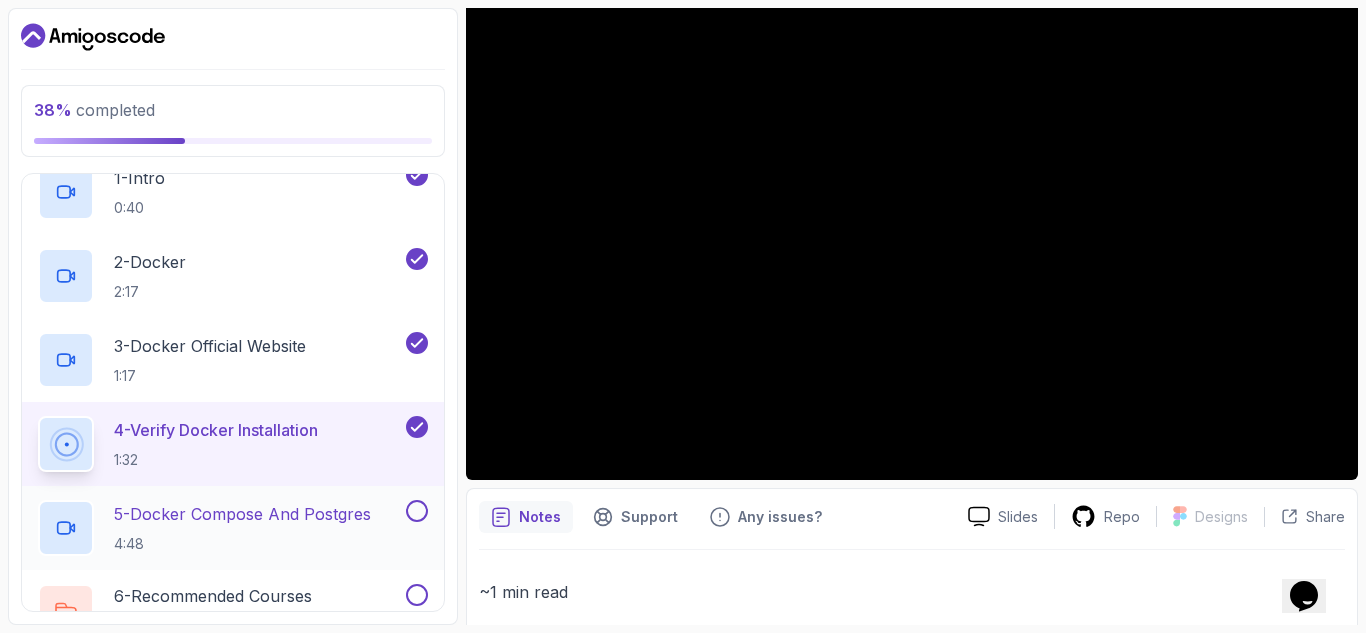 click on "5  -  Docker Compose And Postgres" at bounding box center (242, 514) 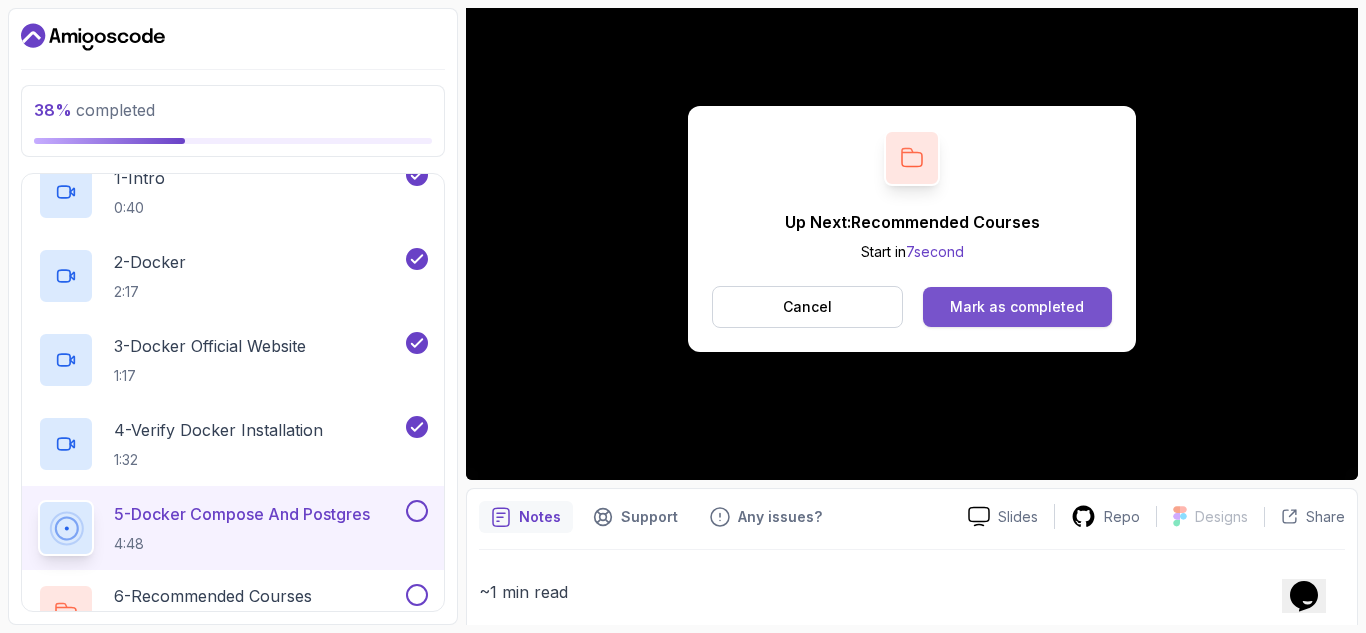 click on "Mark as completed" at bounding box center (1017, 307) 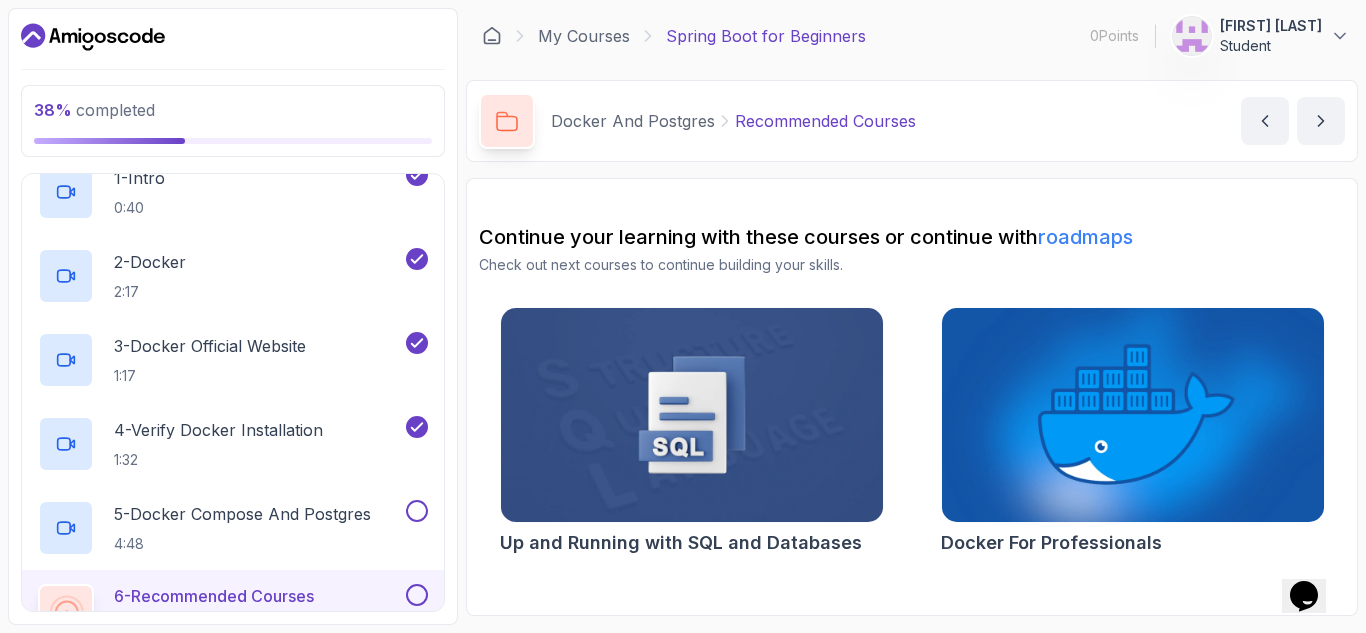 scroll, scrollTop: 0, scrollLeft: 0, axis: both 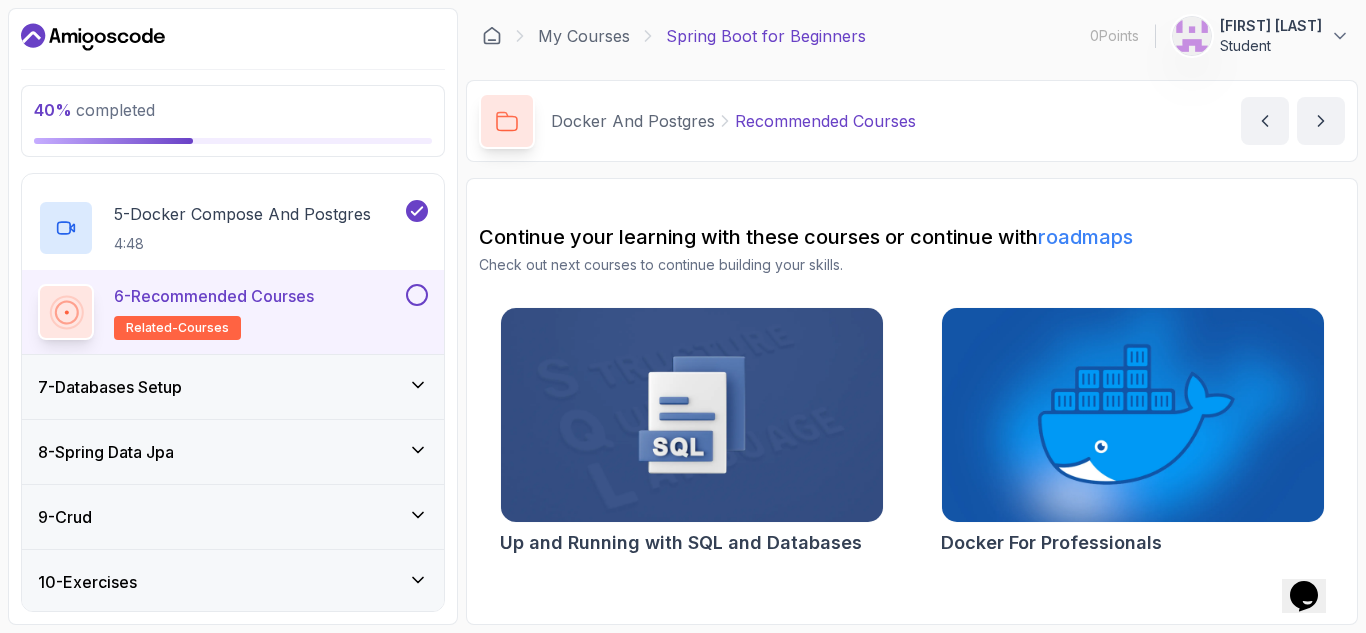 click on "7  -  Databases Setup" at bounding box center [233, 387] 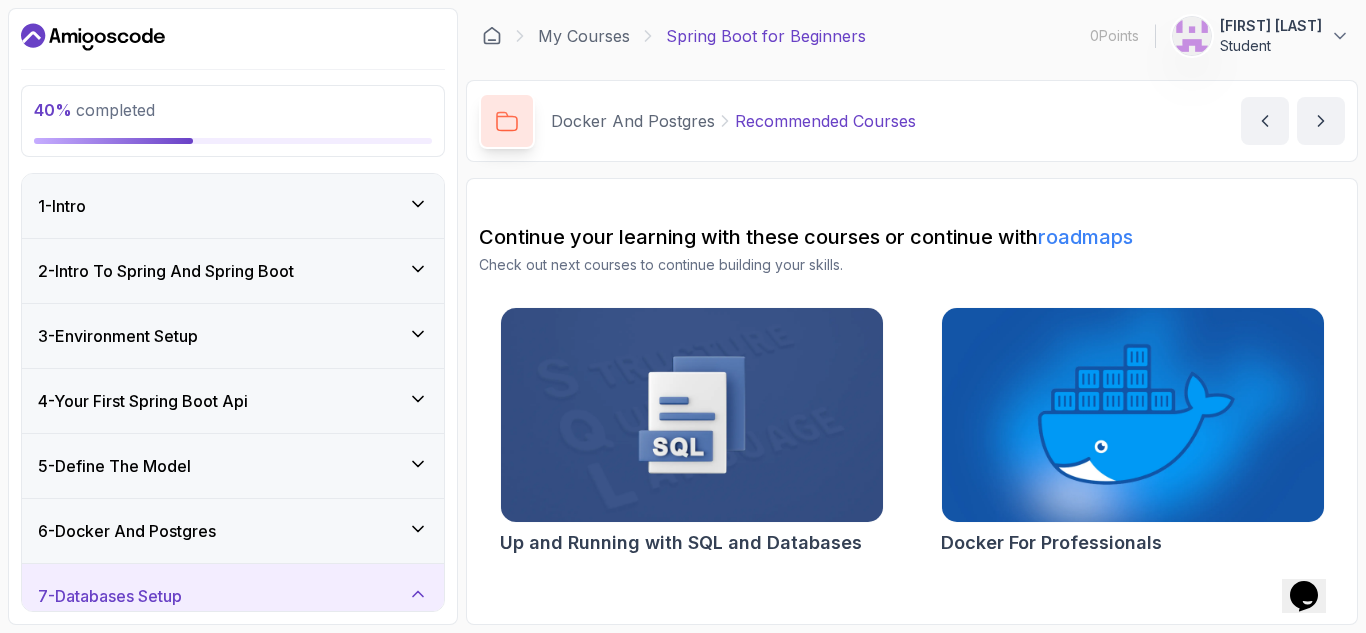 scroll, scrollTop: 400, scrollLeft: 0, axis: vertical 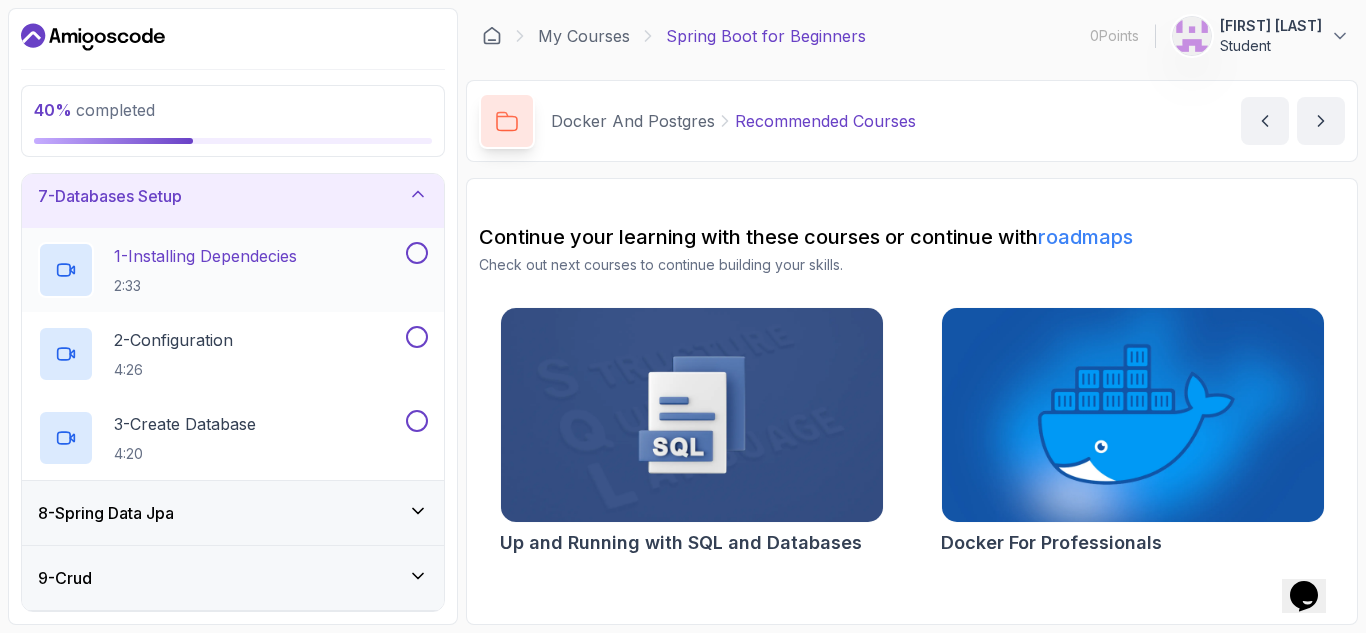click on "1  -  Installing Dependecies 2:33" at bounding box center (205, 270) 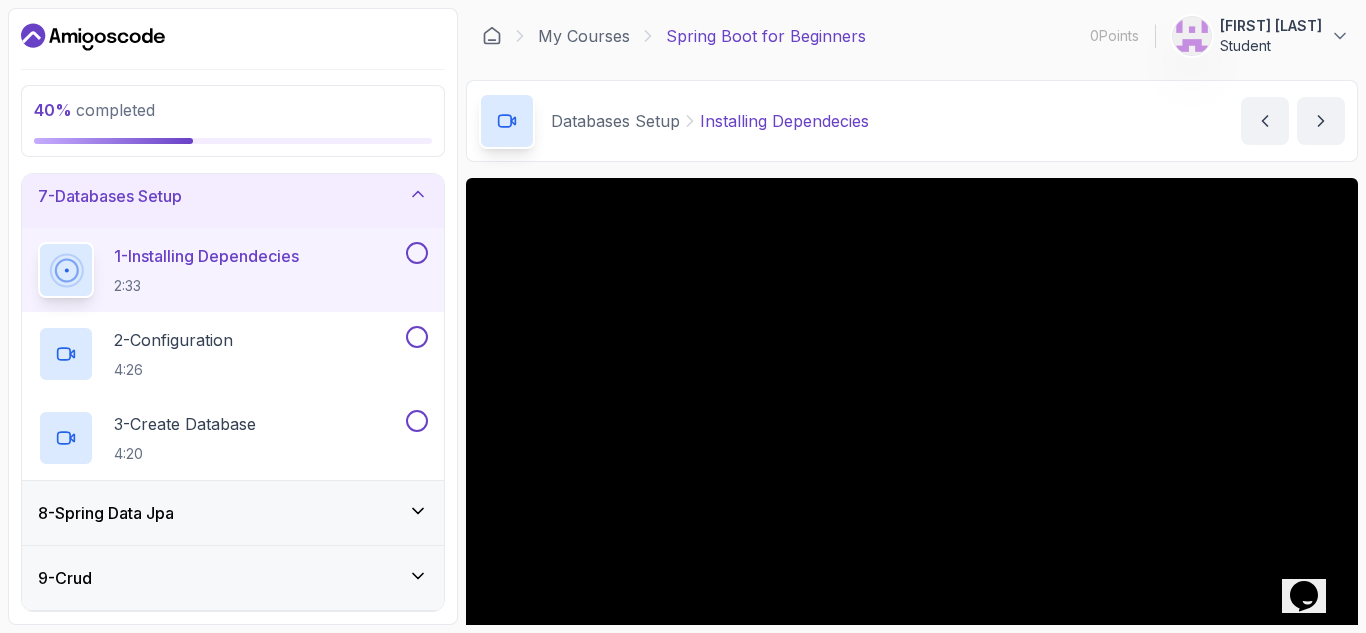scroll, scrollTop: 200, scrollLeft: 0, axis: vertical 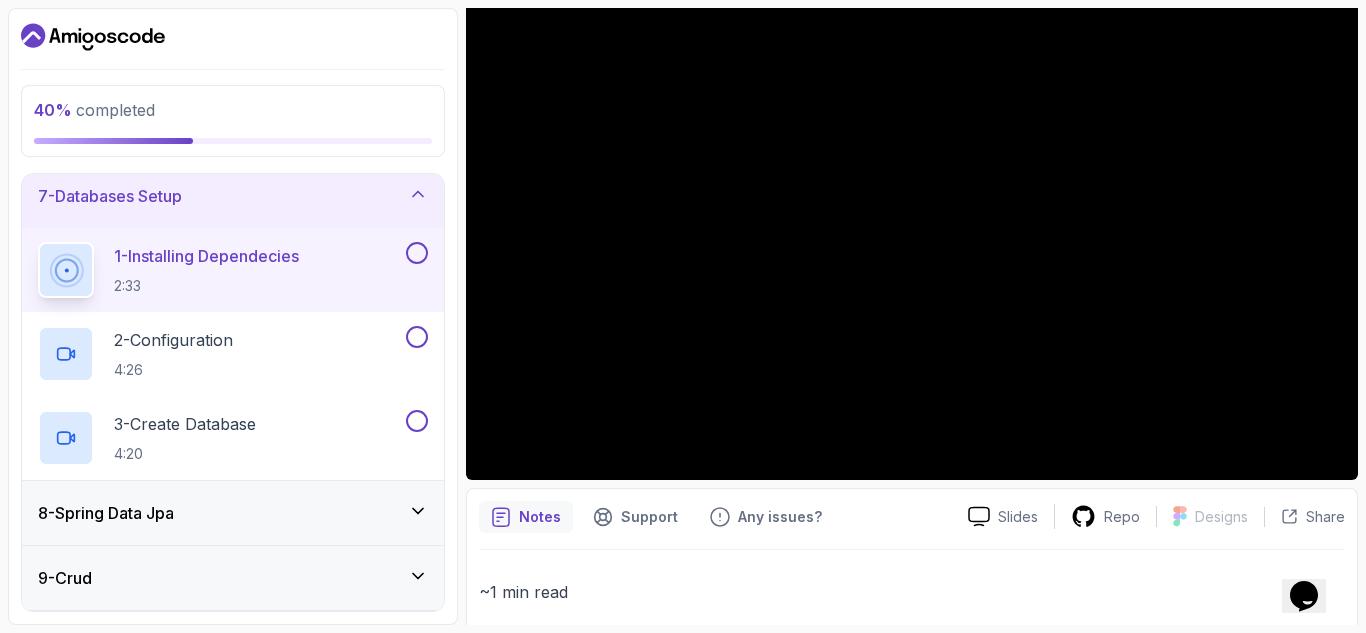 type 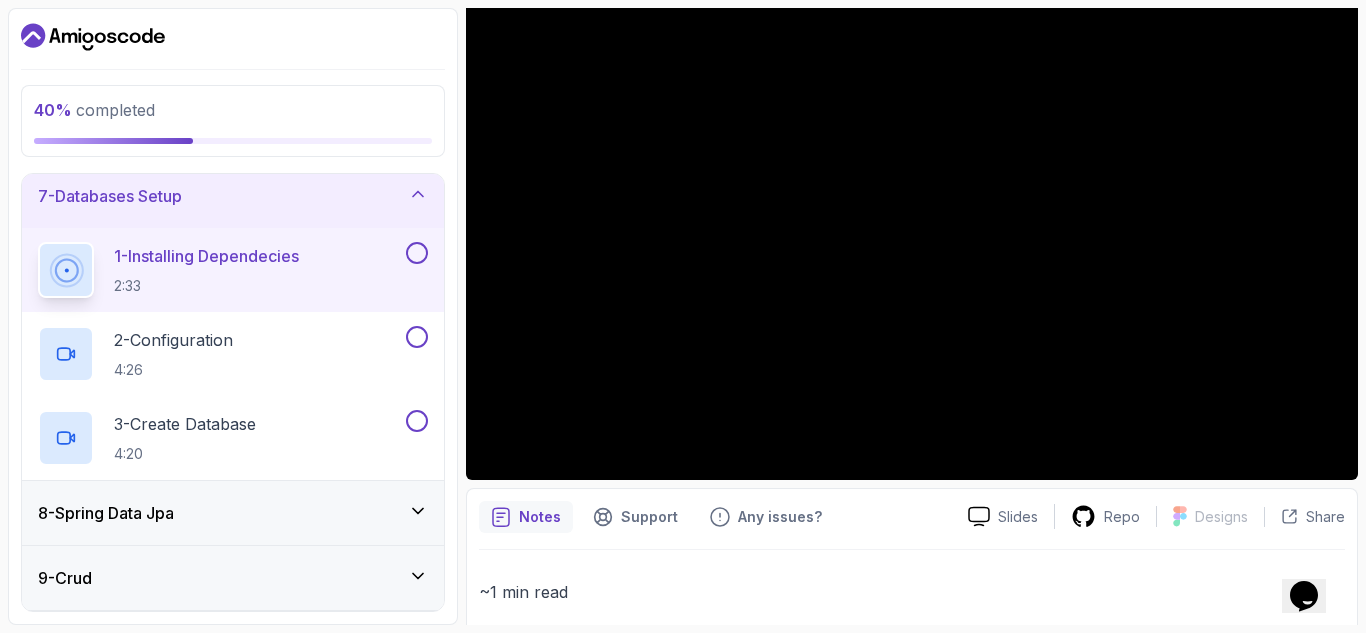 click at bounding box center (417, 253) 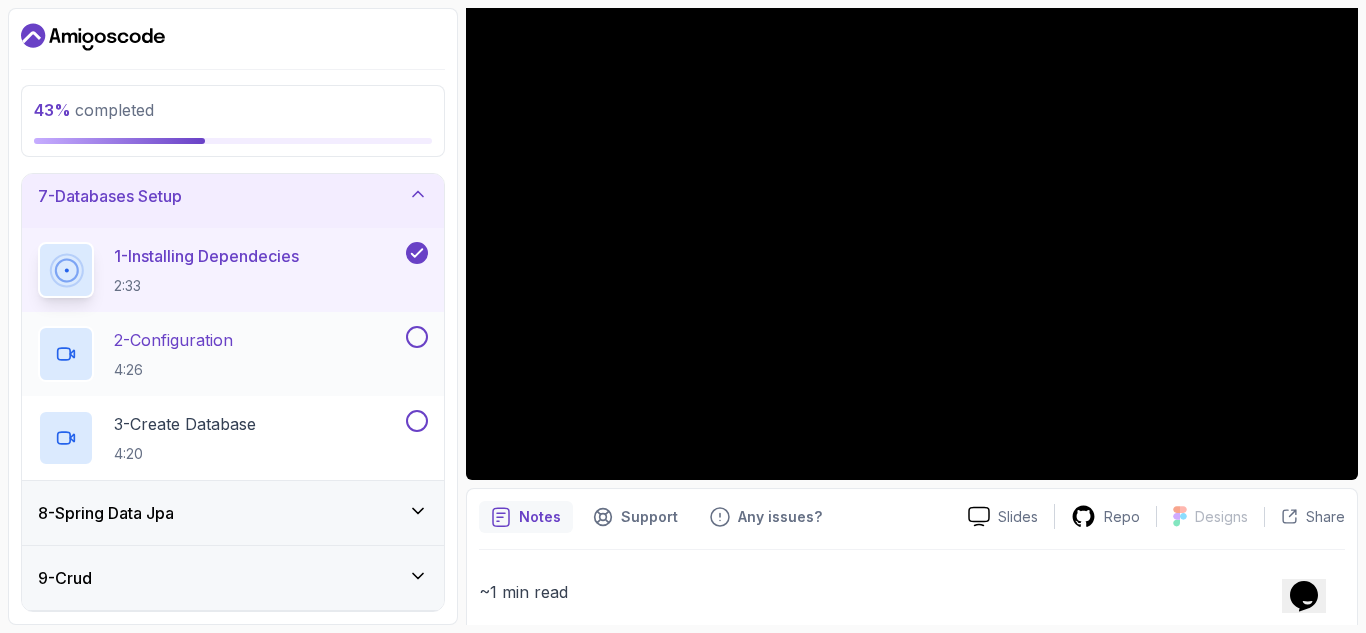 click on "2  -  Configuration" at bounding box center [173, 340] 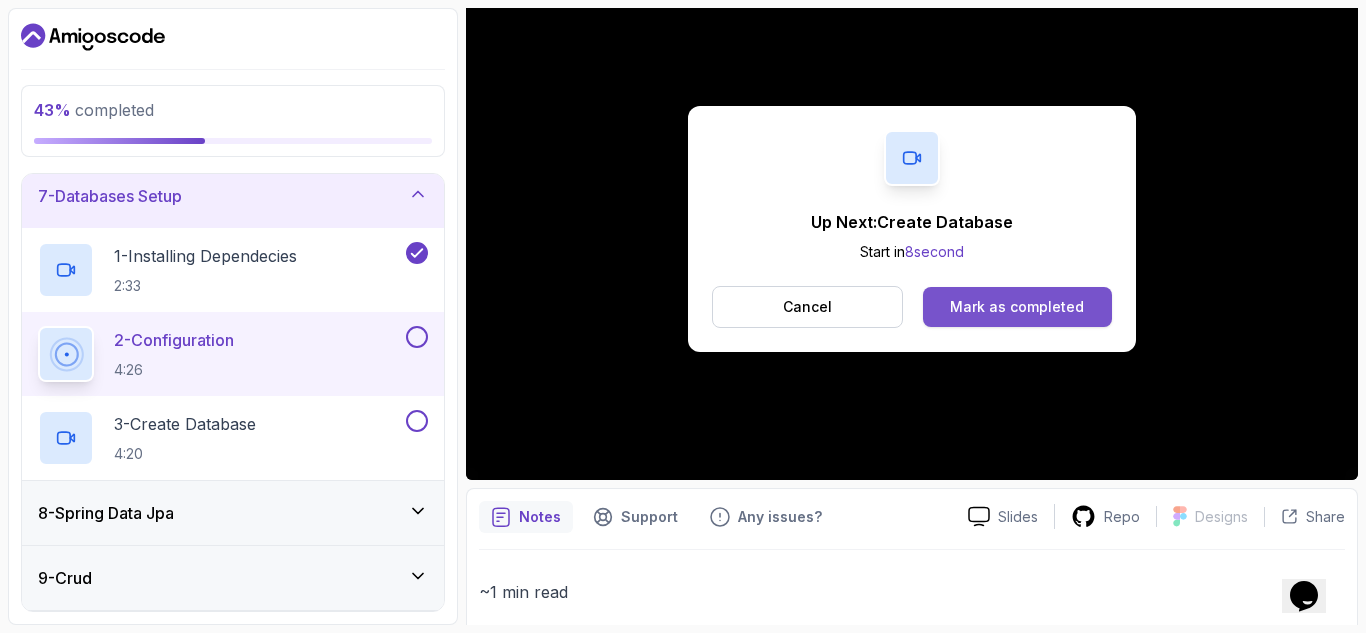 click on "Mark as completed" at bounding box center (1017, 307) 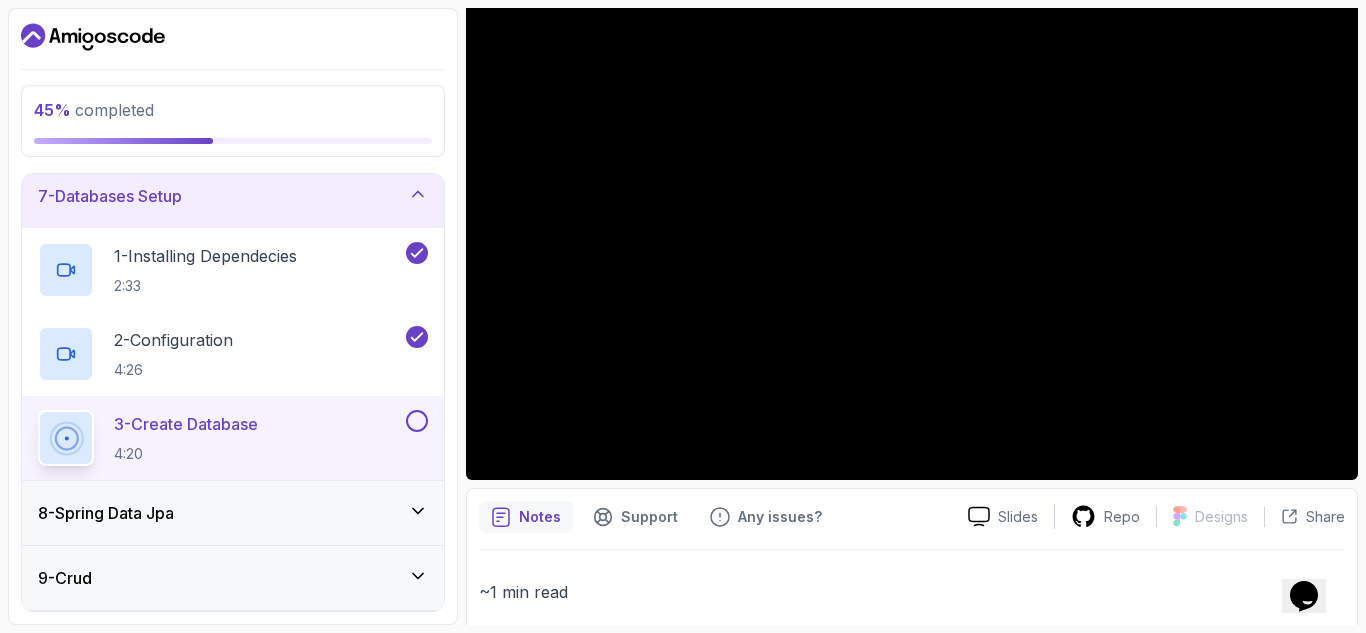 click on "~1 min read Commands used
docker  compose  ps
docker  exec  -it  postgres-spring-boot  bash
psql  -U  amigoscode
CREATE  DATABASE  amigos ;" at bounding box center [912, 884] 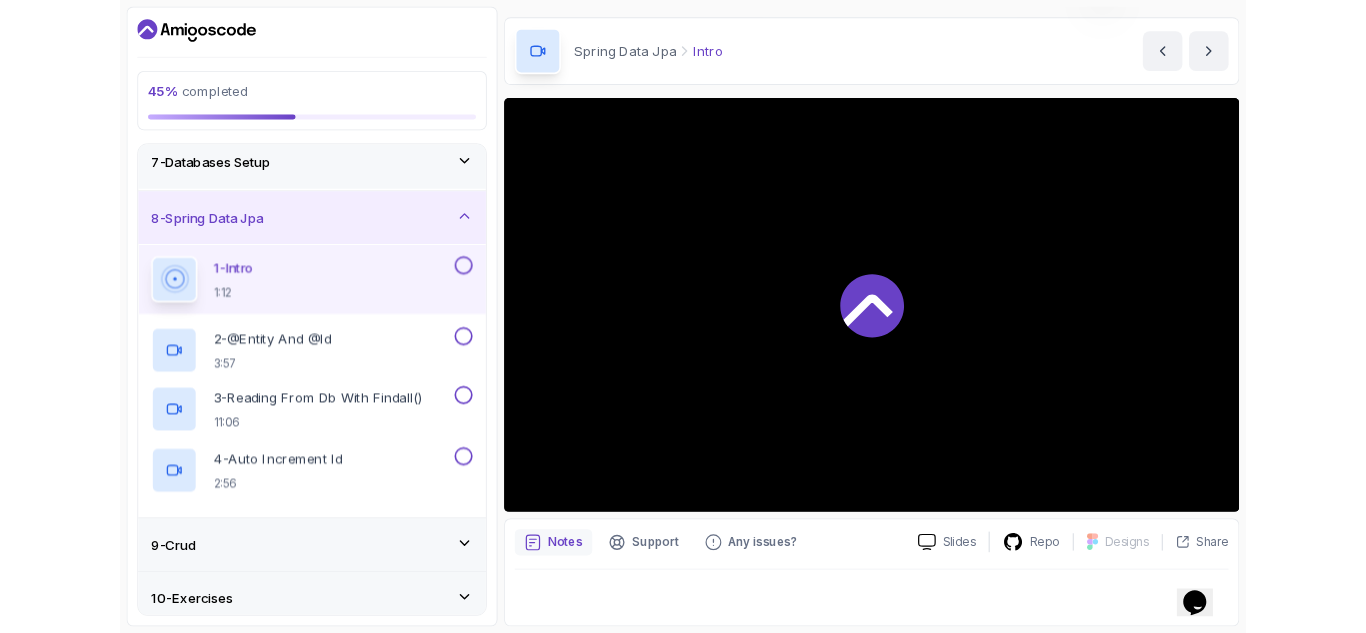scroll, scrollTop: 194, scrollLeft: 0, axis: vertical 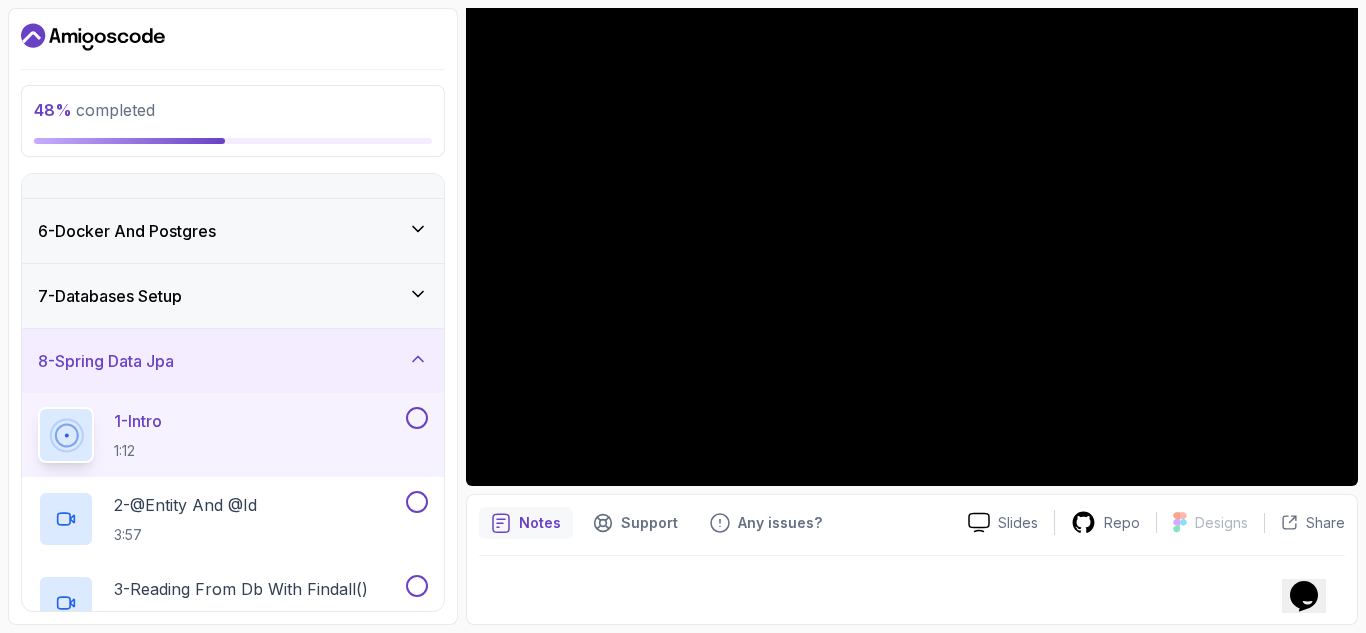 click on "7  -  Databases Setup" at bounding box center [233, 296] 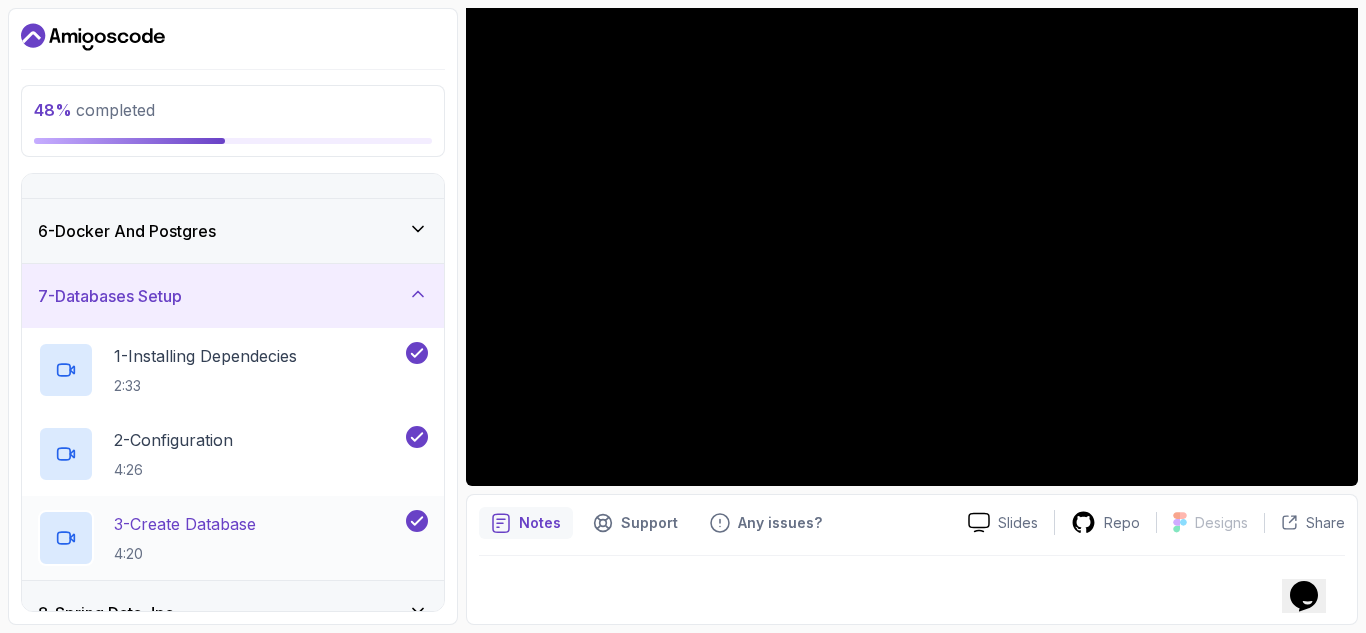 click on "3  -  Create Database" at bounding box center (185, 524) 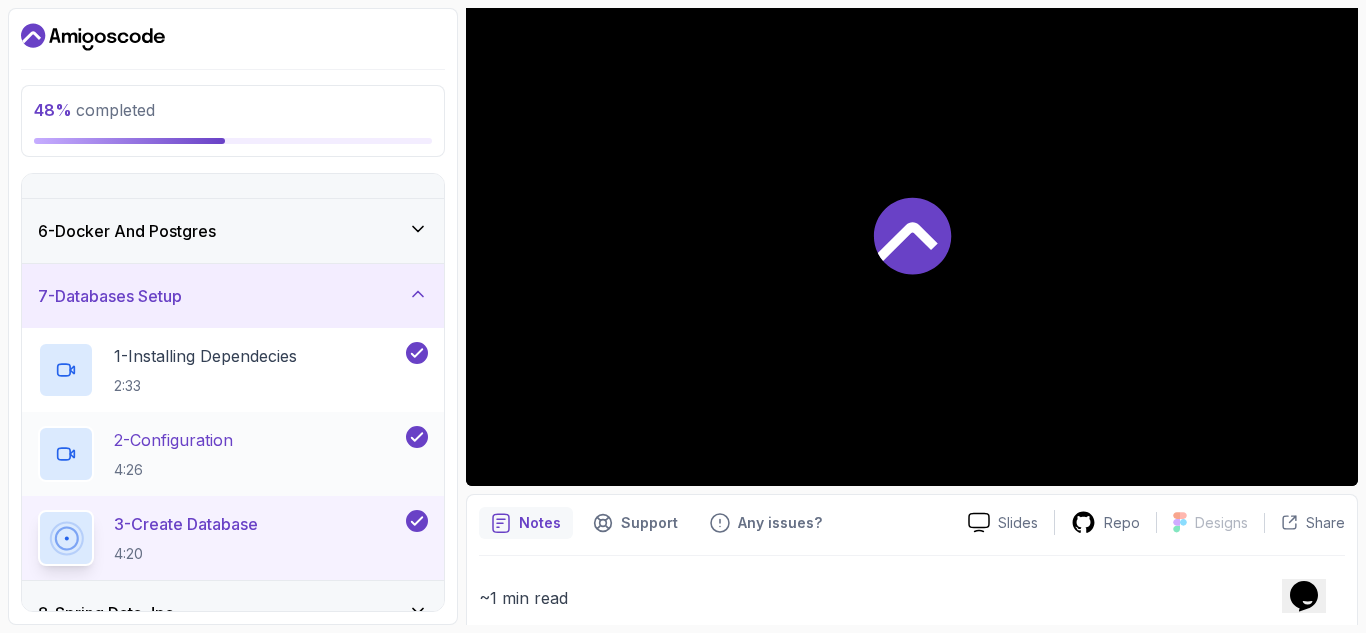 scroll, scrollTop: 200, scrollLeft: 0, axis: vertical 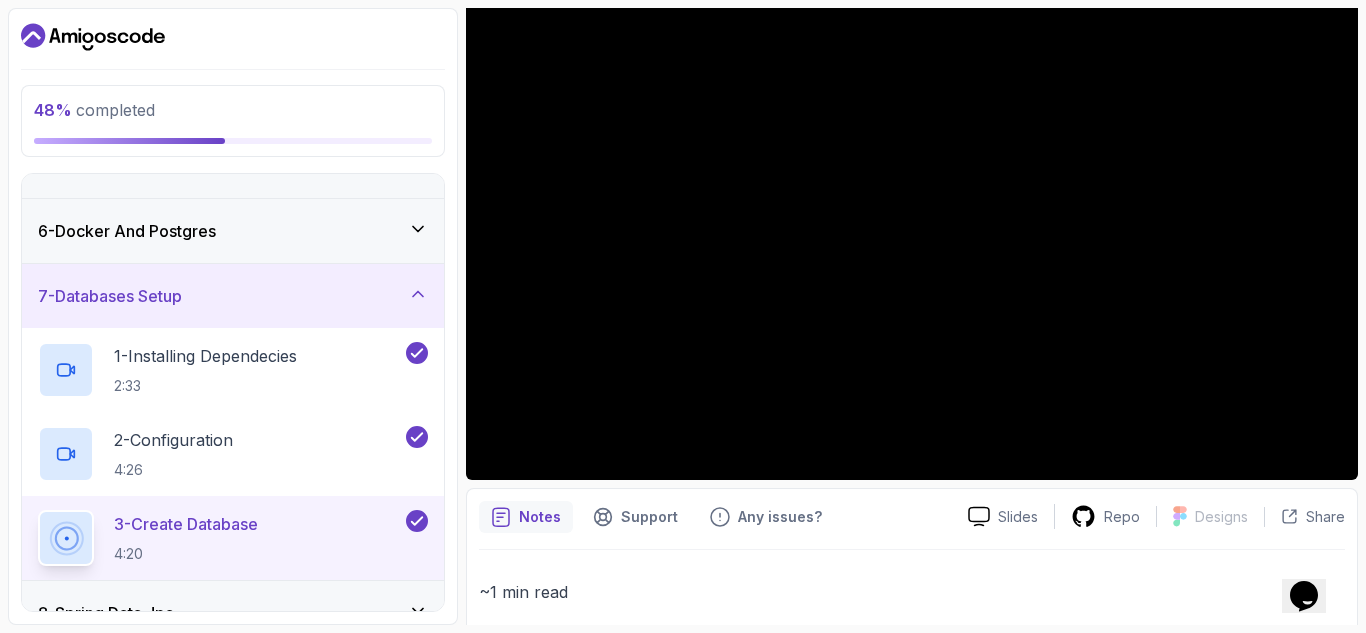 click on "48 % completed 1  -  Intro 2  -  Intro To Spring And Spring Boot 3  -  Environment Setup 4  -  Your First Spring Boot Api 5  -  Define The Model 6  -  Docker And Postgres 7  -  Databases Setup 1  -  Installing Dependecies 2:33 2  -  Configuration 4:26 3  -  Create Database 4:20 8  -  Spring Data Jpa 9  -  Crud 10  -  Exercises 11  -  Artificial Intelligence 12  -  Outro" at bounding box center [233, 316] 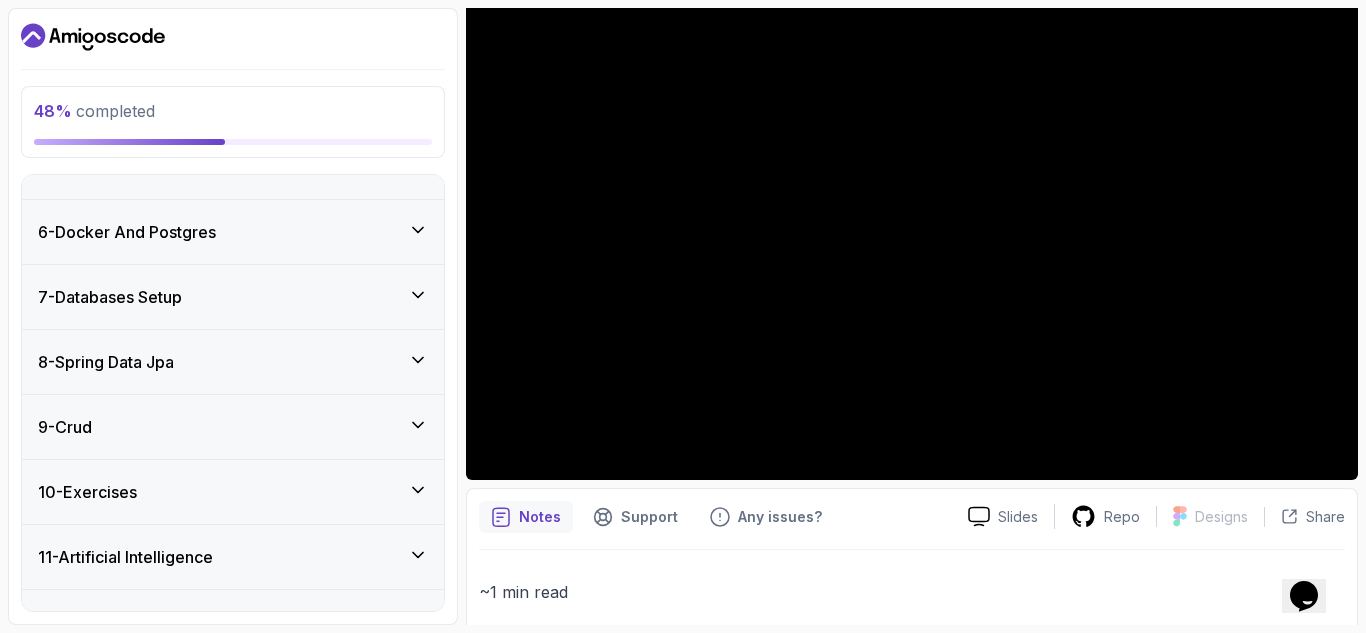 click on "8  -  Spring Data Jpa" at bounding box center (233, 362) 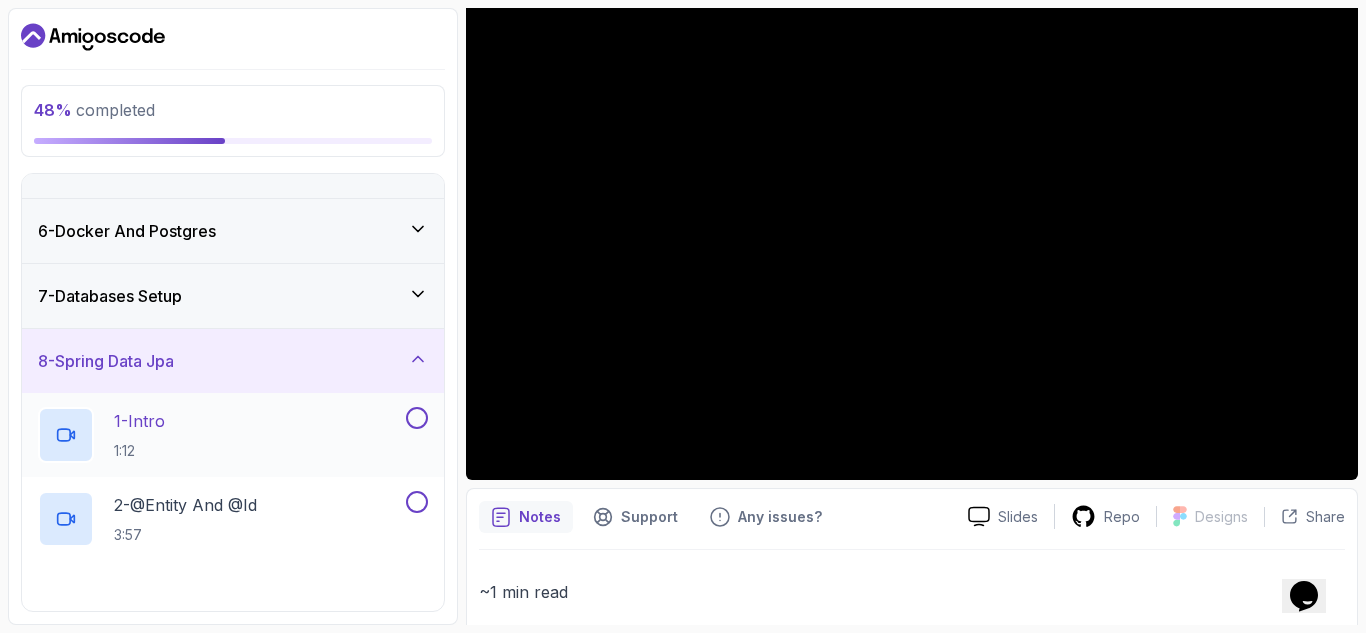 click on "1  -  Intro 1:12" at bounding box center (220, 435) 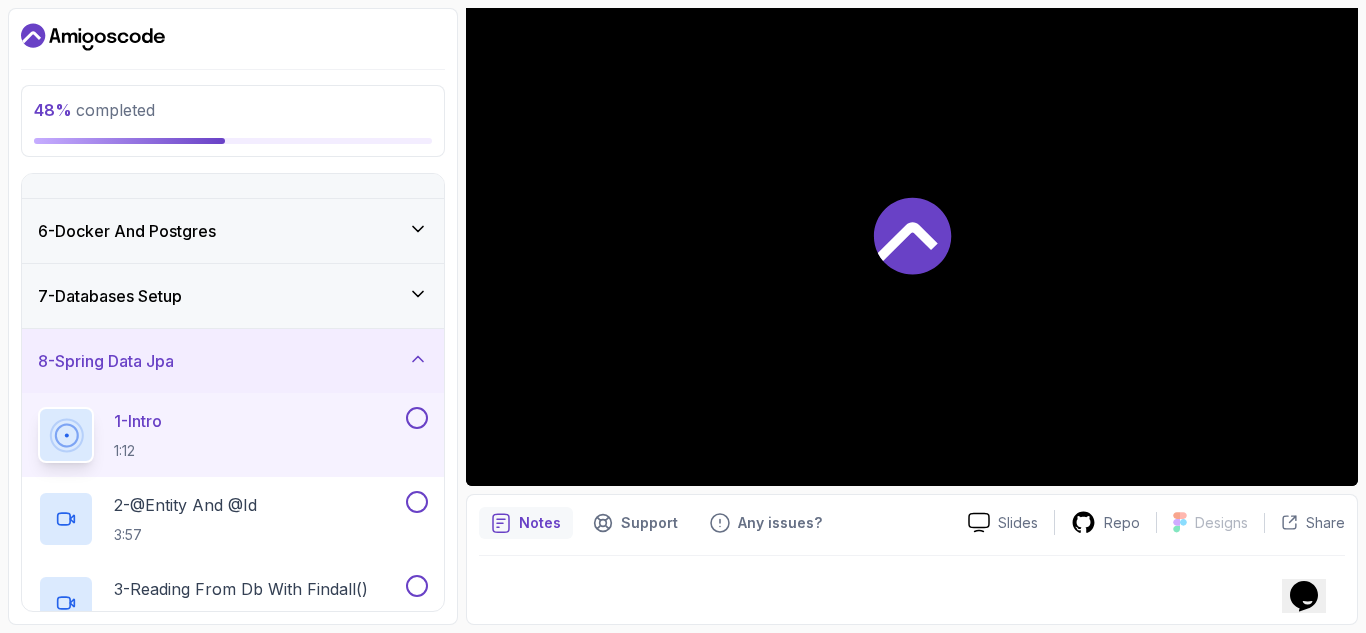 scroll, scrollTop: 194, scrollLeft: 0, axis: vertical 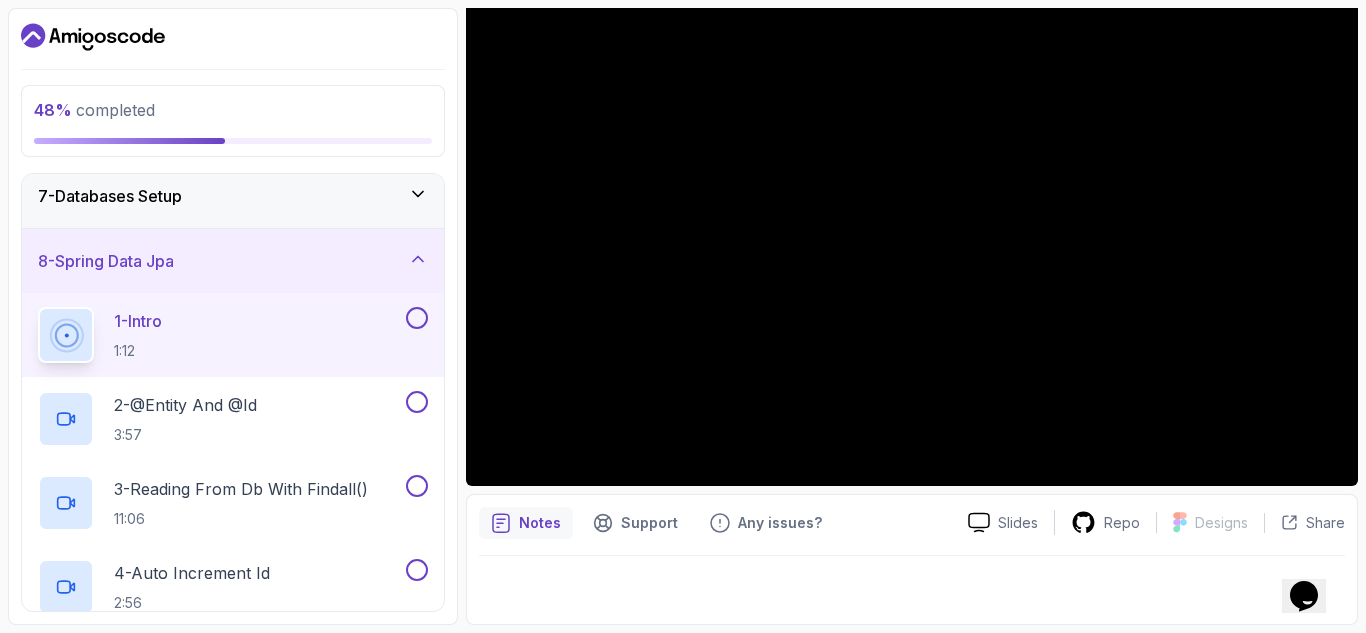 click on "1  -  Intro 1:12" at bounding box center (233, 335) 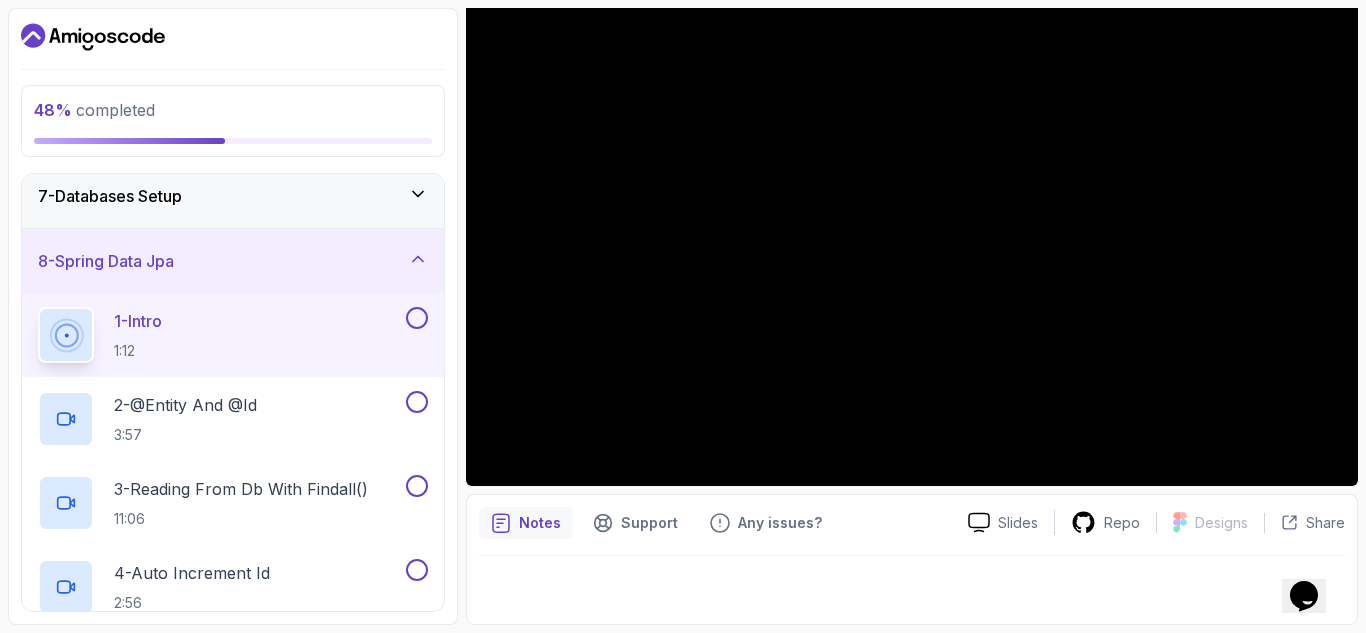 click at bounding box center [417, 318] 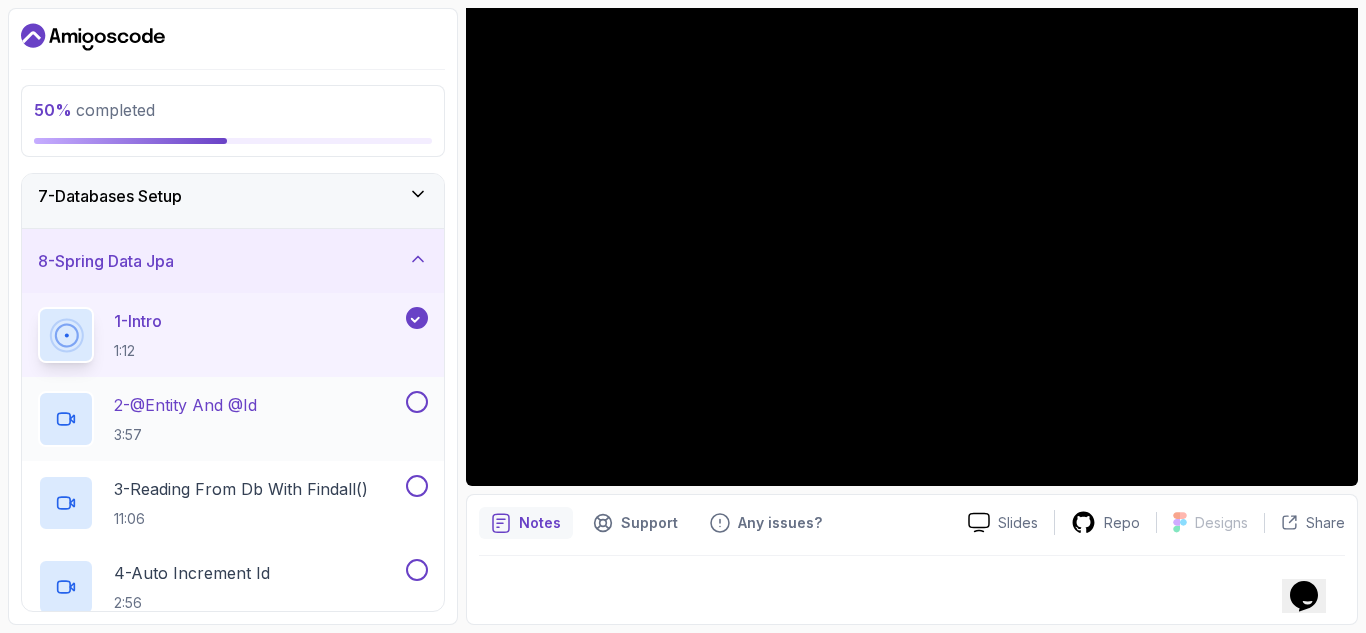 click on "2  -  @Entity And @Id" at bounding box center (185, 405) 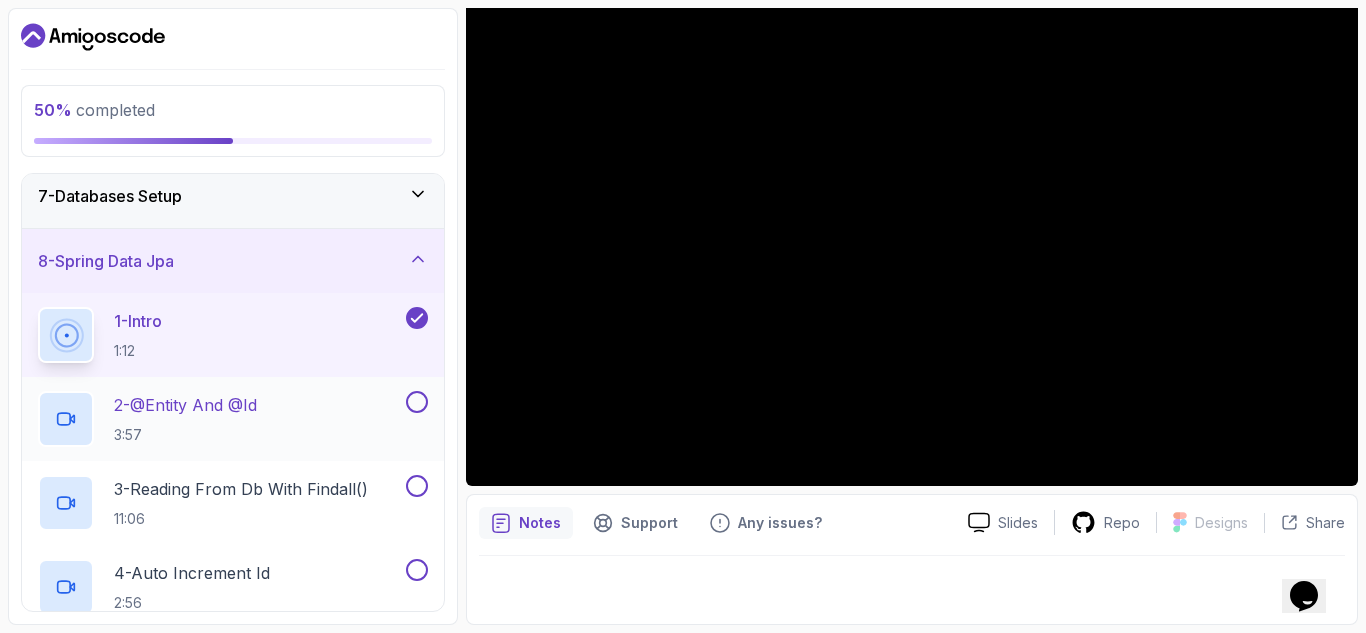 scroll, scrollTop: 200, scrollLeft: 0, axis: vertical 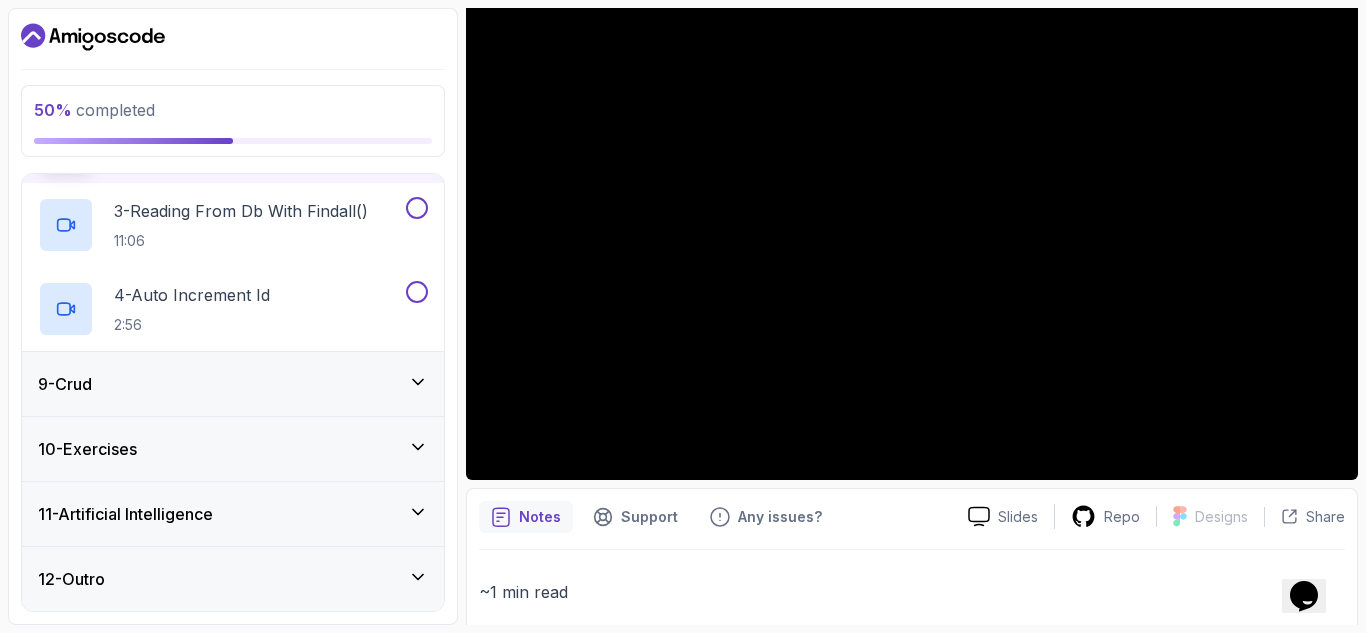 click on "11  -  Artificial Intelligence" at bounding box center [233, 514] 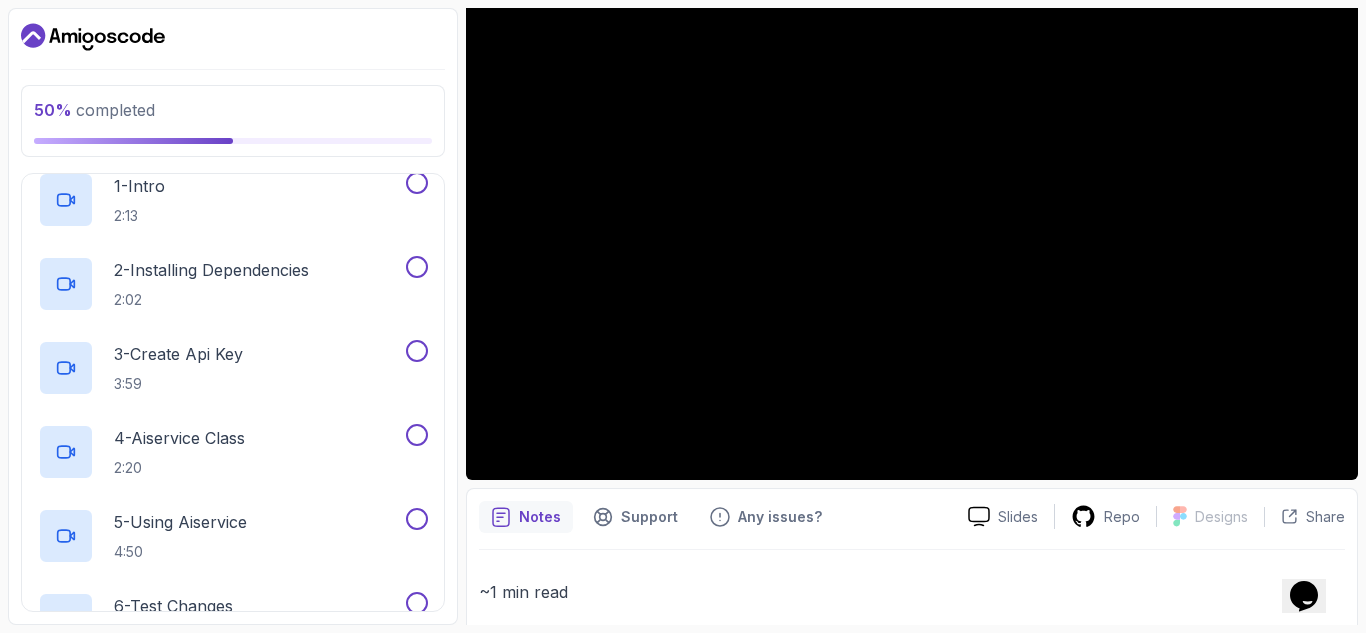 scroll, scrollTop: 630, scrollLeft: 0, axis: vertical 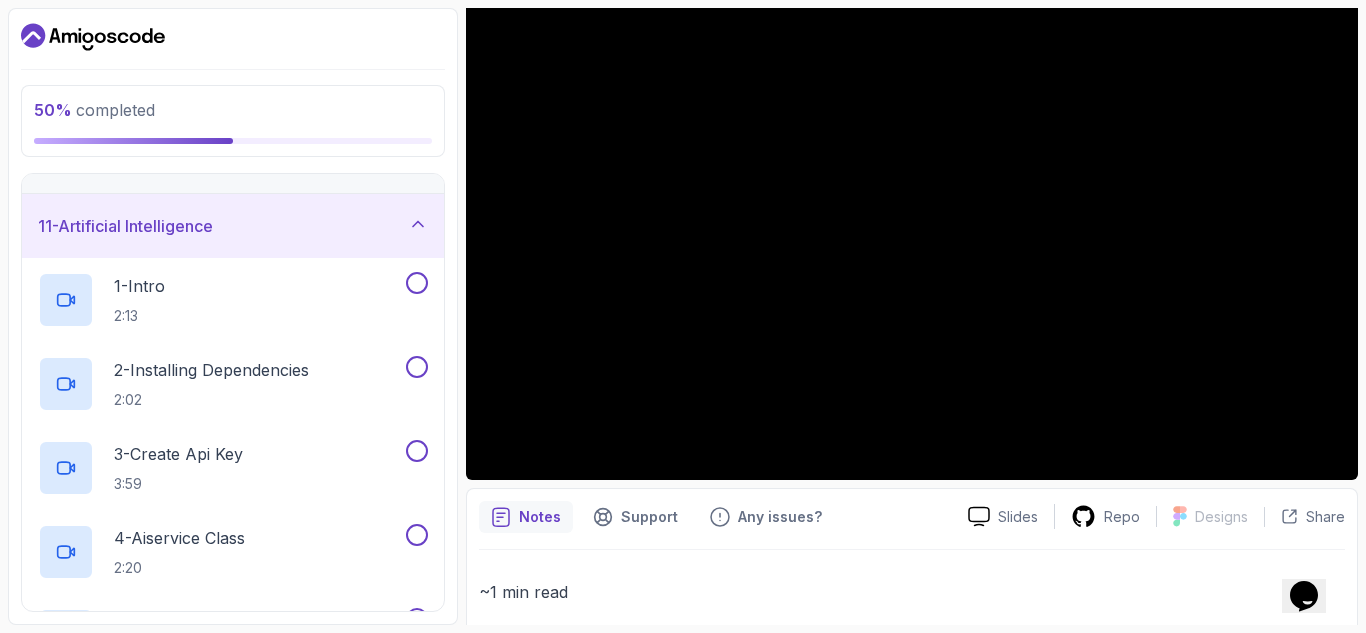 click on "11  -  Artificial Intelligence" at bounding box center [233, 226] 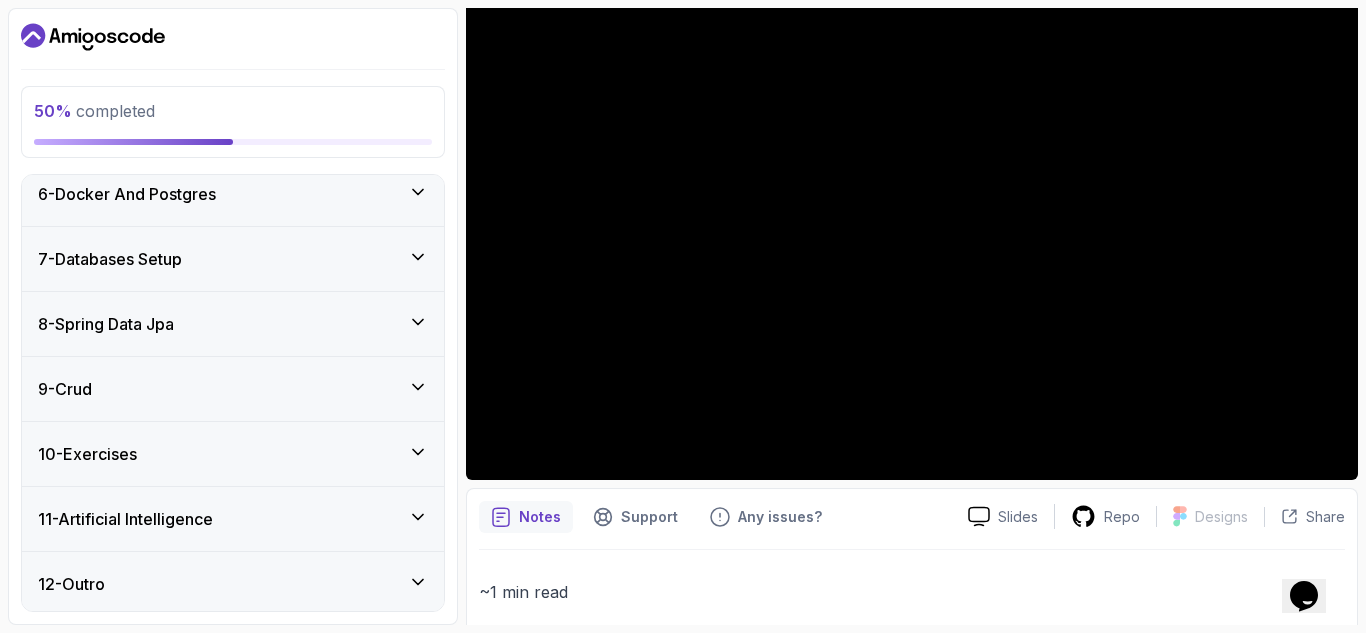 scroll, scrollTop: 343, scrollLeft: 0, axis: vertical 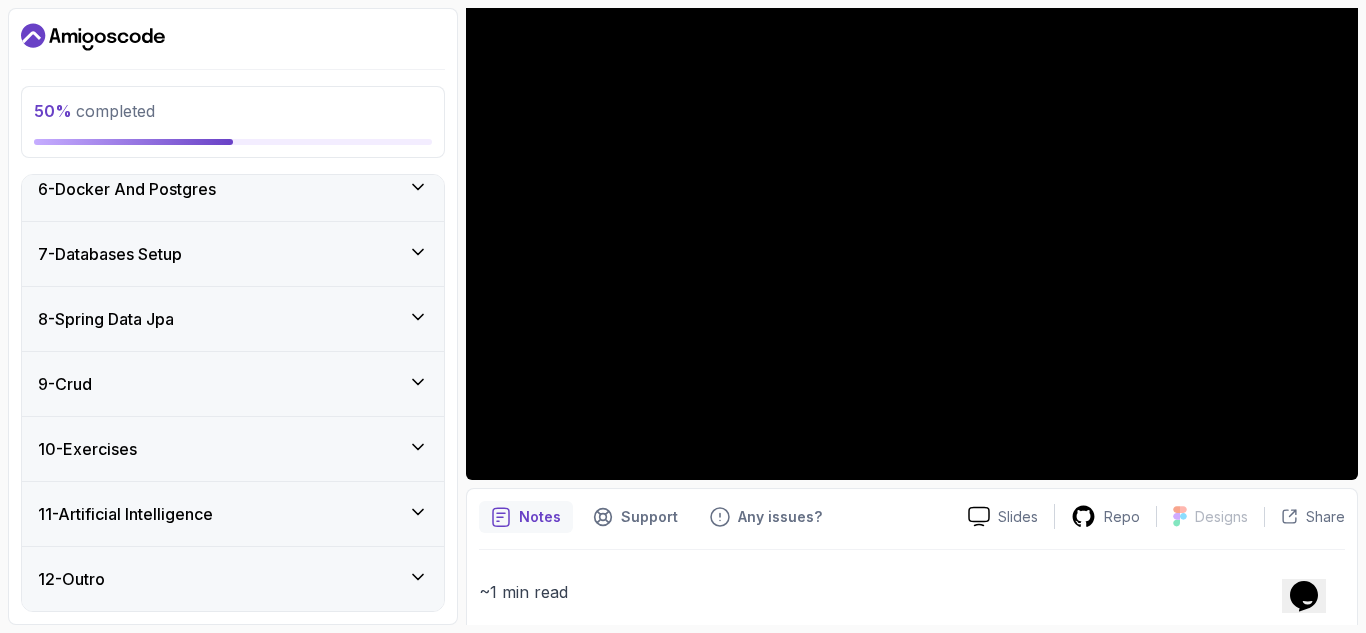 click on "8  -  Spring Data Jpa" at bounding box center [233, 319] 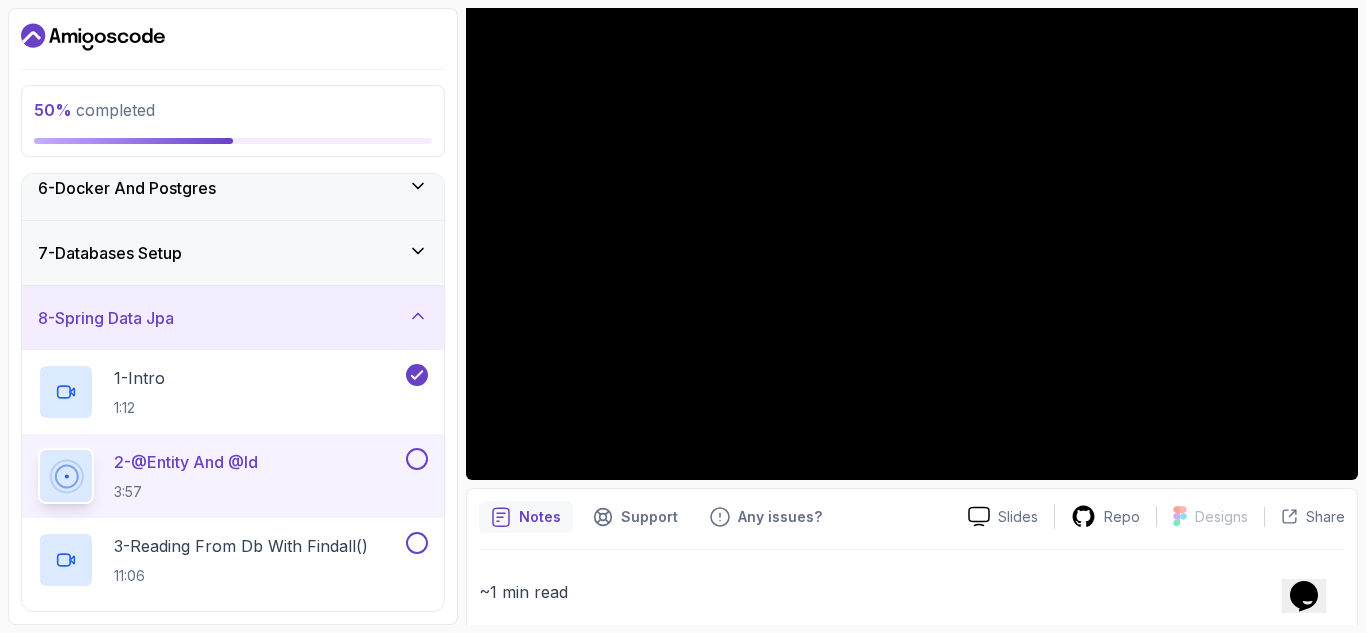 click at bounding box center [417, 459] 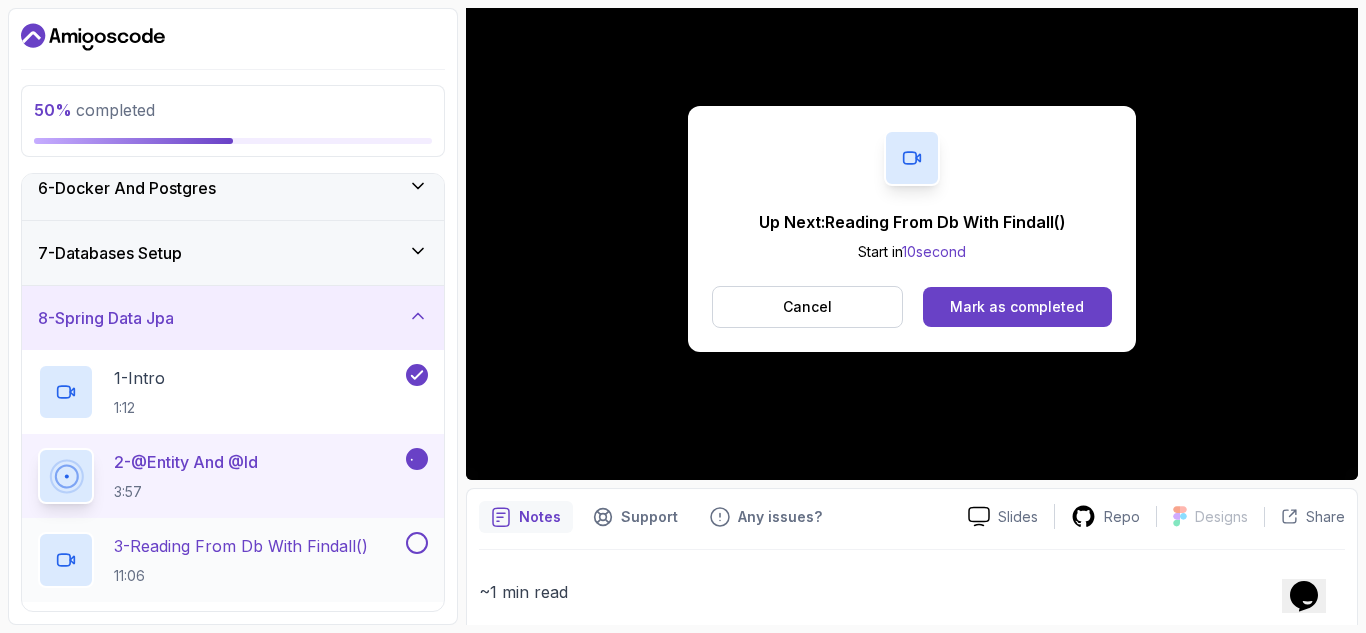 click on "3  -  Reading From Db With Findall()" at bounding box center (241, 546) 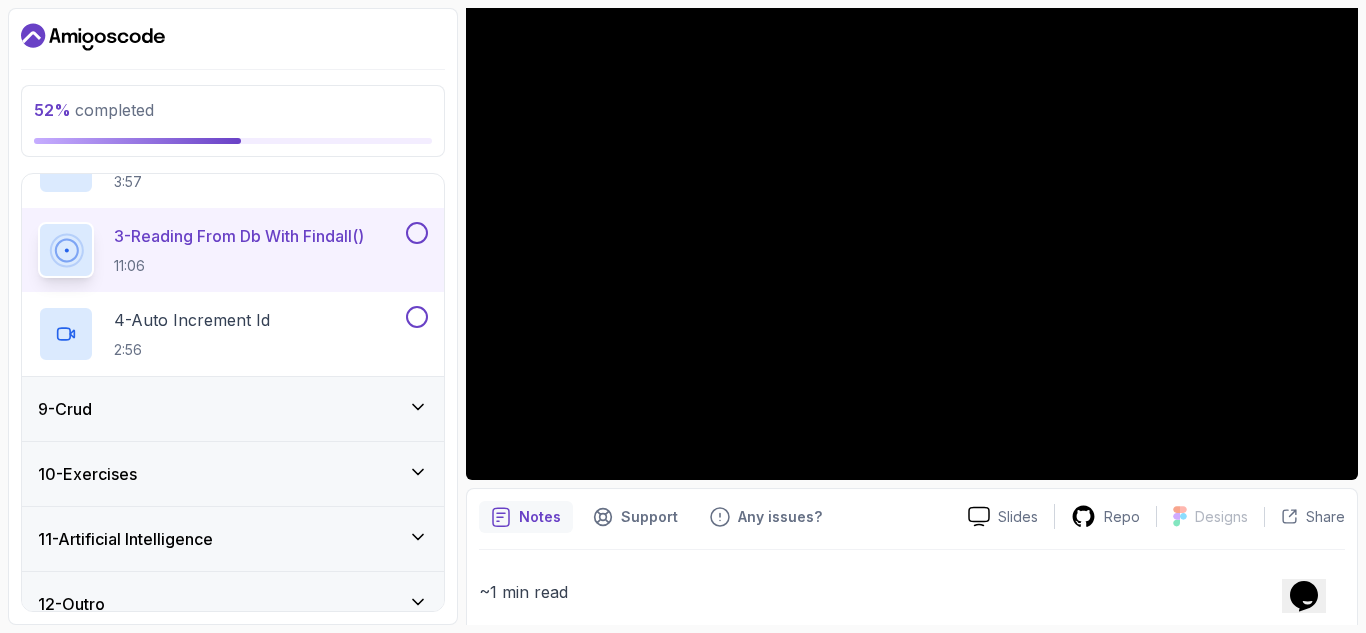 scroll, scrollTop: 678, scrollLeft: 0, axis: vertical 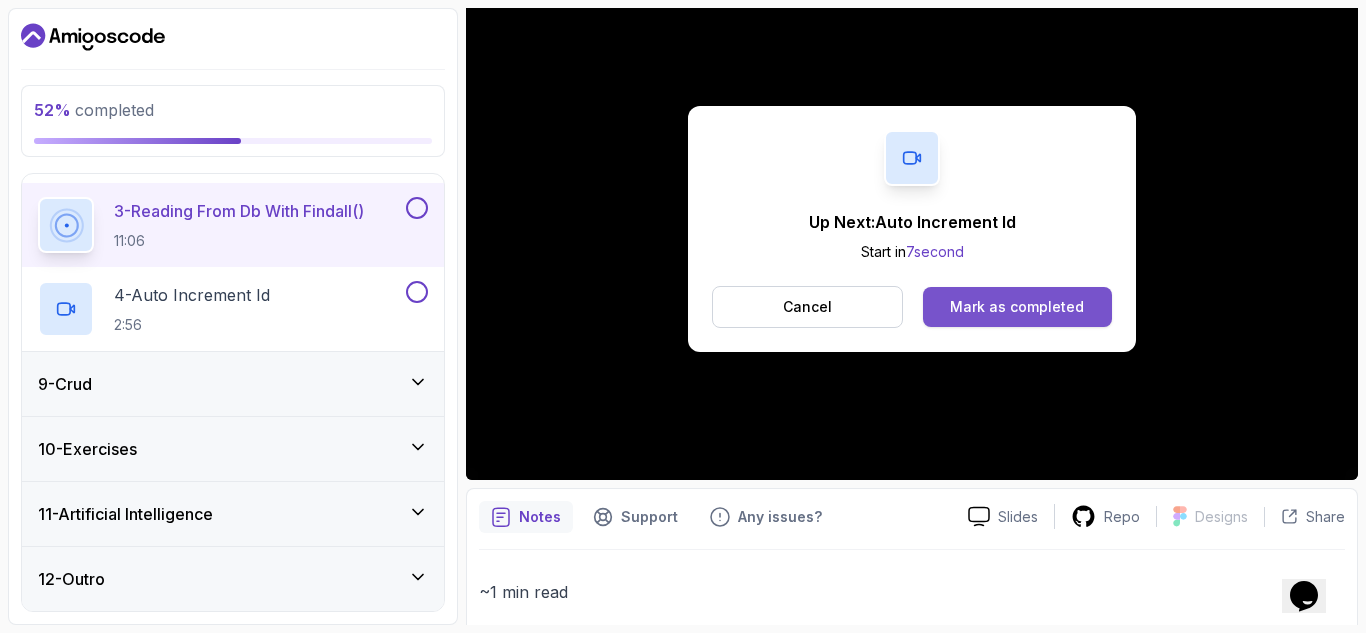 click on "Mark as completed" at bounding box center (1017, 307) 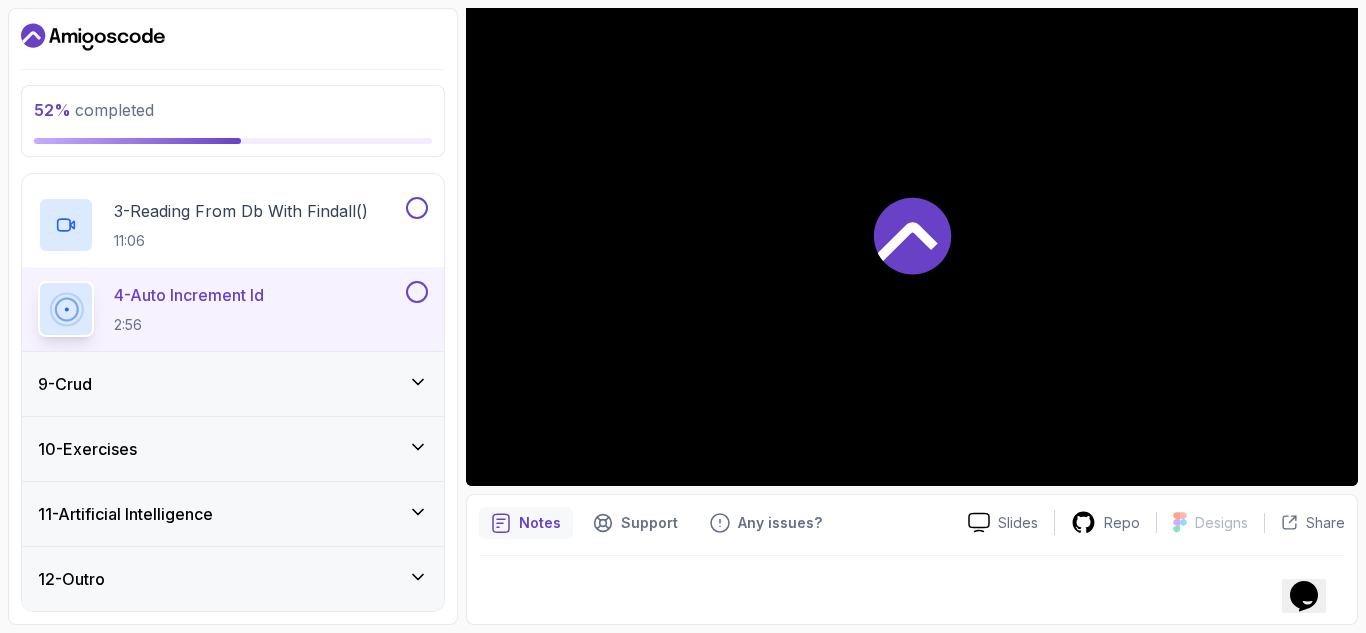 scroll, scrollTop: 194, scrollLeft: 0, axis: vertical 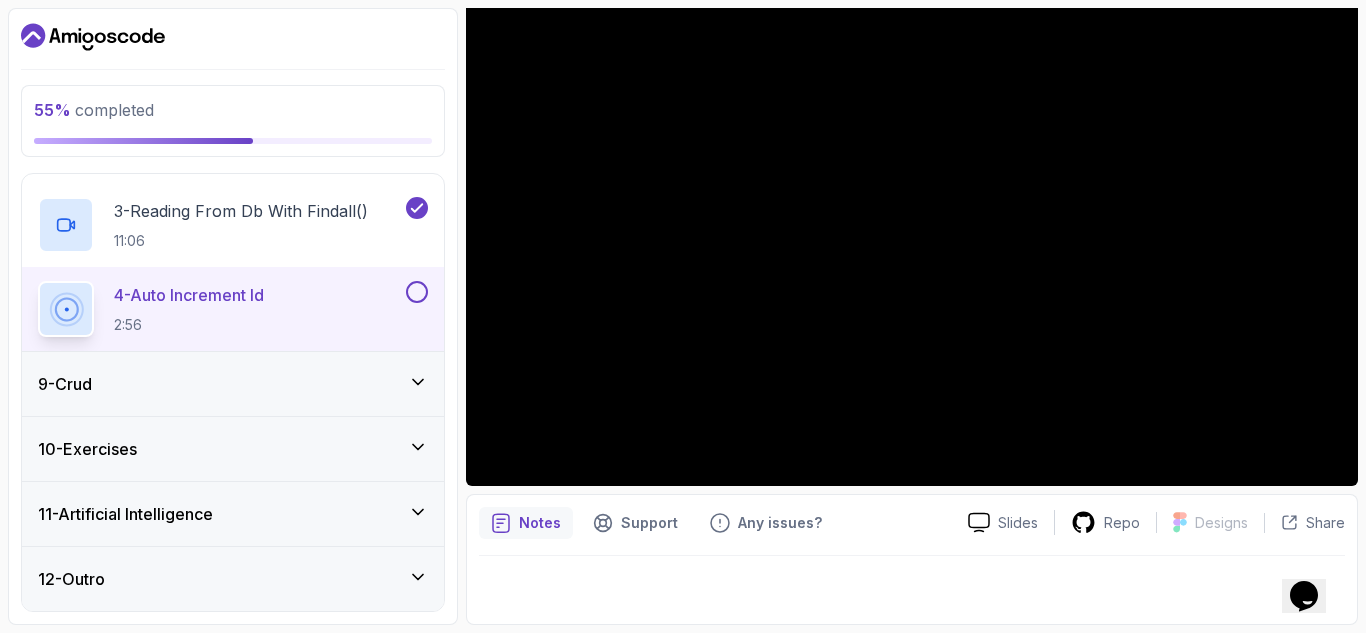 click on "9  -  Crud" at bounding box center (233, 384) 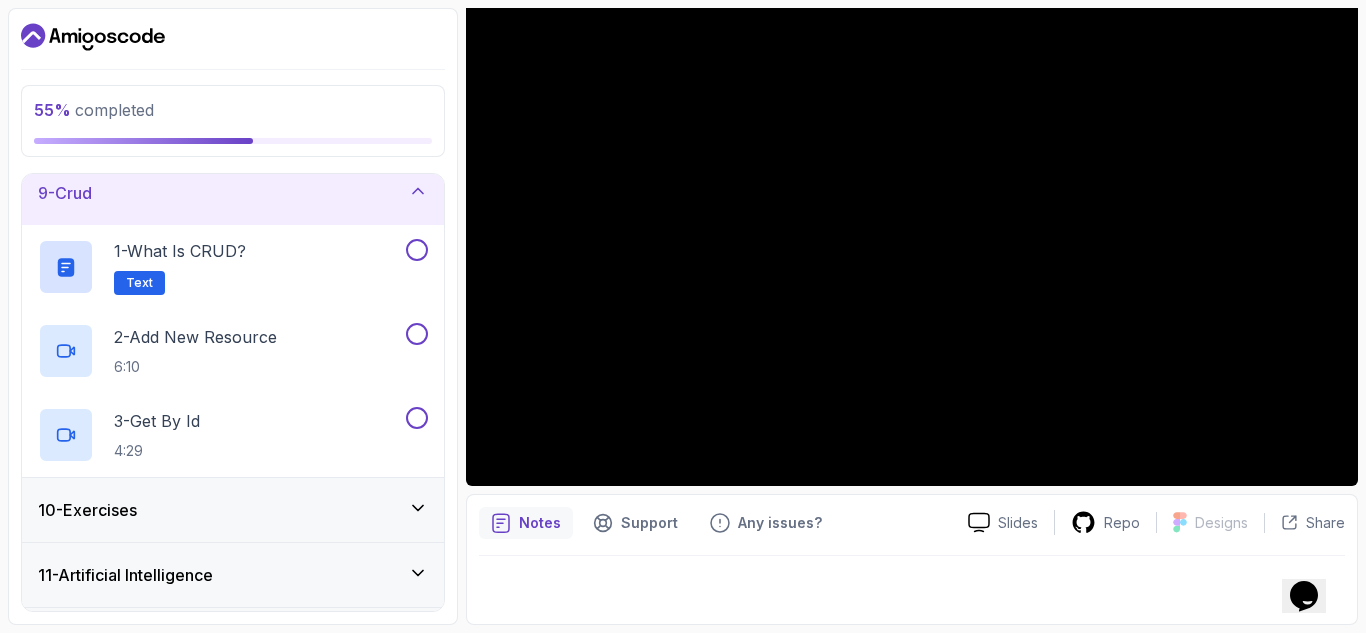 scroll, scrollTop: 543, scrollLeft: 0, axis: vertical 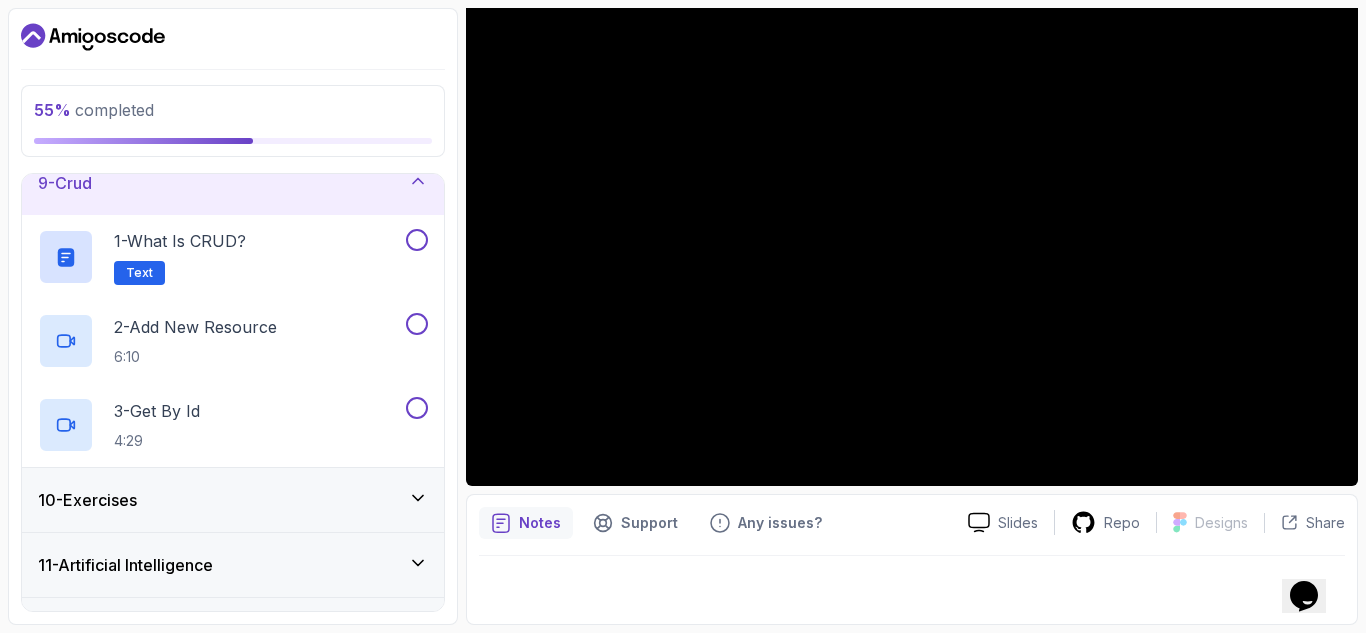 click 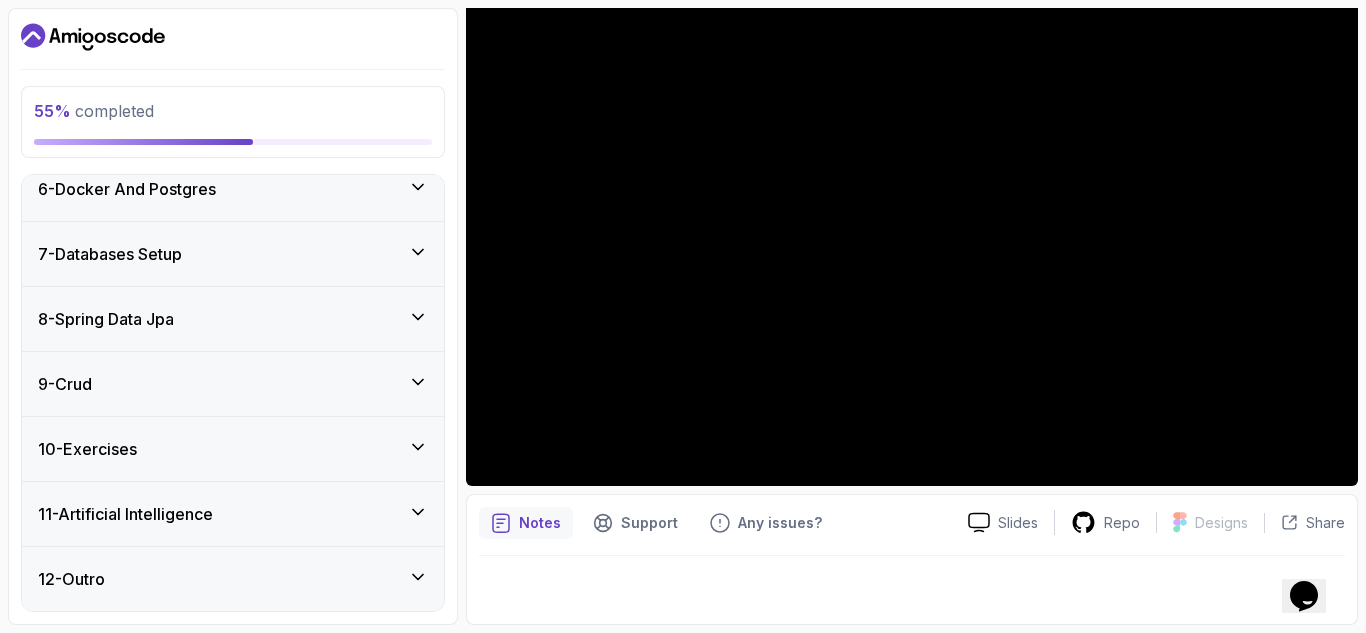scroll, scrollTop: 343, scrollLeft: 0, axis: vertical 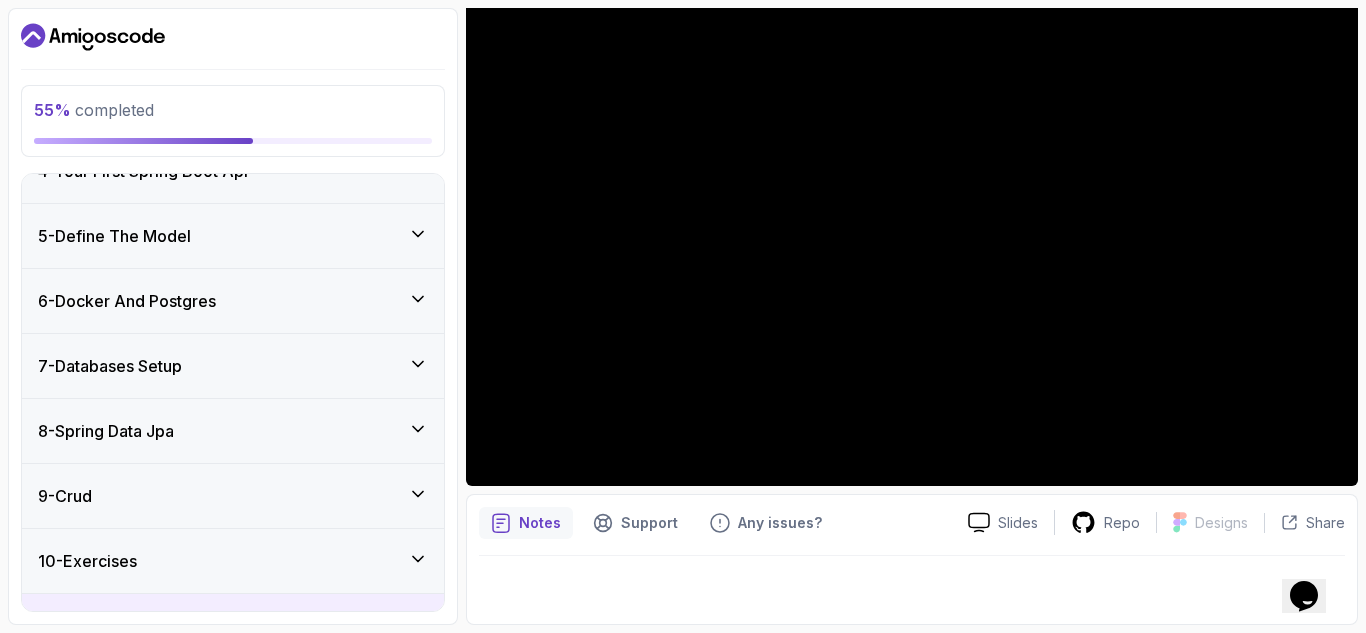 click on "8  -  Spring Data Jpa" at bounding box center [233, 431] 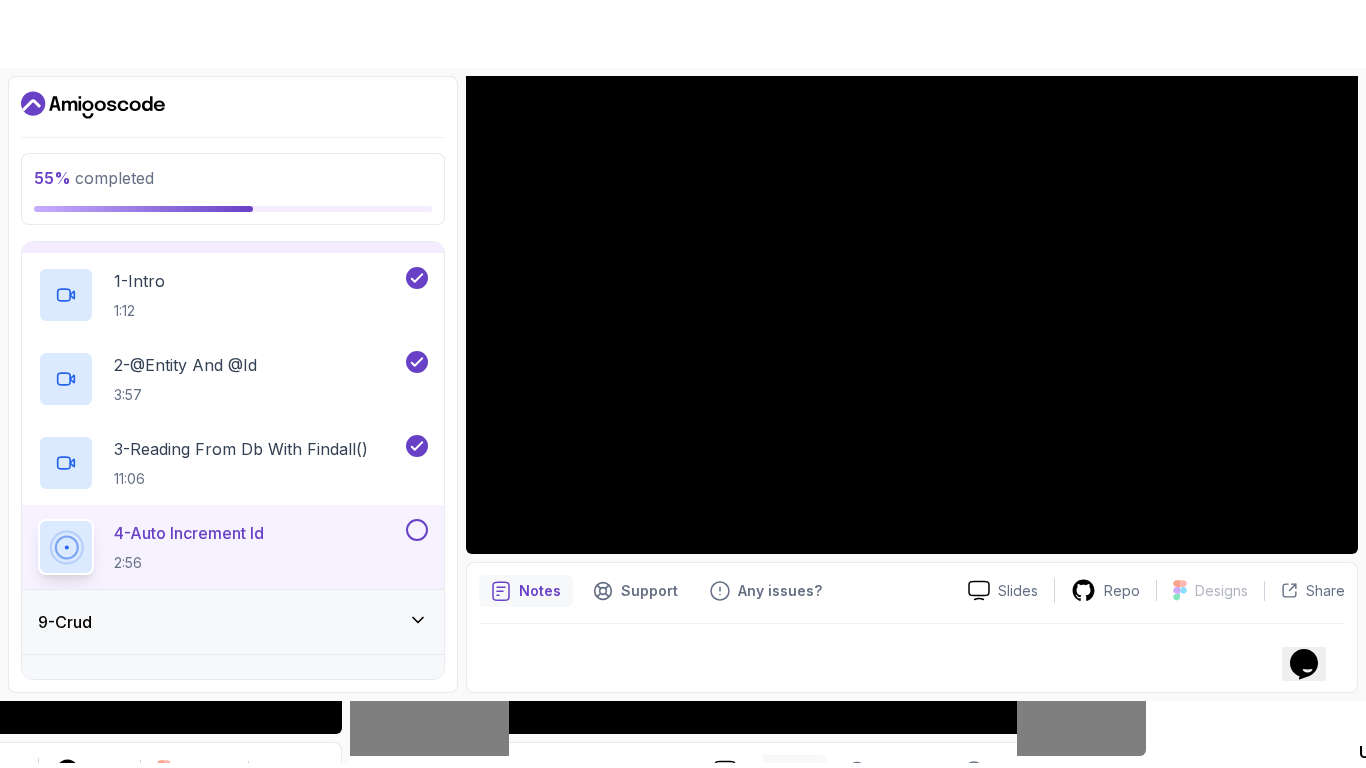 scroll, scrollTop: 530, scrollLeft: 0, axis: vertical 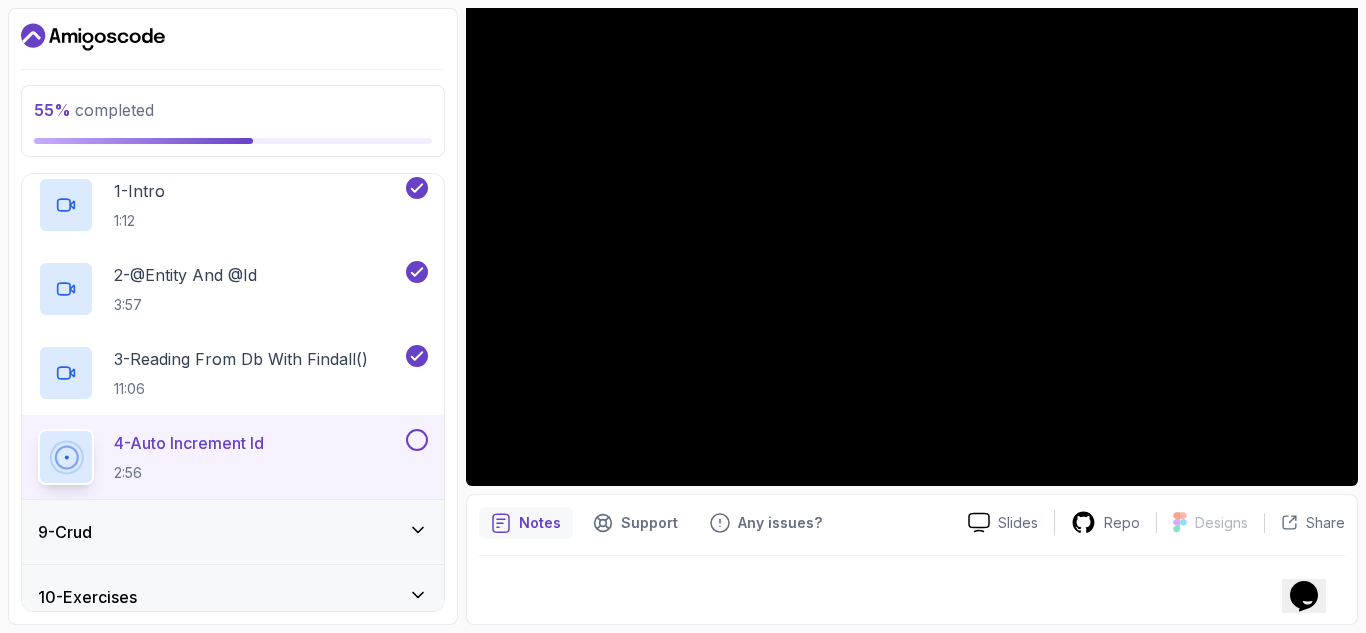 click at bounding box center [417, 440] 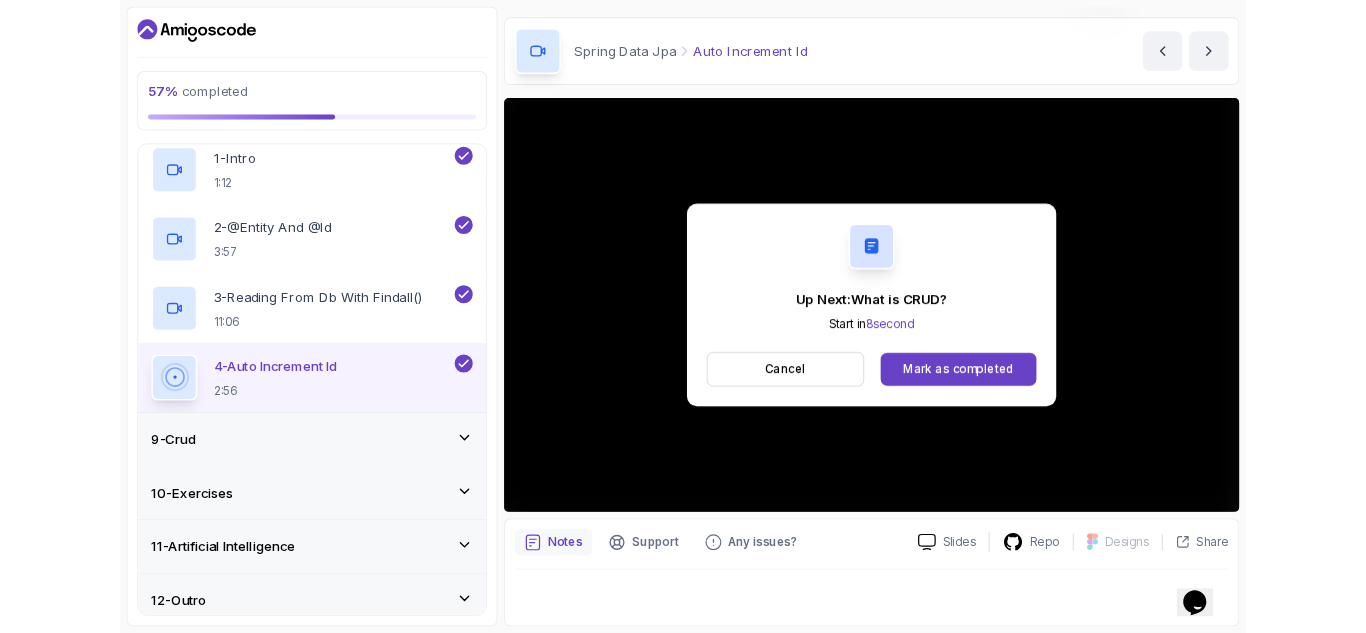 scroll, scrollTop: 194, scrollLeft: 0, axis: vertical 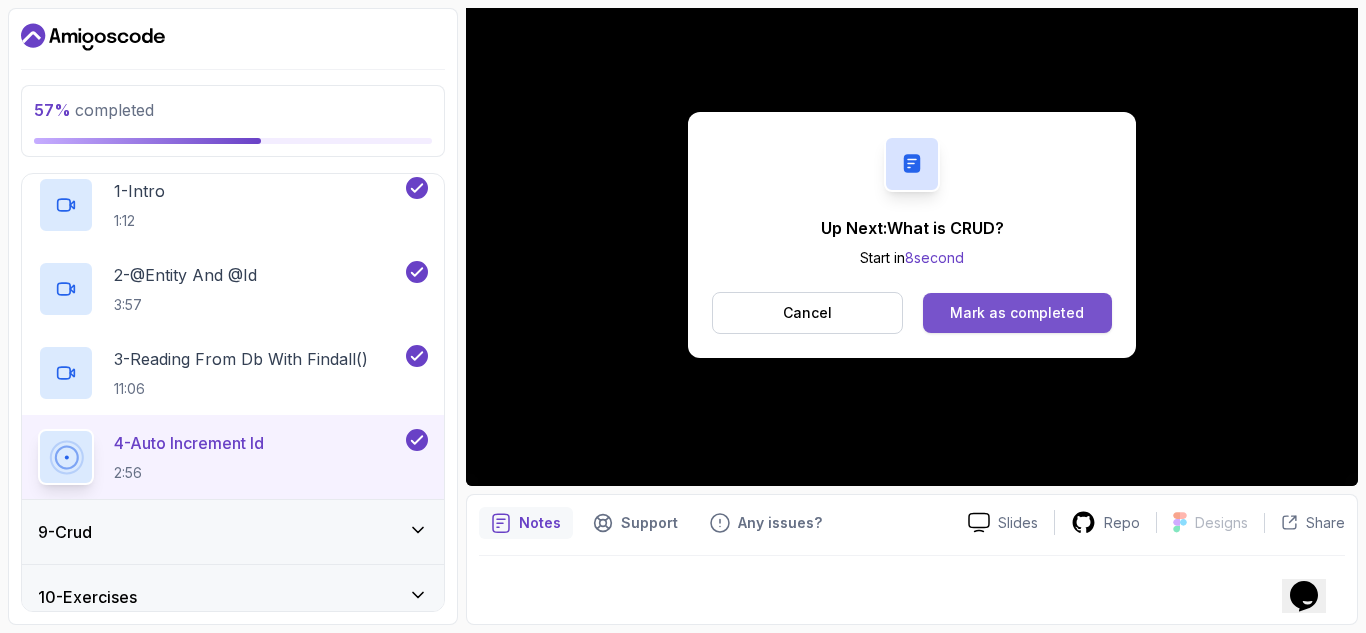 click on "Mark as completed" at bounding box center (1017, 313) 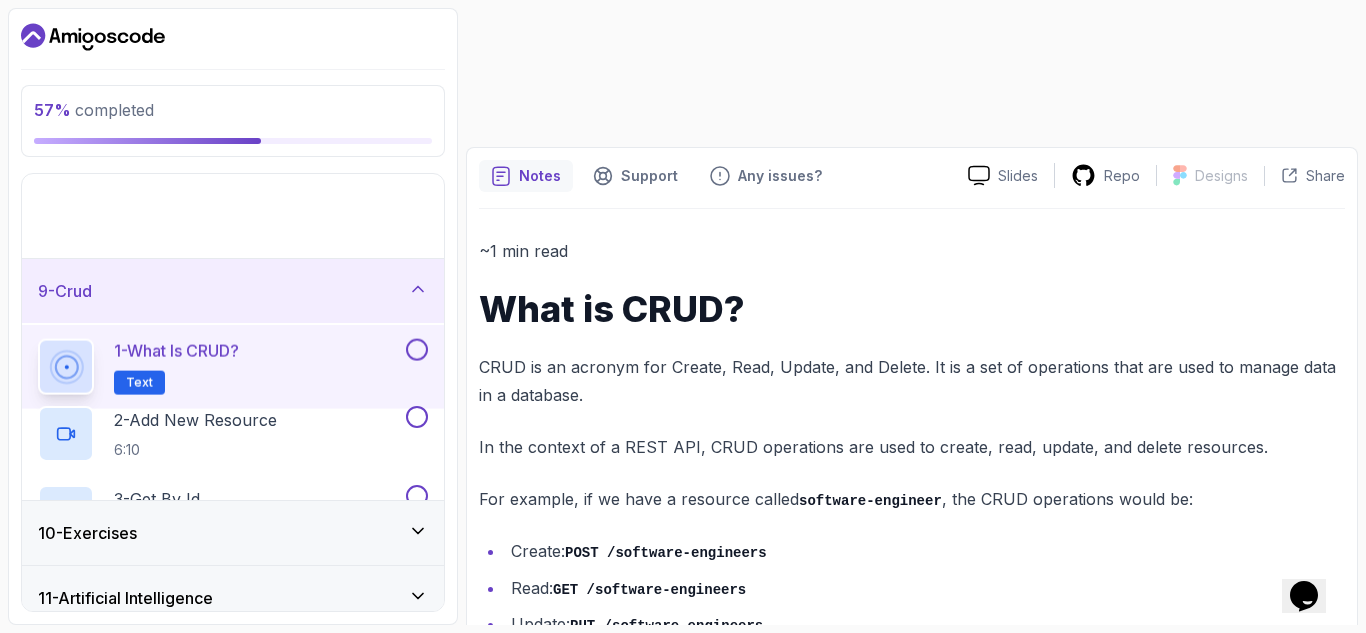 scroll, scrollTop: 343, scrollLeft: 0, axis: vertical 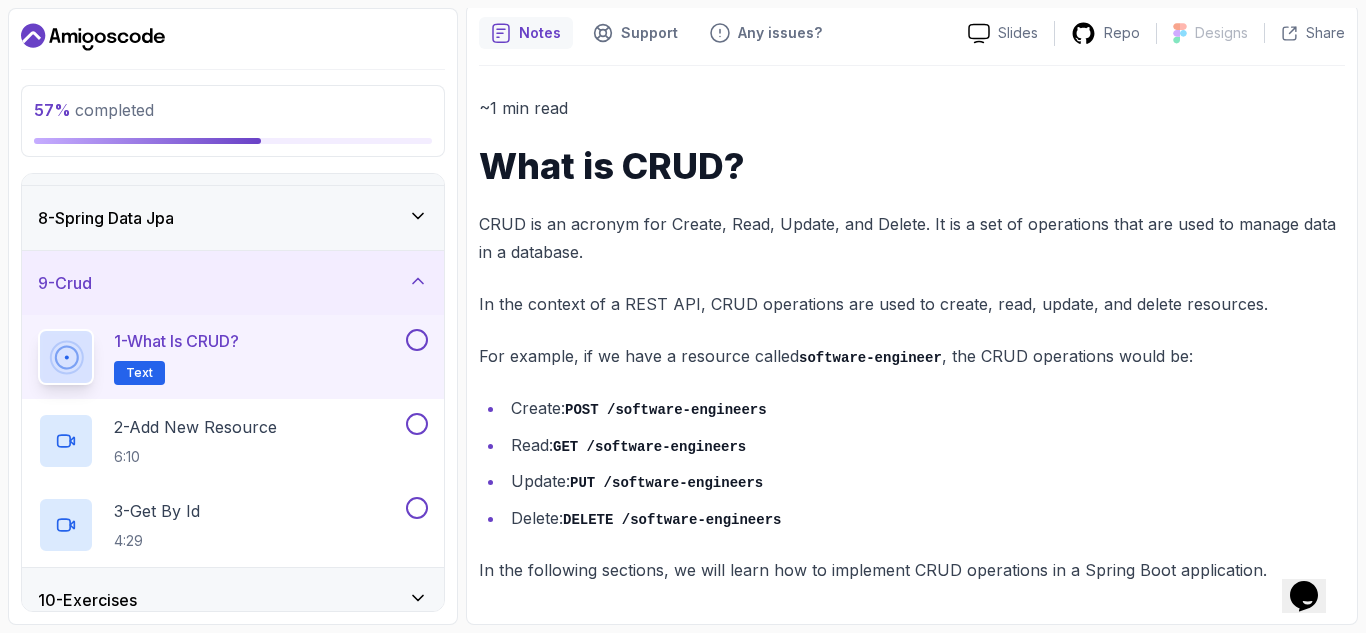 click at bounding box center (417, 340) 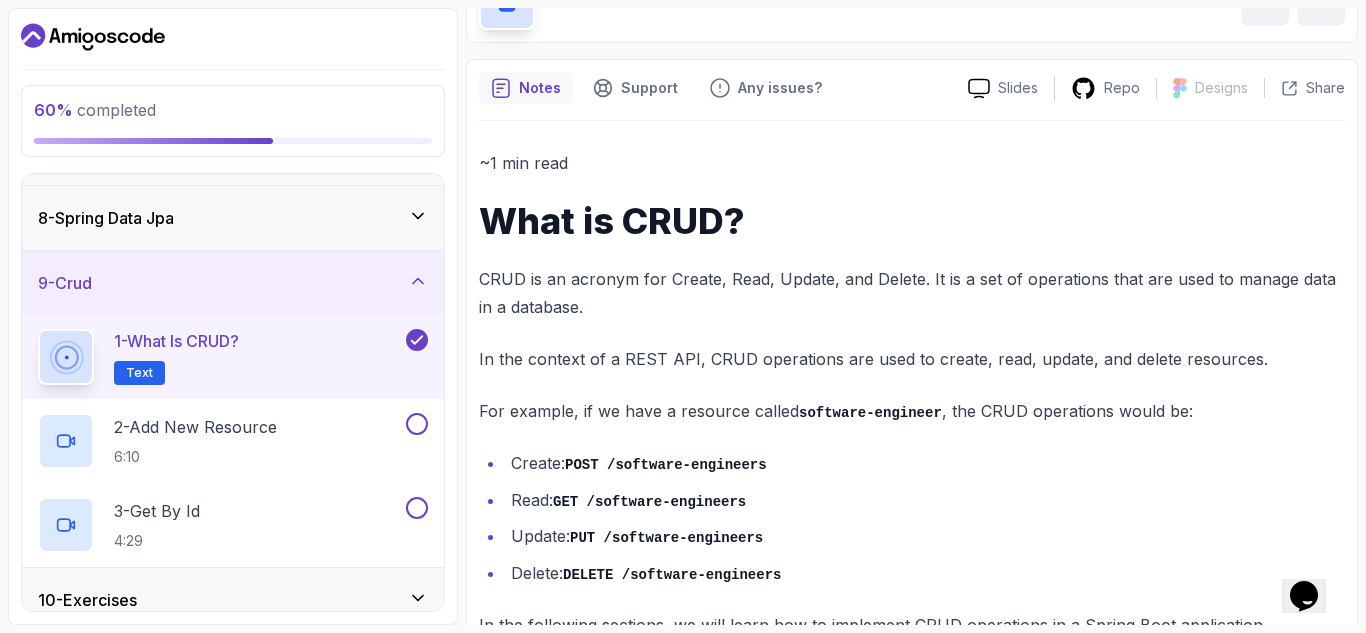 scroll, scrollTop: 174, scrollLeft: 0, axis: vertical 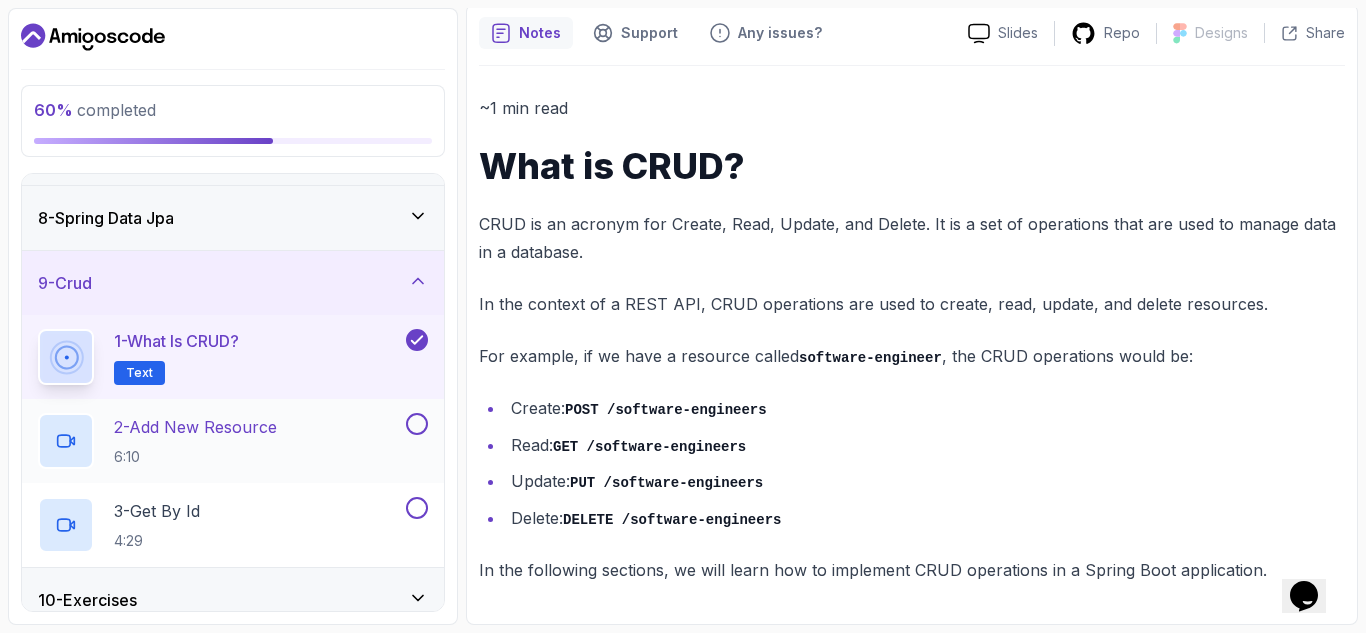 click on "2  -  Add New Resource 6:10" at bounding box center (220, 441) 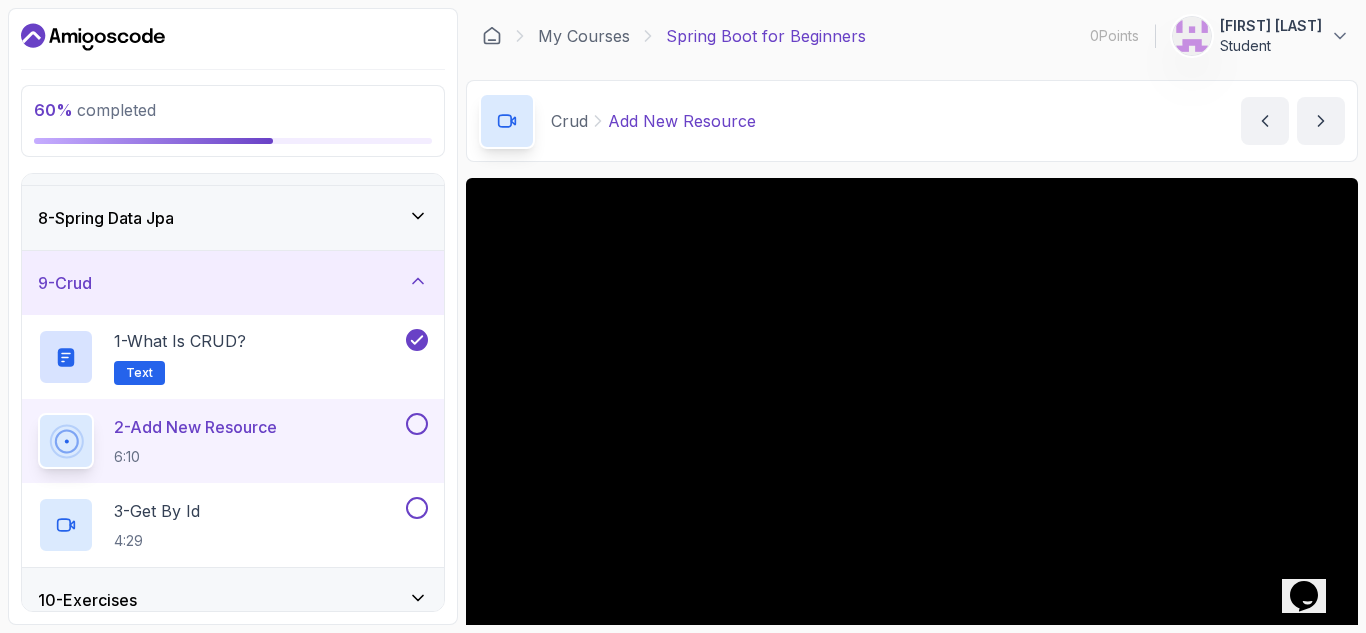 scroll, scrollTop: 194, scrollLeft: 0, axis: vertical 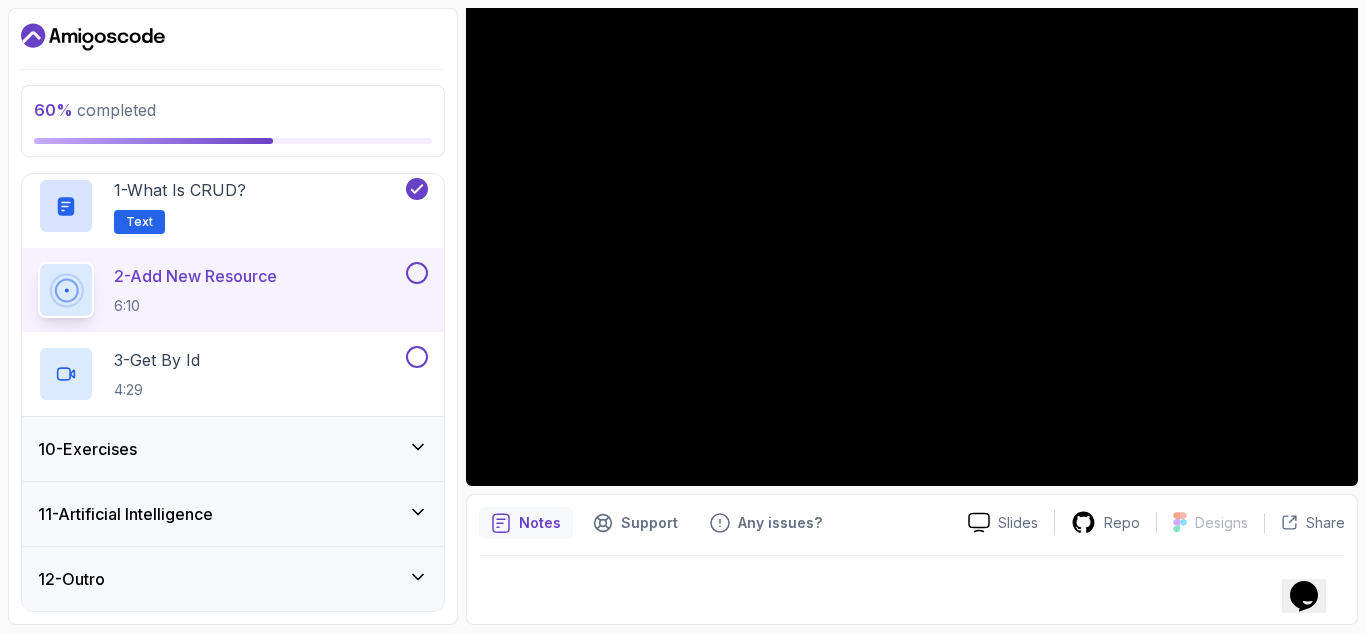 click on "12  -  Outro" at bounding box center [233, 579] 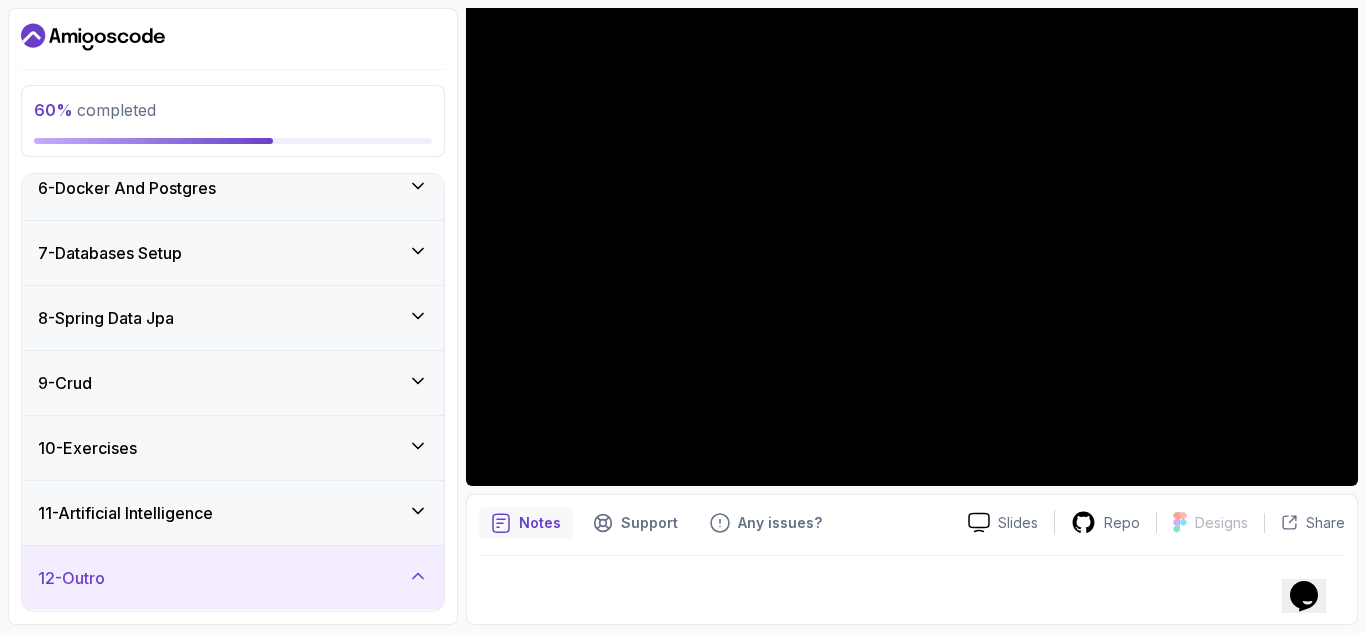 scroll, scrollTop: 510, scrollLeft: 0, axis: vertical 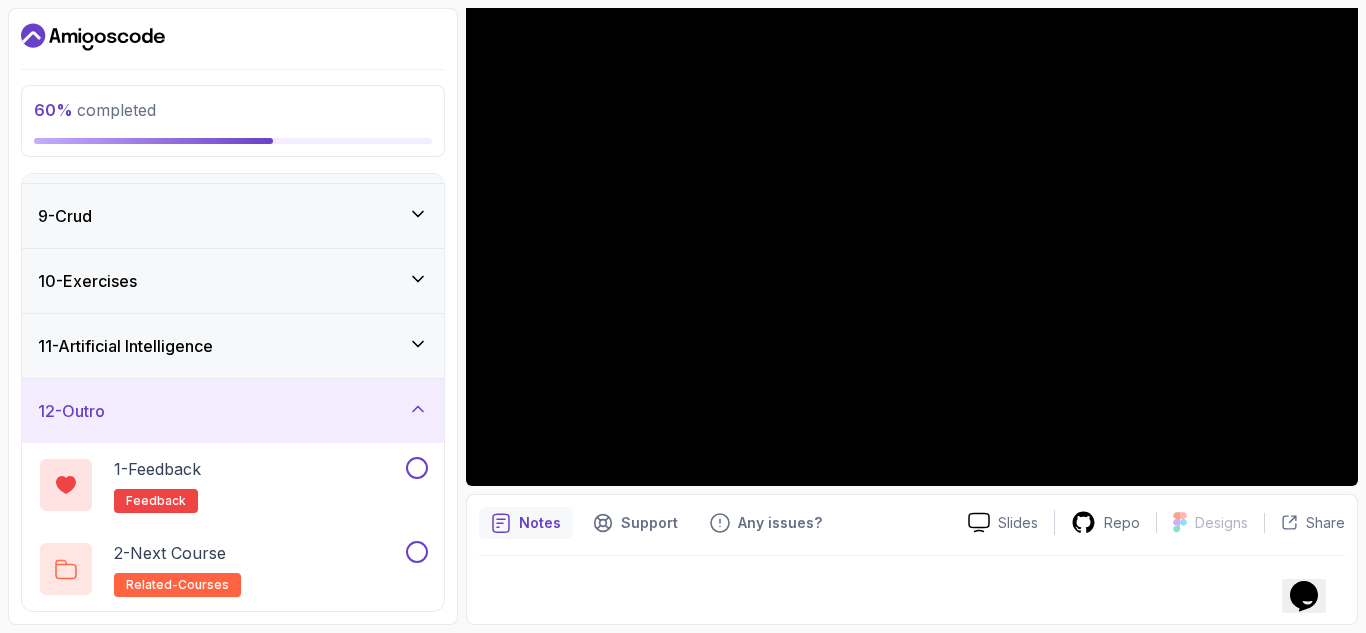 click on "12  -  Outro" at bounding box center [233, 411] 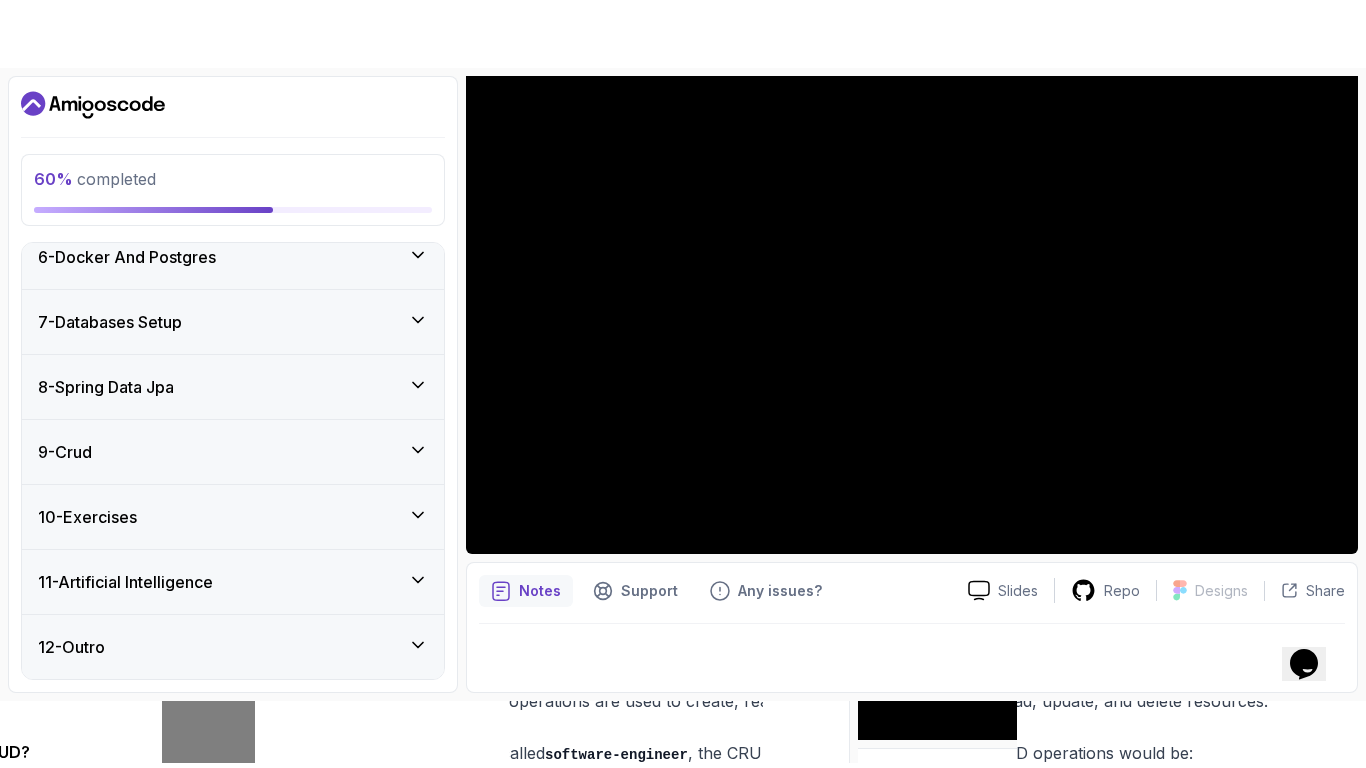 scroll, scrollTop: 208, scrollLeft: 0, axis: vertical 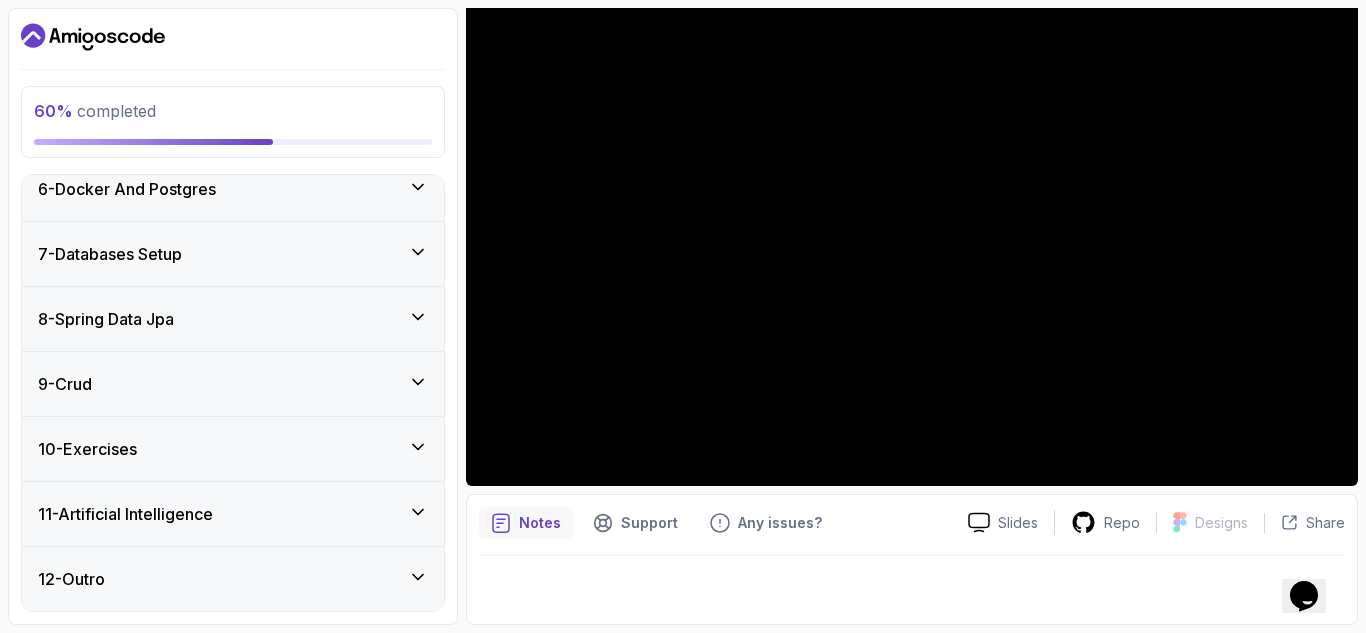 click on "9  -  Crud" at bounding box center [233, 384] 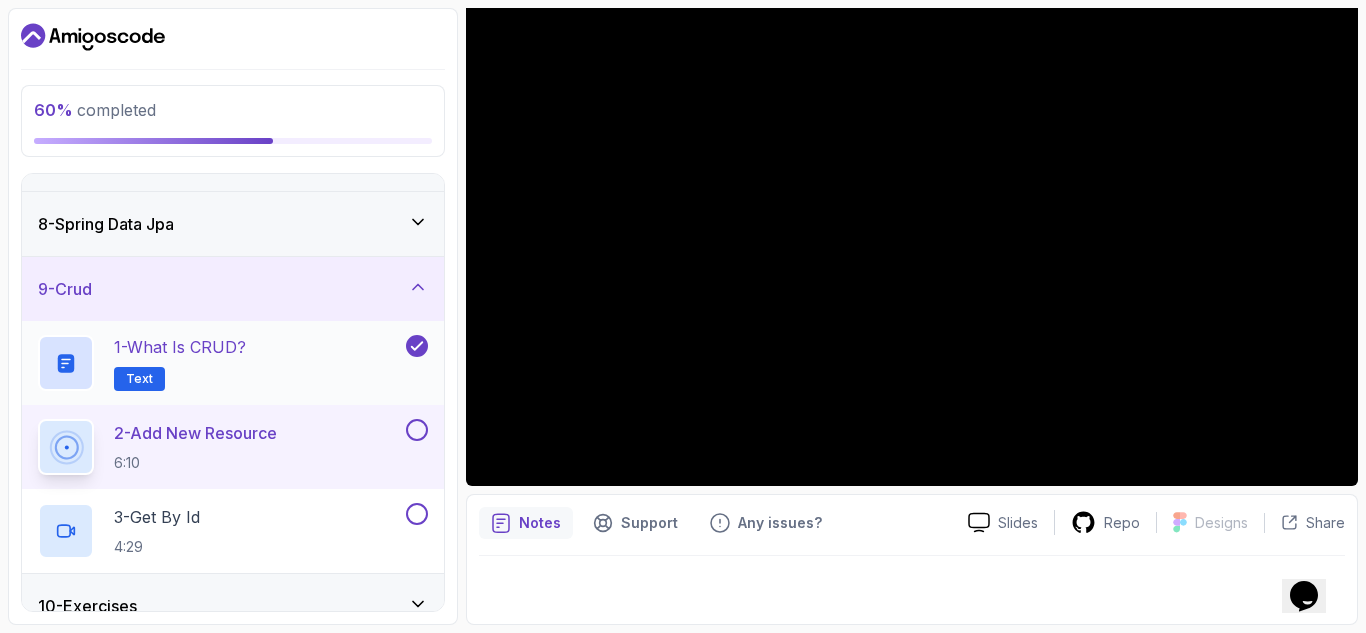scroll, scrollTop: 543, scrollLeft: 0, axis: vertical 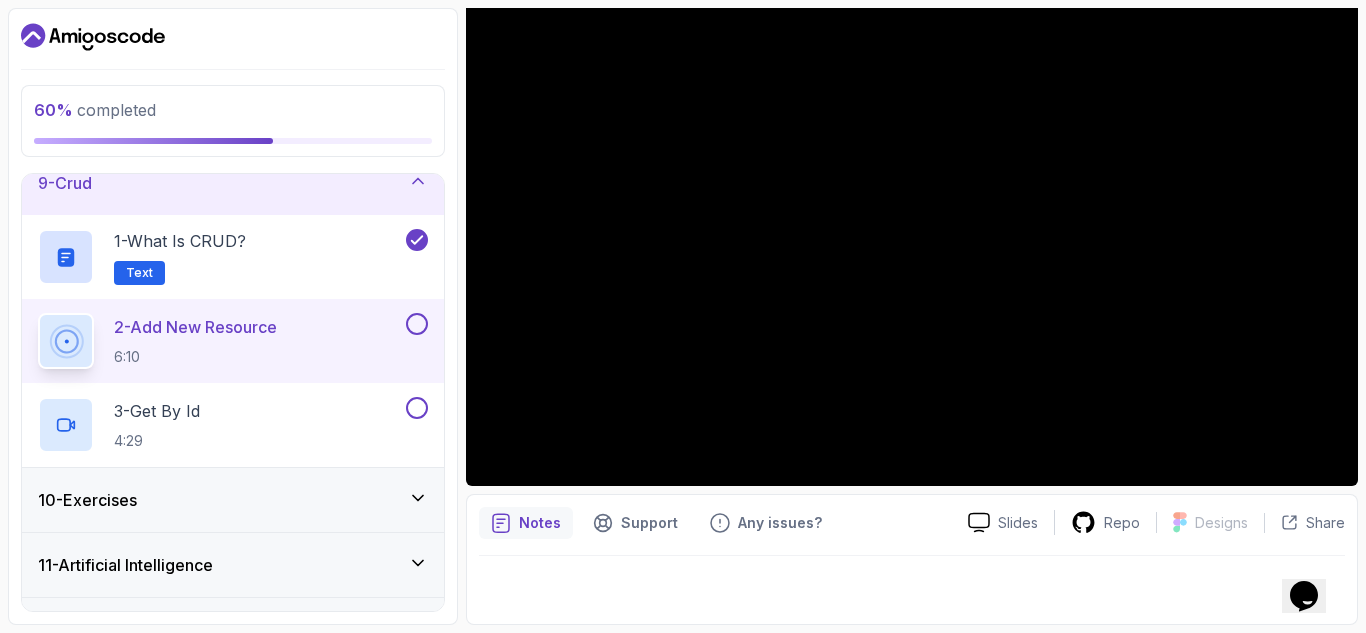 click on "2  -  Add New Resource 6:10" at bounding box center [233, 341] 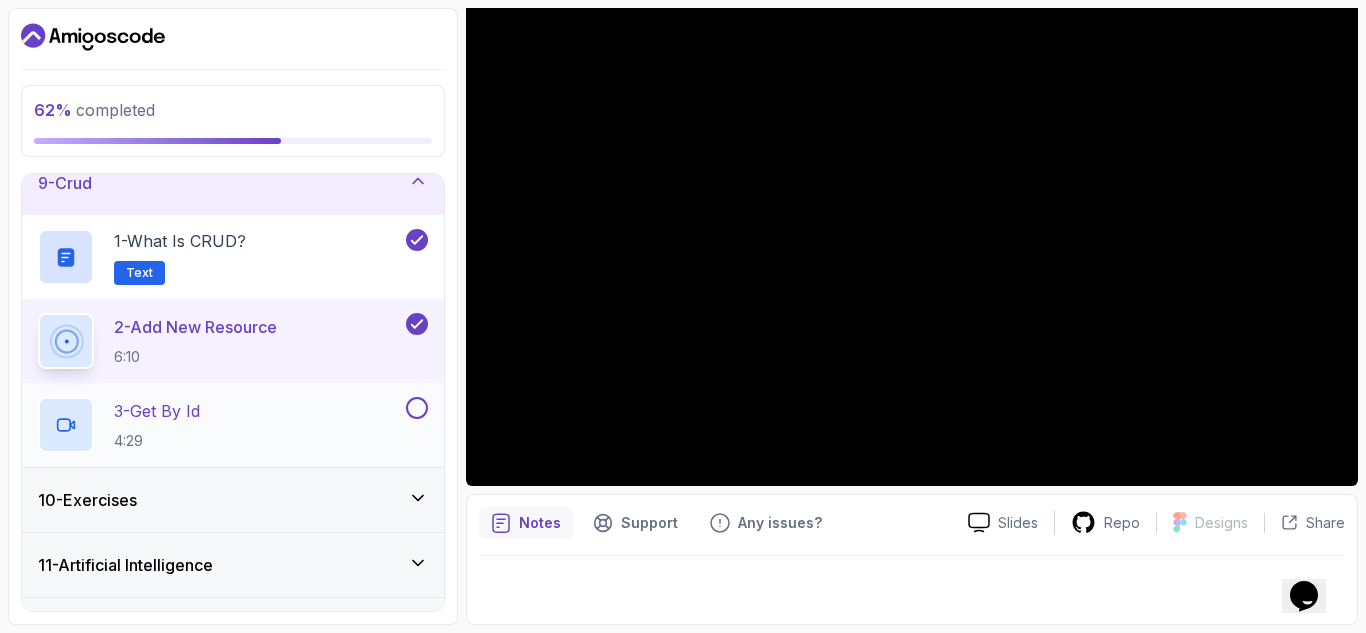 click on "3  -  Get By Id" at bounding box center (157, 411) 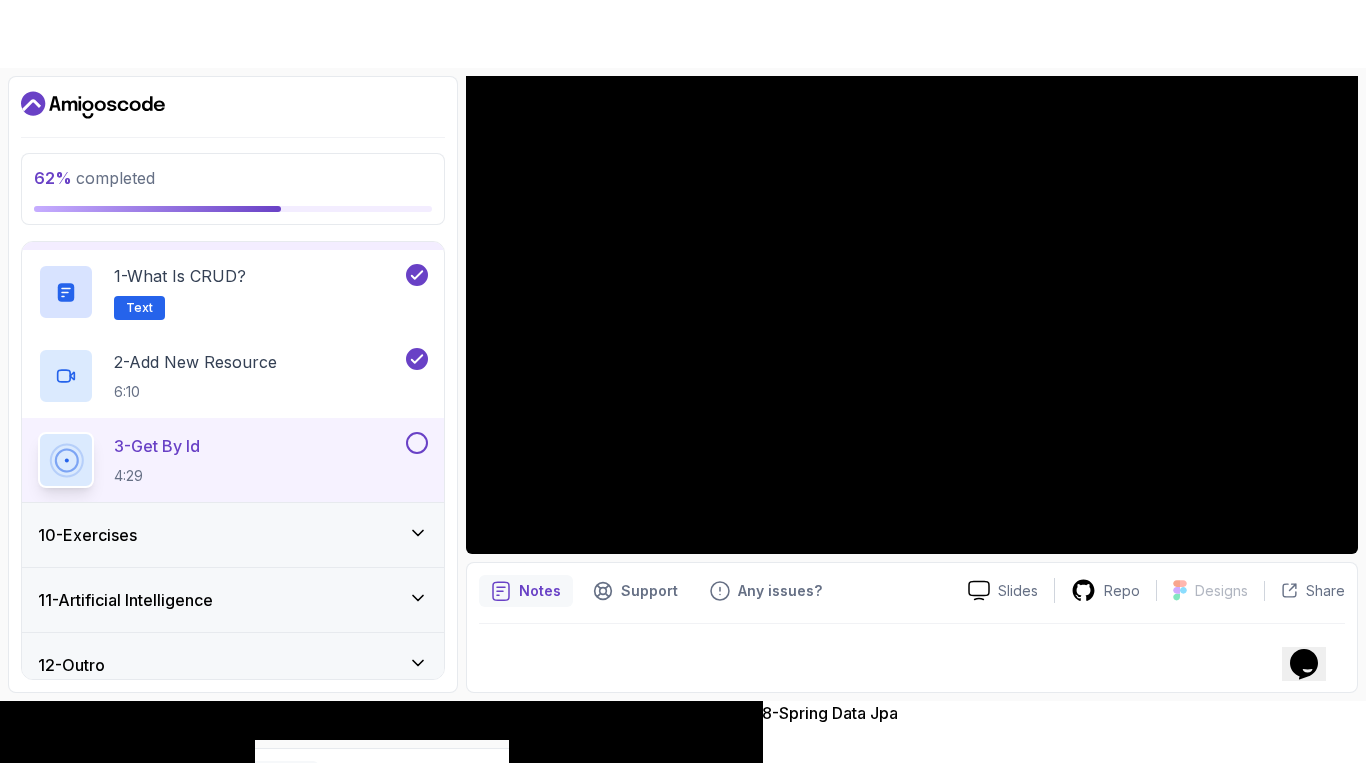 scroll, scrollTop: 594, scrollLeft: 0, axis: vertical 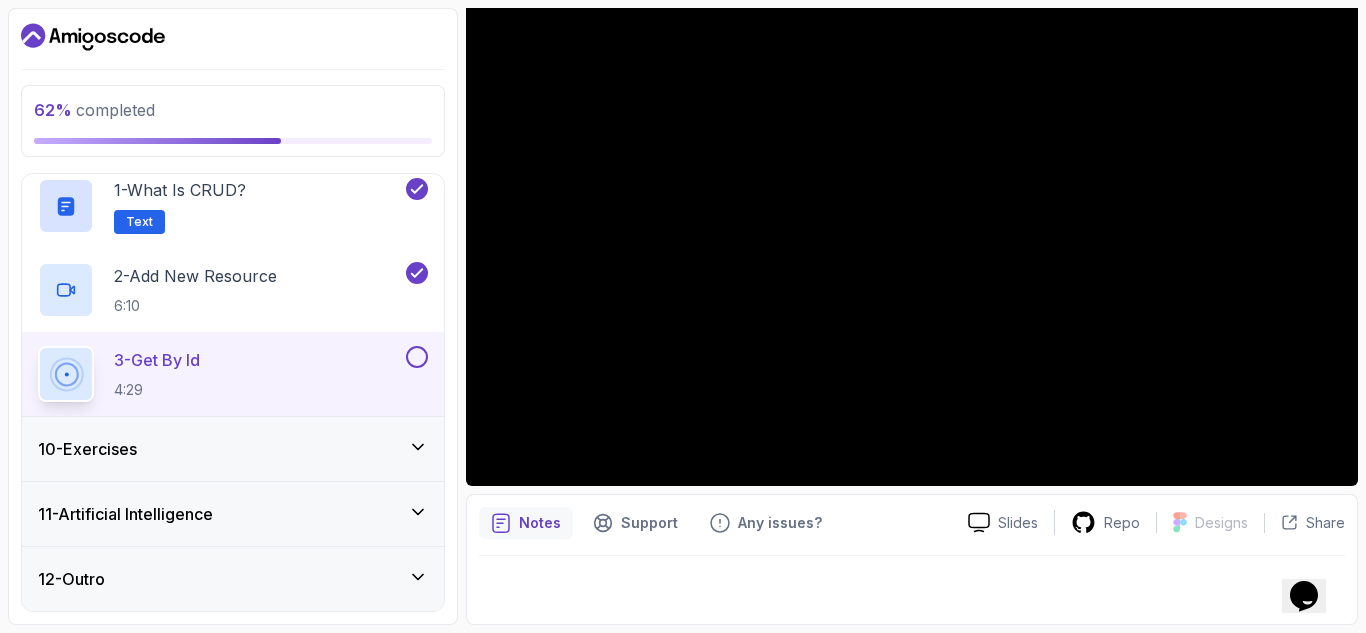click at bounding box center (417, 357) 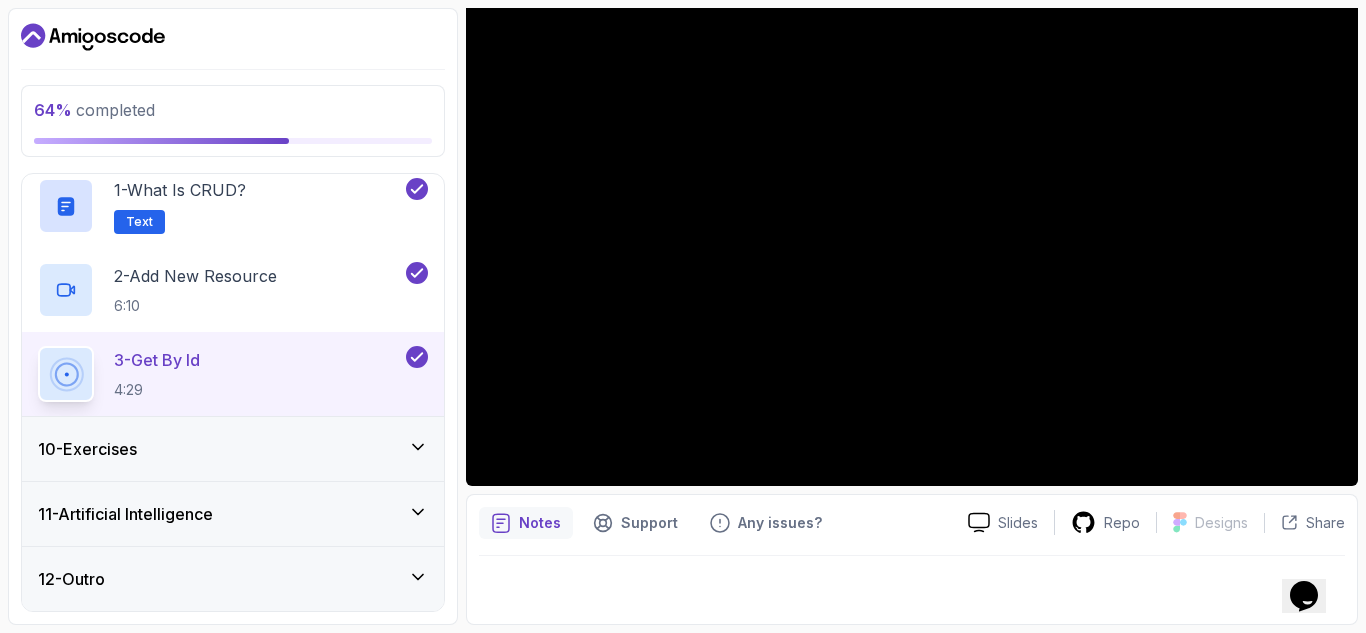 type 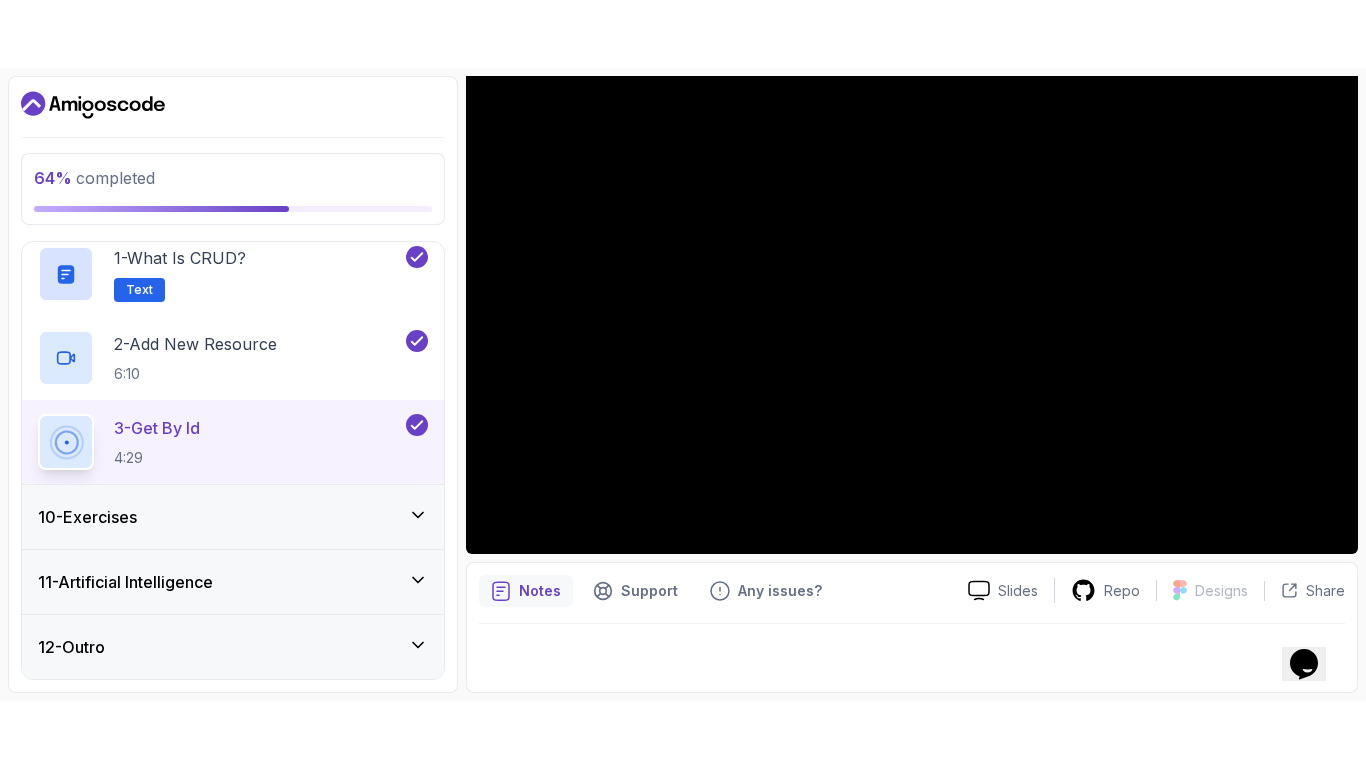 scroll, scrollTop: 460, scrollLeft: 0, axis: vertical 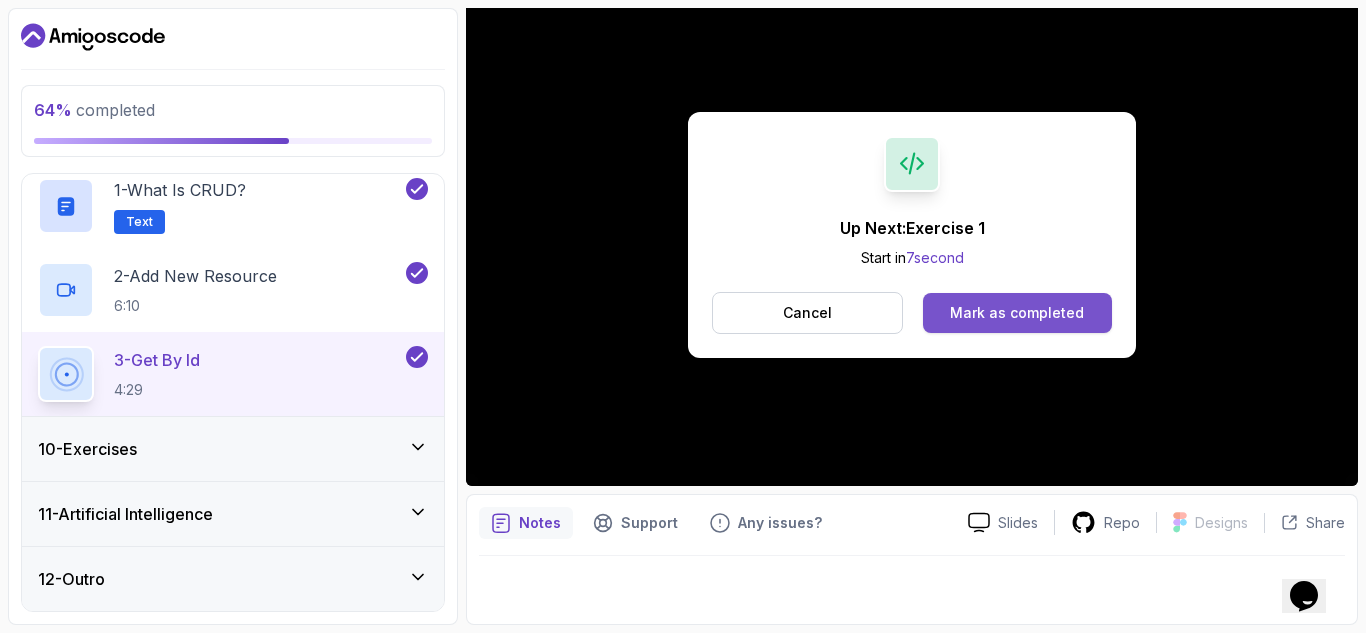click on "Mark as completed" at bounding box center (1017, 313) 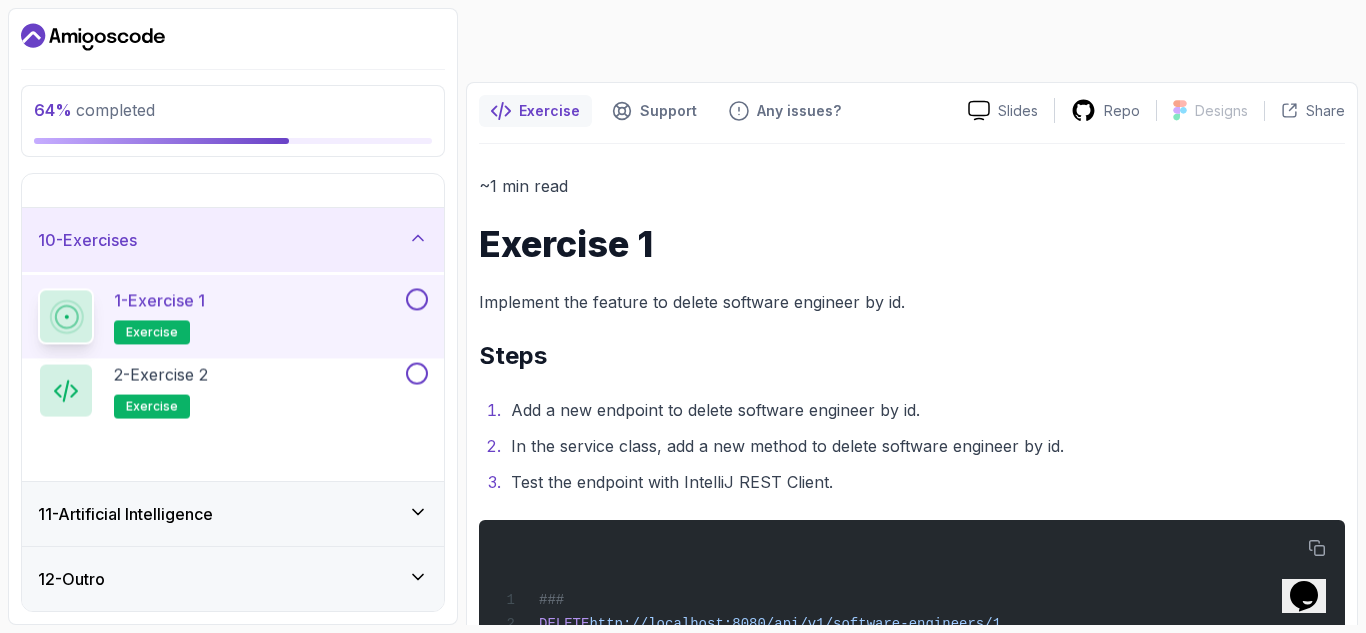scroll, scrollTop: 343, scrollLeft: 0, axis: vertical 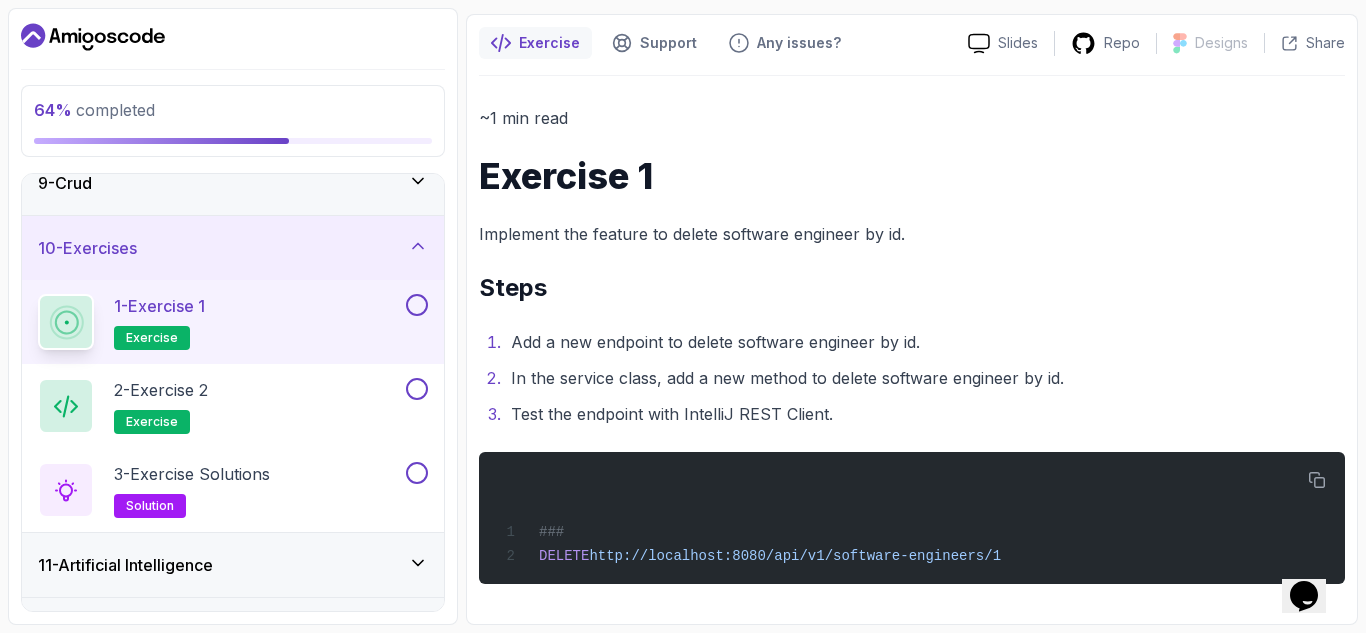 click at bounding box center [417, 305] 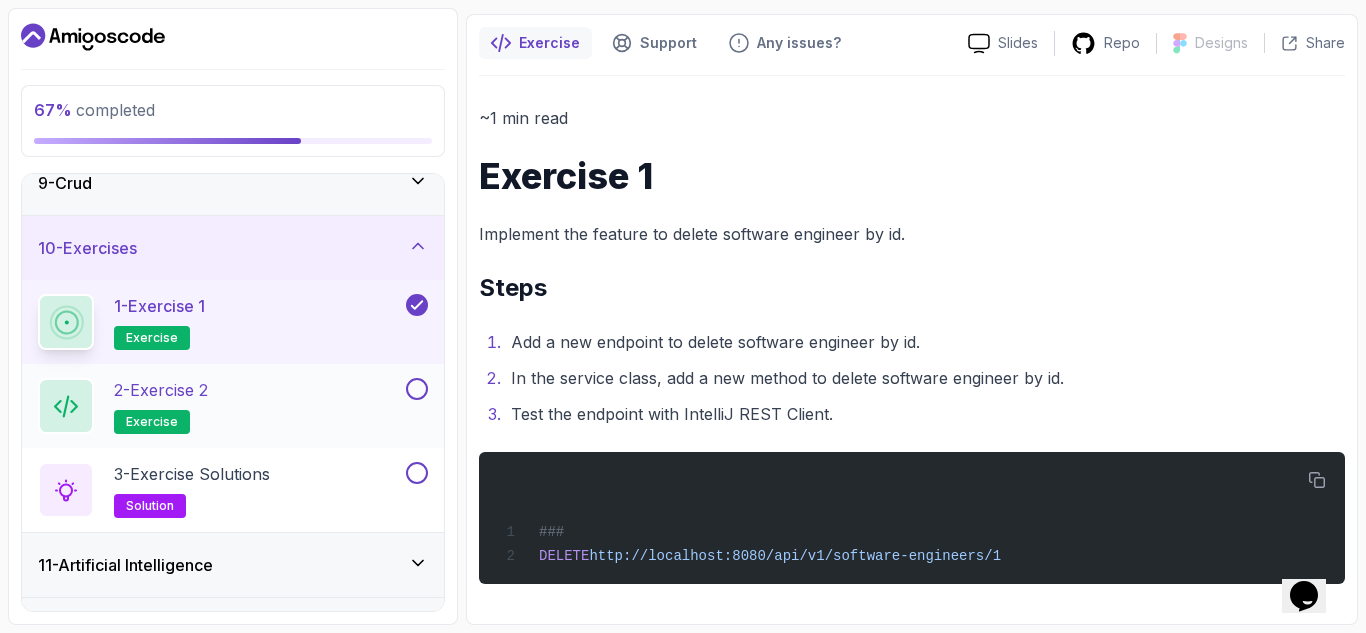 click on "2  -  Exercise 2 exercise" at bounding box center [220, 406] 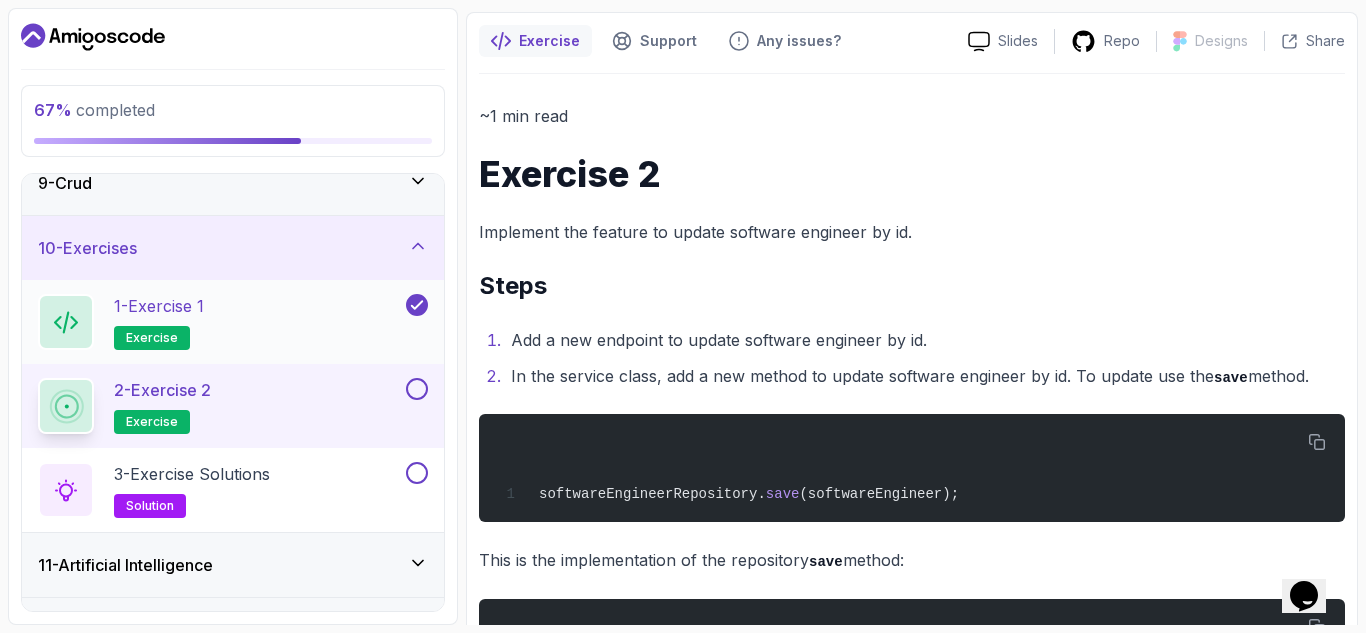 click 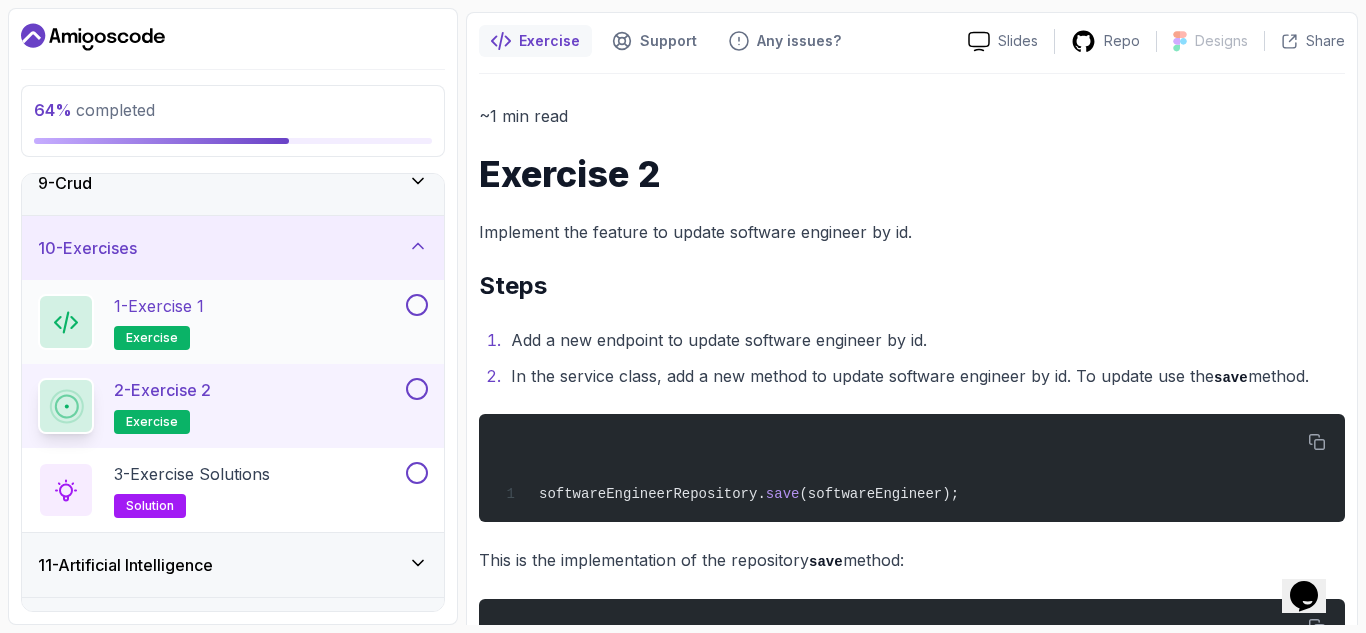 click 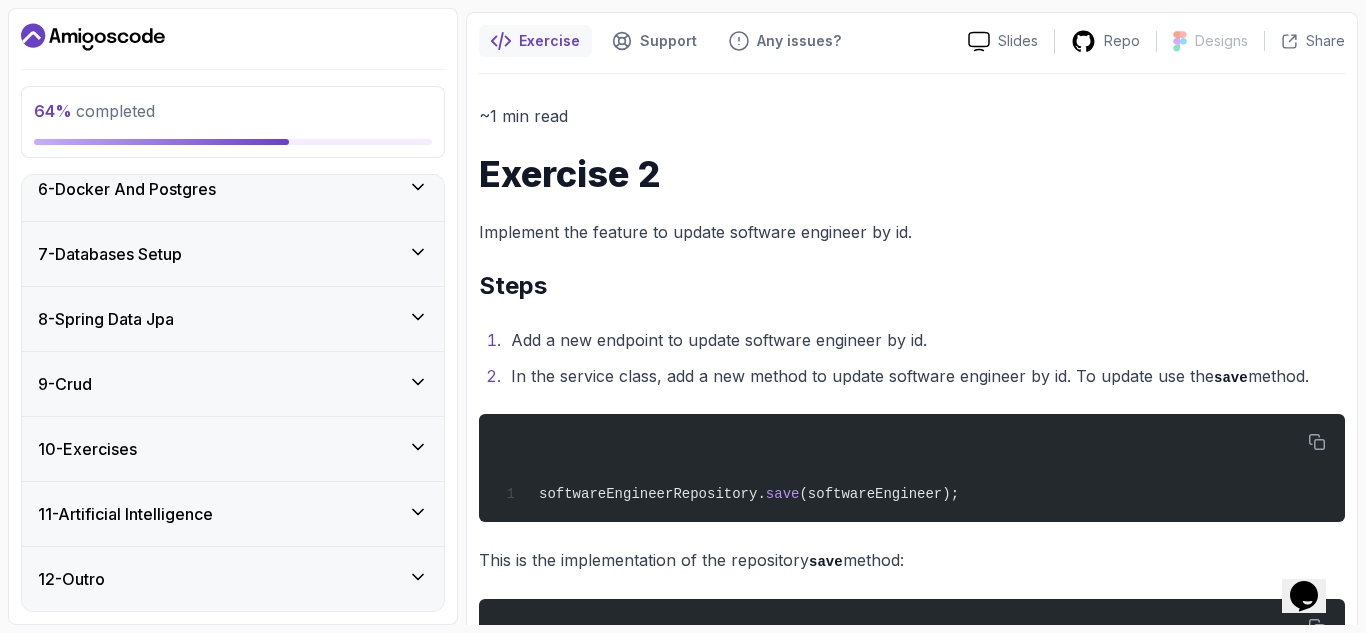 scroll, scrollTop: 343, scrollLeft: 0, axis: vertical 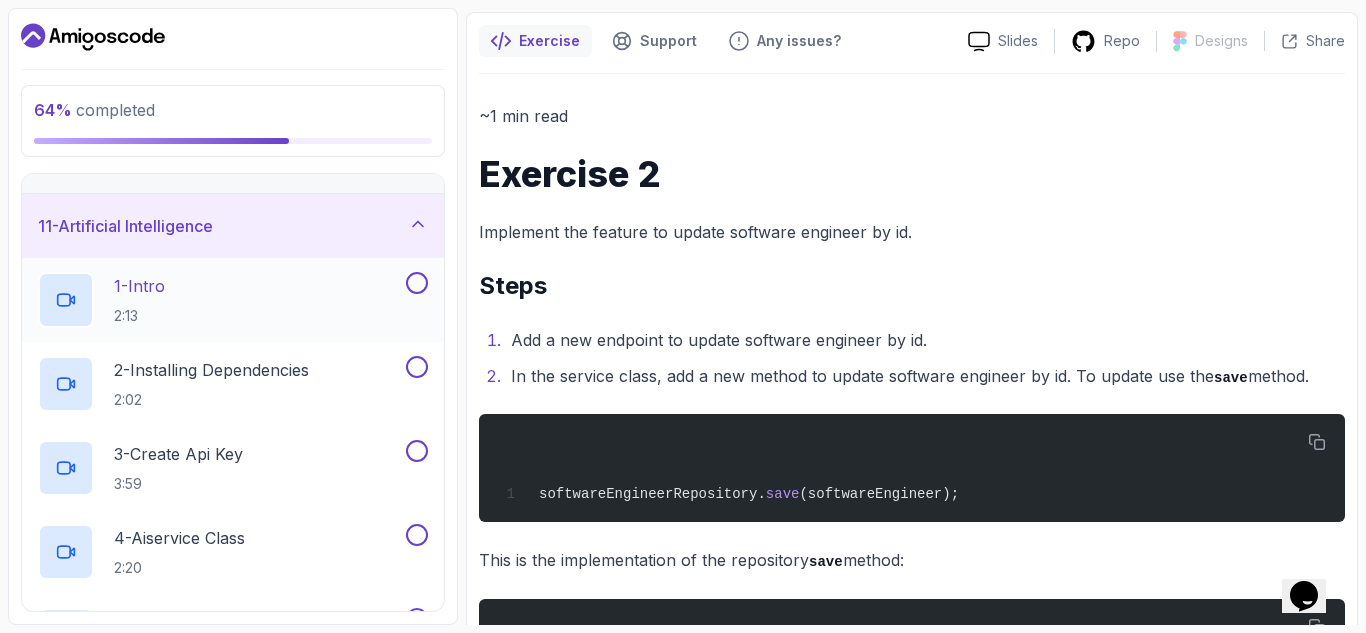 click on "1  -  Intro 2:13" at bounding box center (220, 300) 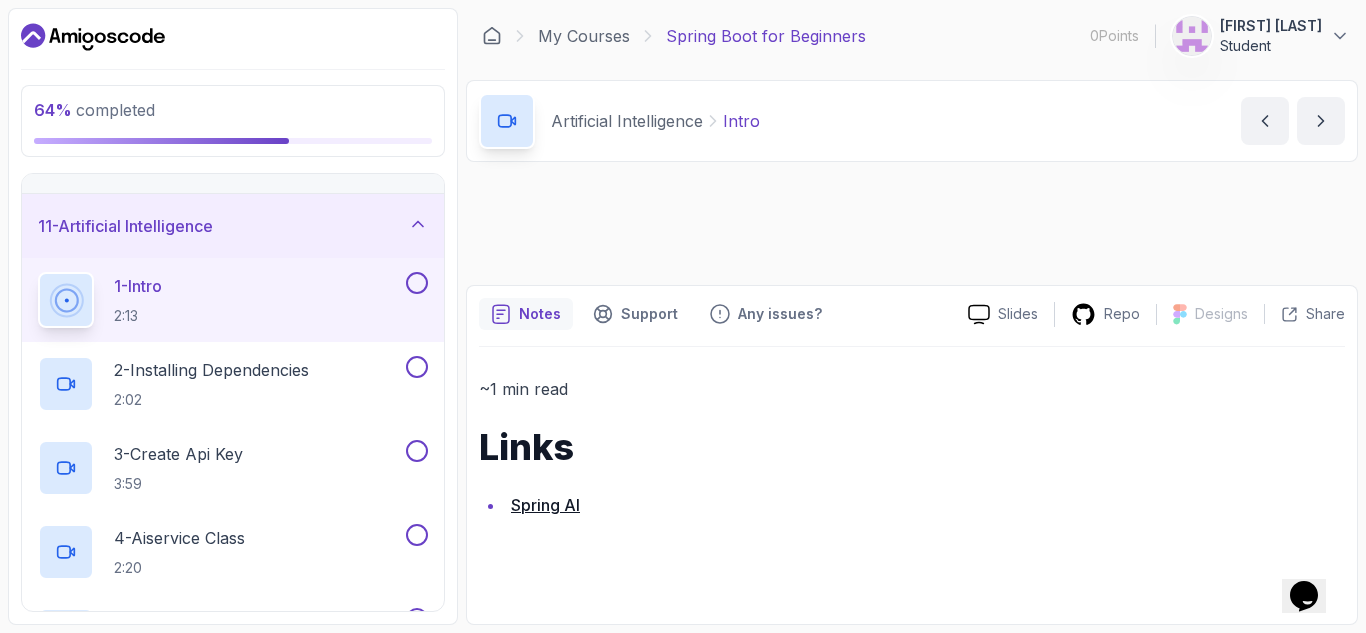 scroll, scrollTop: 0, scrollLeft: 0, axis: both 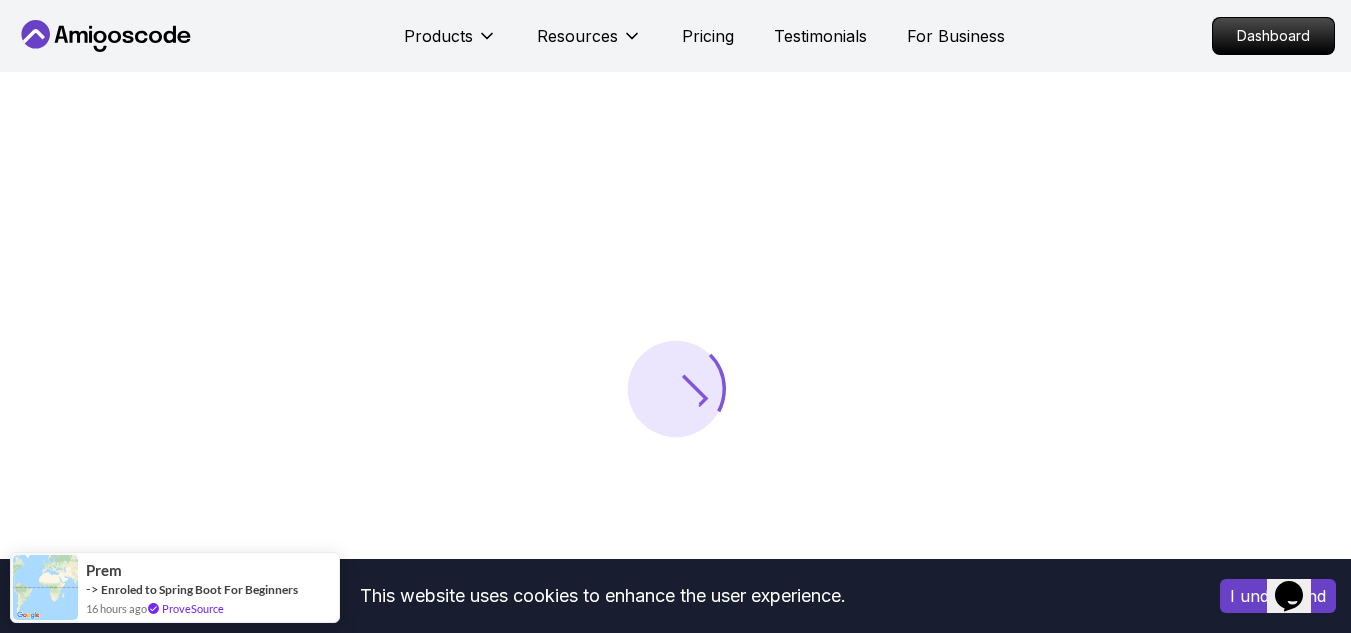 click on "I understand" at bounding box center [1278, 596] 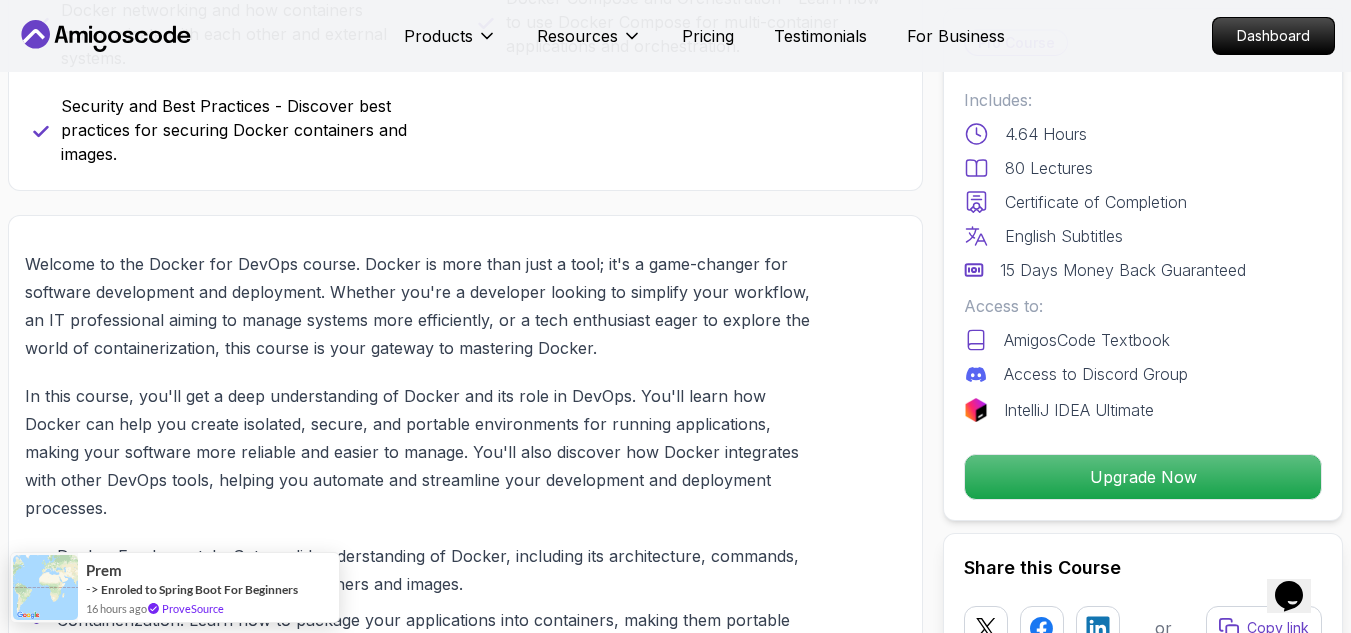 scroll, scrollTop: 1800, scrollLeft: 0, axis: vertical 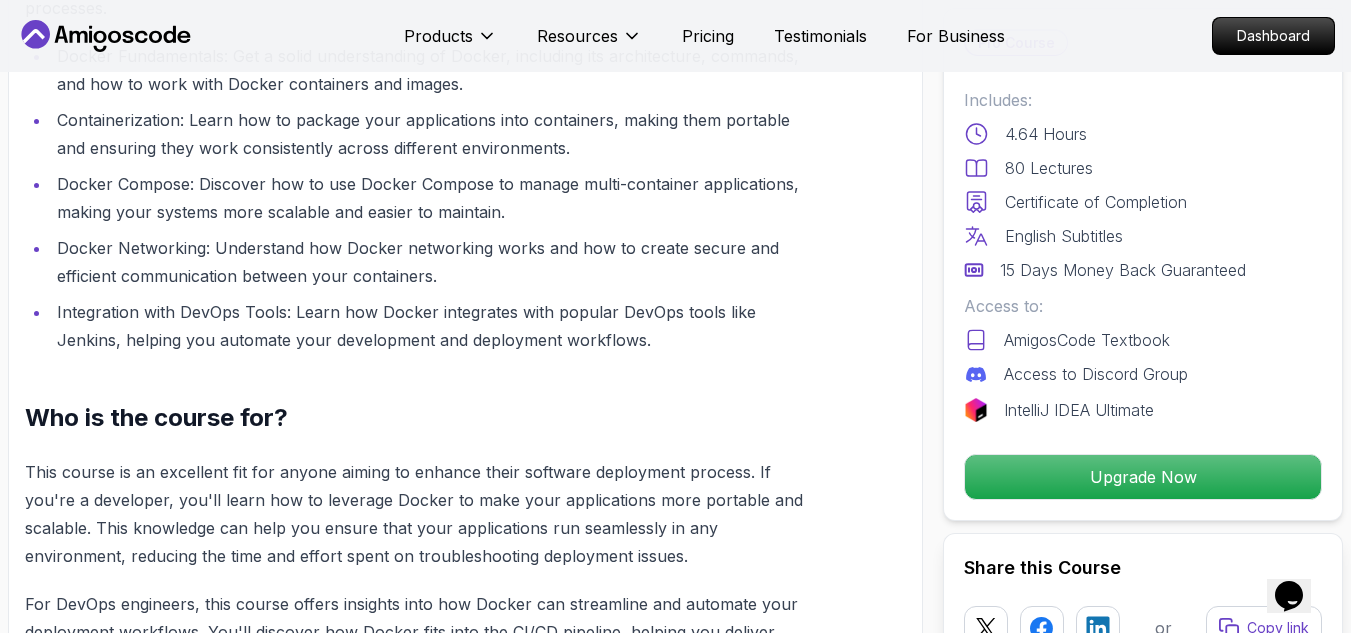 click on "Products Resources Pricing Testimonials For Business Dashboard Products Resources Pricing Testimonials For Business Dashboard Docker For Professionals Learn Docker and containerization to enhance DevOps efficiency, streamline workflows, and improve software deployment practices. Mama Samba Braima Djalo  /   Instructor Pro Course Includes: 4.64 Hours 80 Lectures Certificate of Completion English Subtitles 15 Days Money Back Guaranteed Access to: AmigosCode Textbook Access to Discord Group IntelliJ IDEA Ultimate Upgrade Now Share this Course or Copy link Got a Team of 5 or More? With one subscription, give your entire team access to all courses and features. Check our Business Plan Mama Samba Braima Djalo  /   Instructor What you will learn docker terminal bash vscode Docker - Understand the basics of Docker and its role in modern software development. Managing Containers - Learn how to create, manage, and troubleshoot Docker containers.
Who is the course for?
{" "}" at bounding box center [675, 3566] 